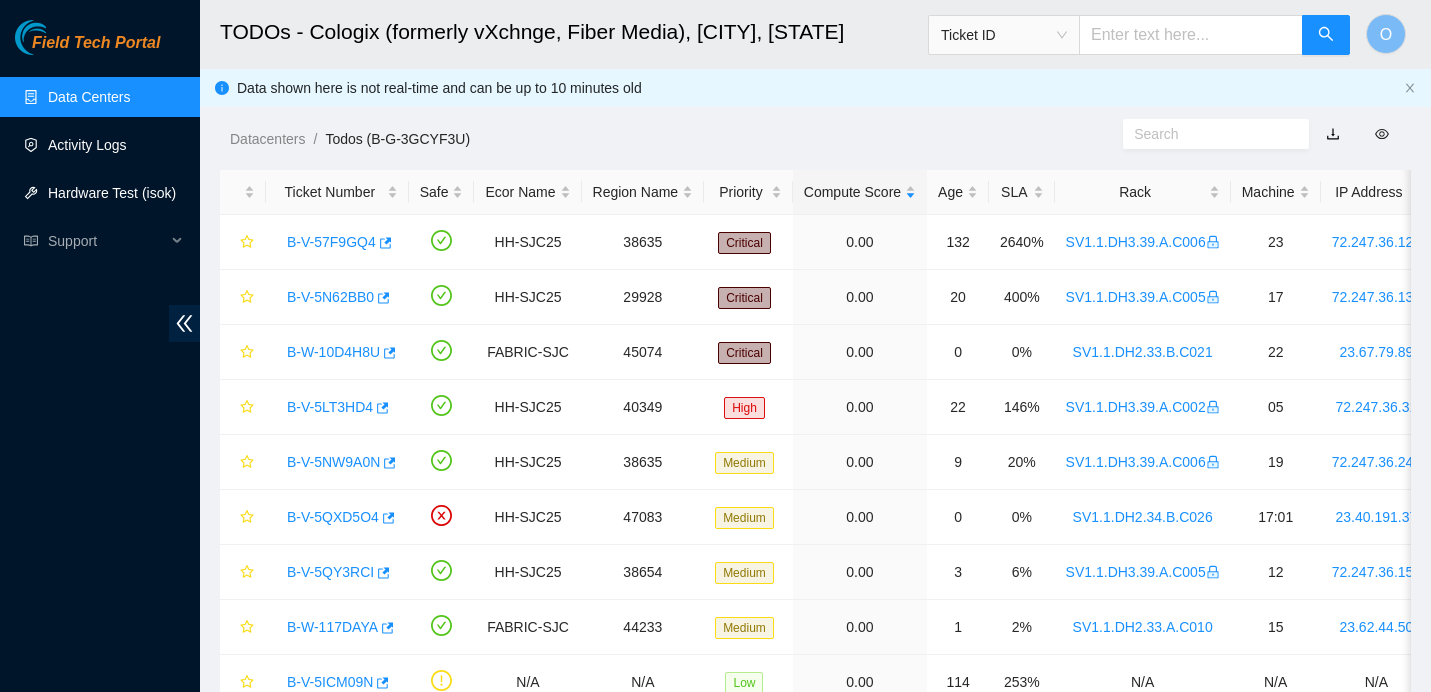 scroll, scrollTop: 77, scrollLeft: 0, axis: vertical 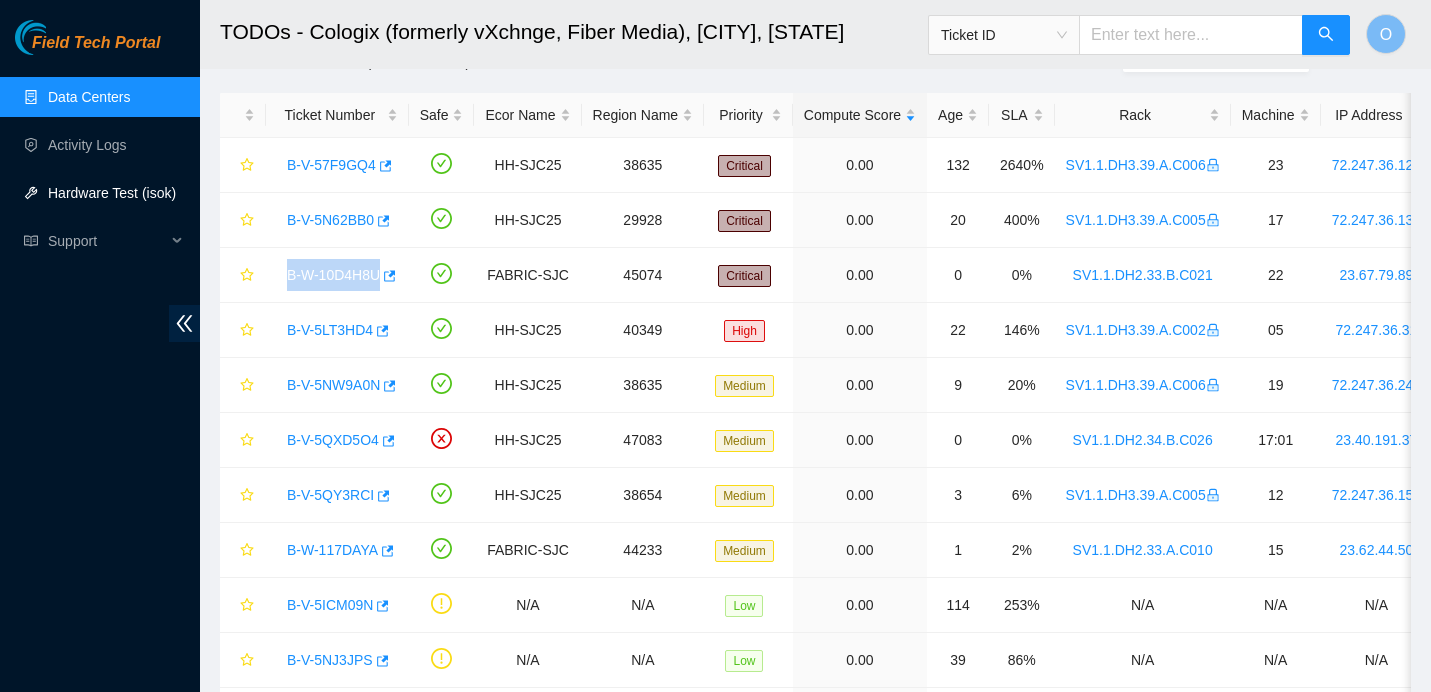 click on "Hardware Test (isok)" at bounding box center [112, 193] 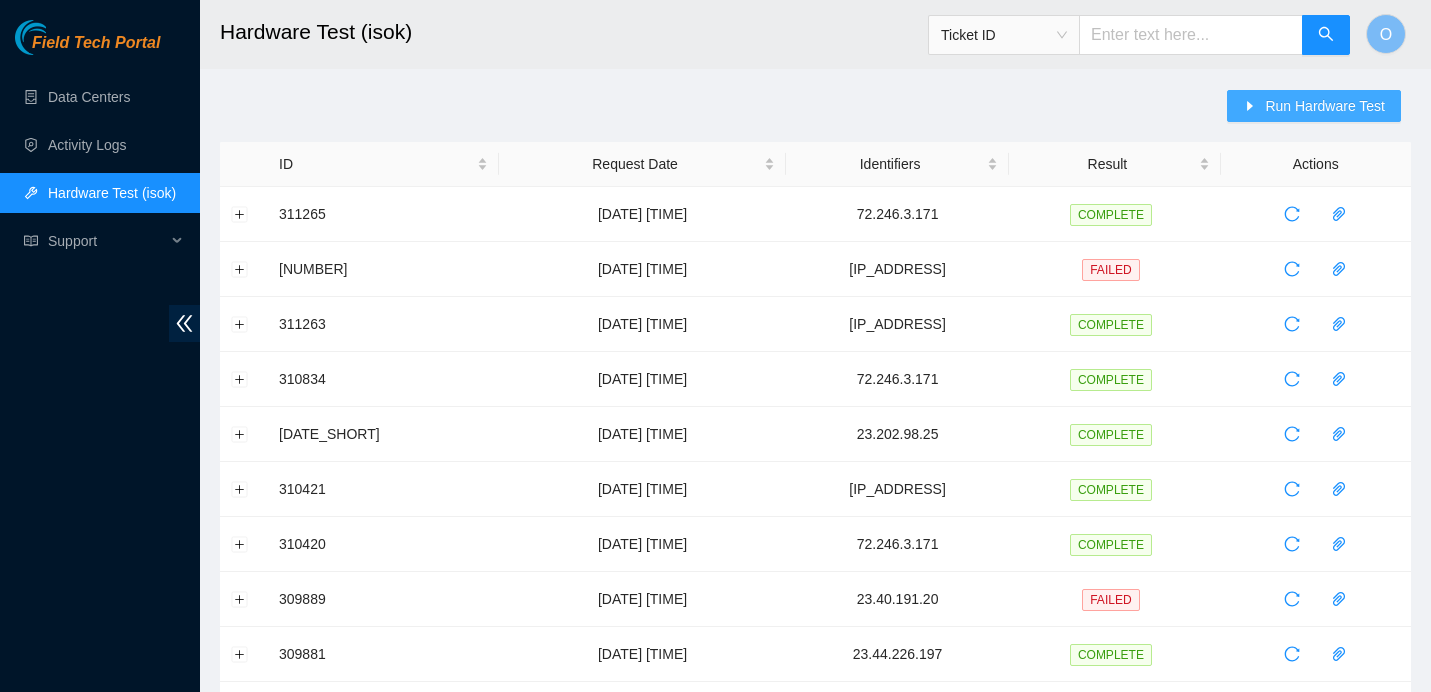 click on "Run Hardware Test" at bounding box center [1325, 106] 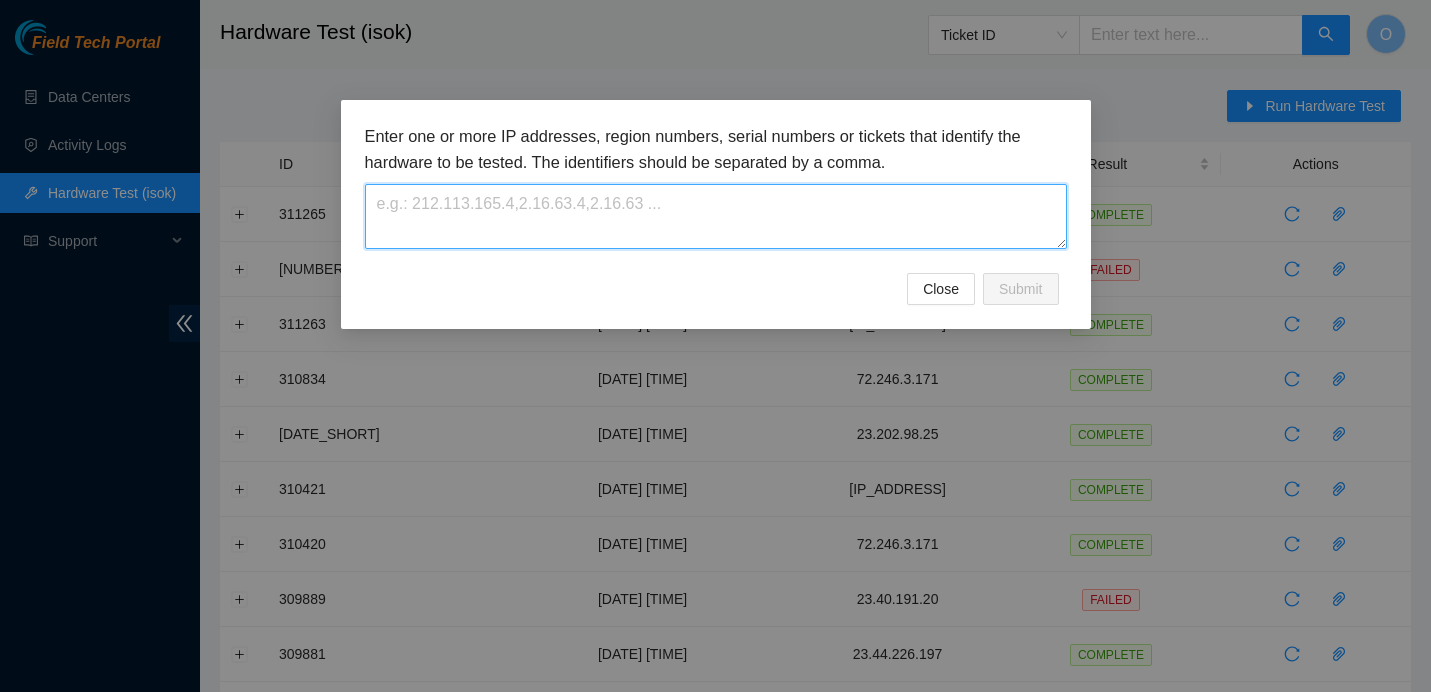 click at bounding box center [716, 216] 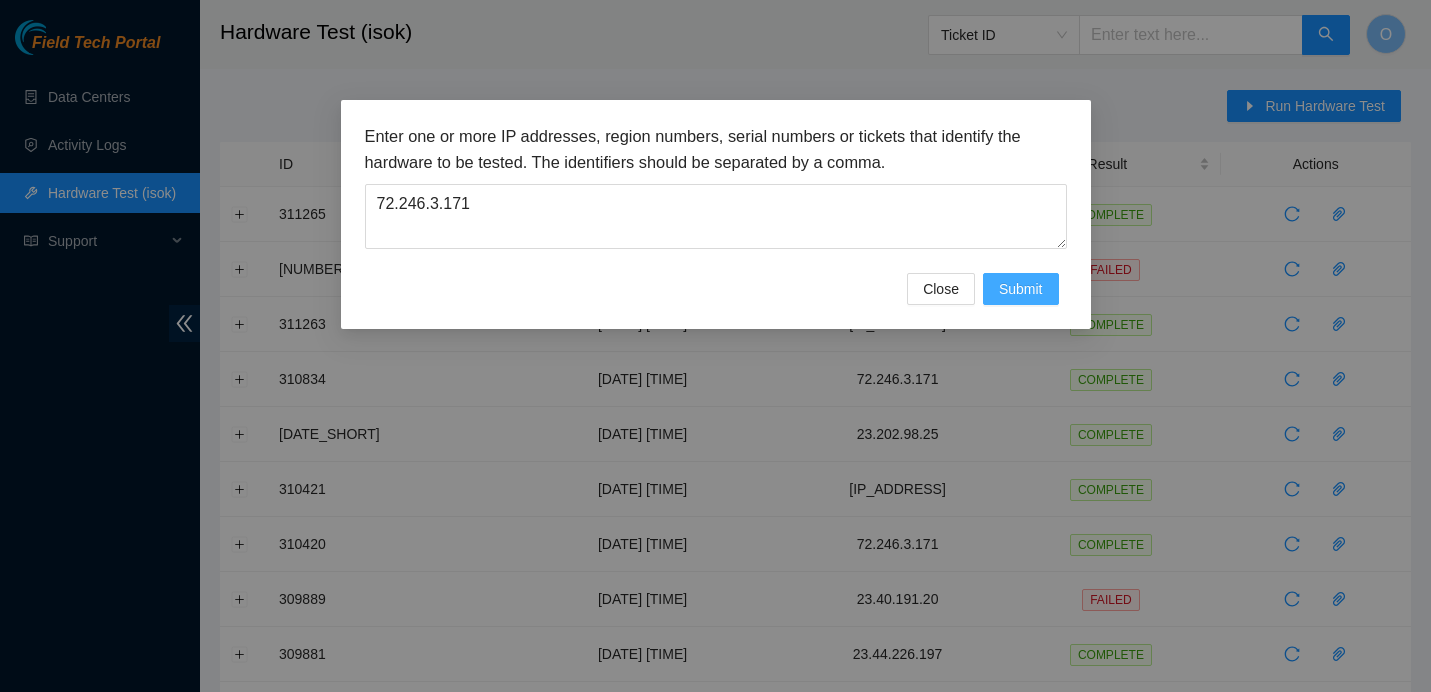 click on "Submit" at bounding box center [1021, 289] 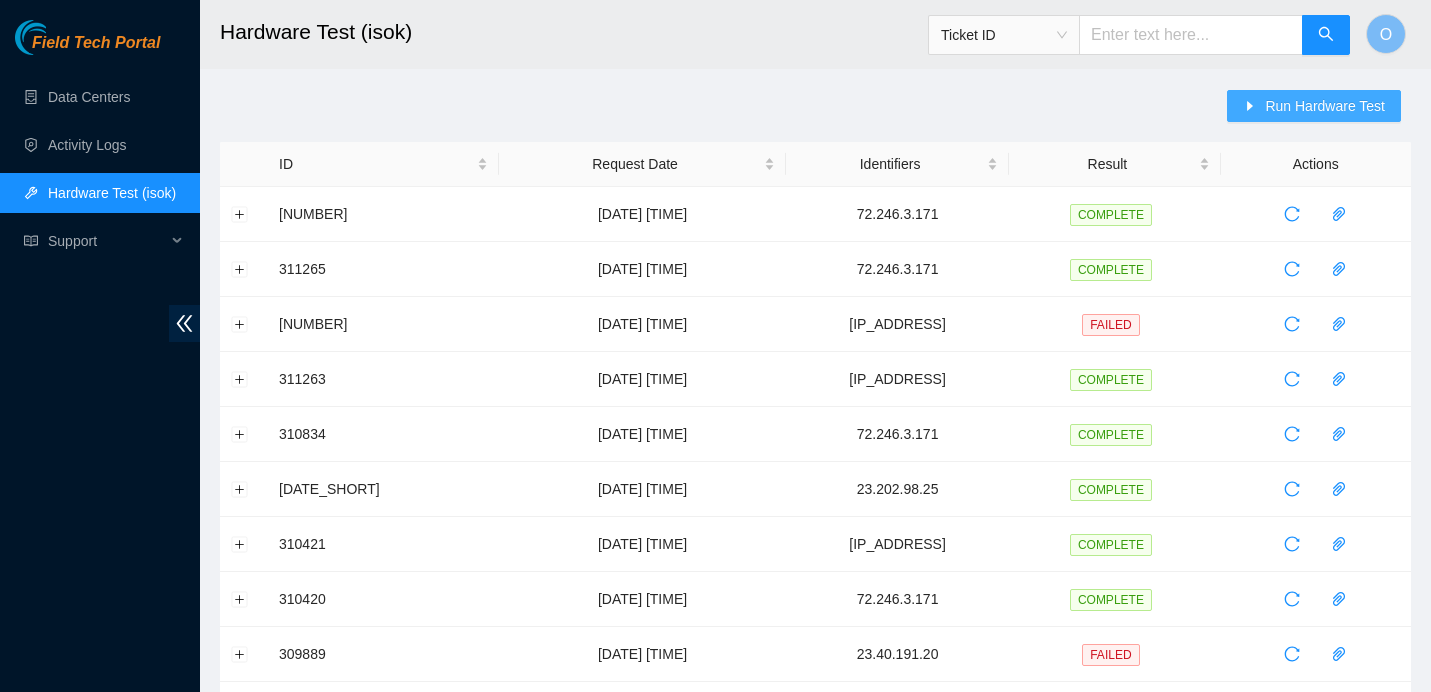 click on "Run Hardware Test" at bounding box center [1325, 106] 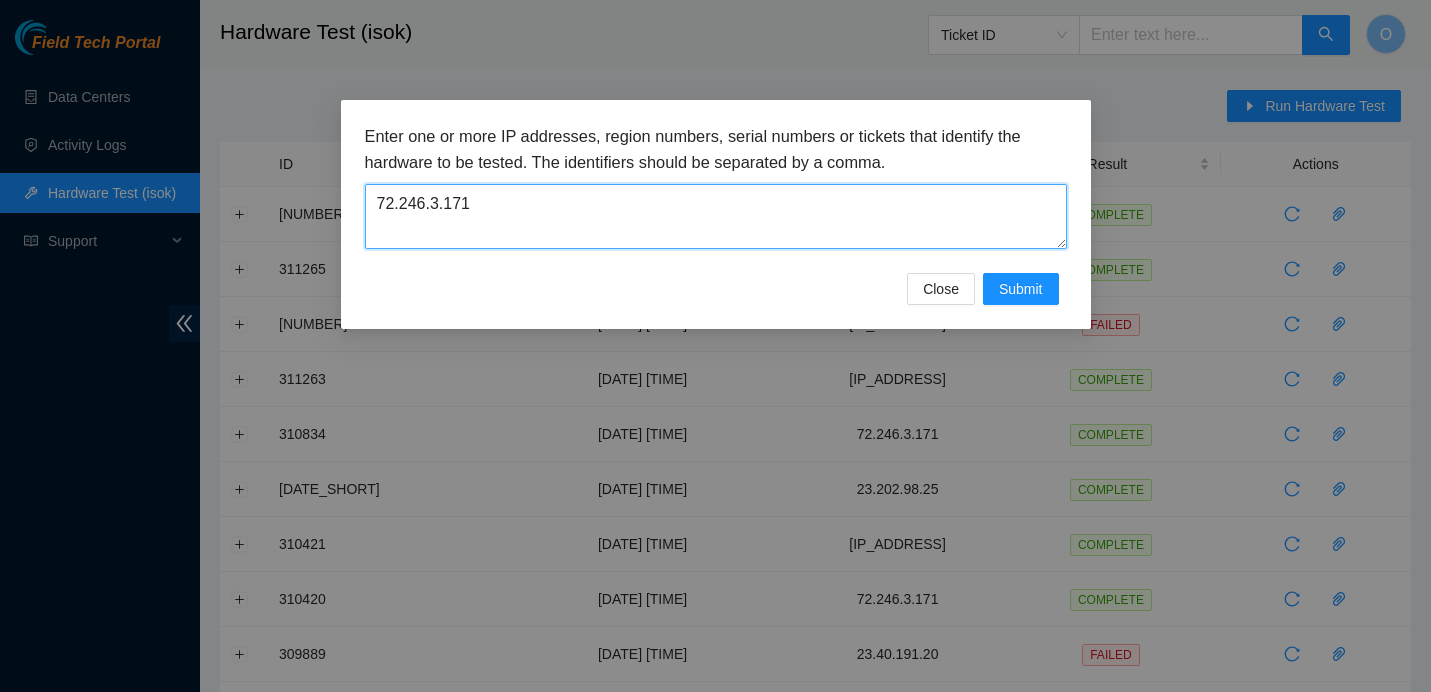 click on "72.246.3.171" at bounding box center [716, 216] 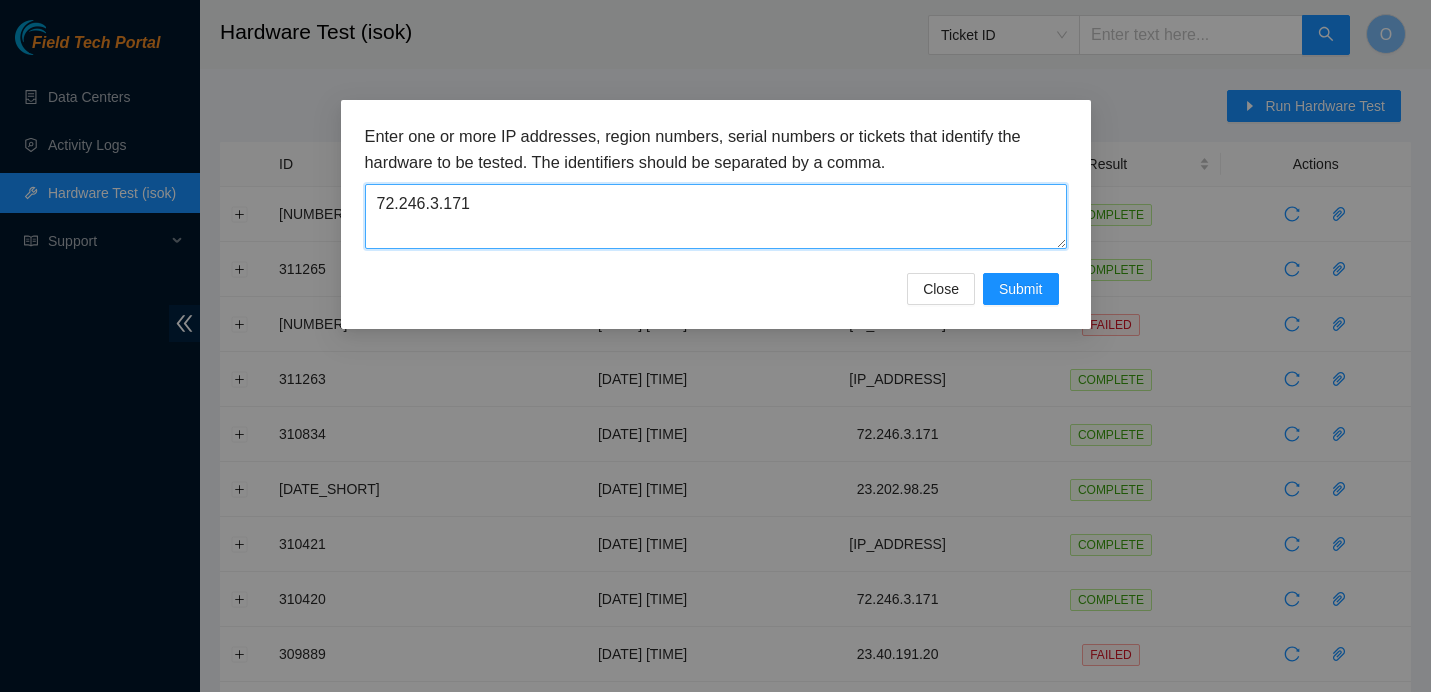 paste on "23.40.191.37" 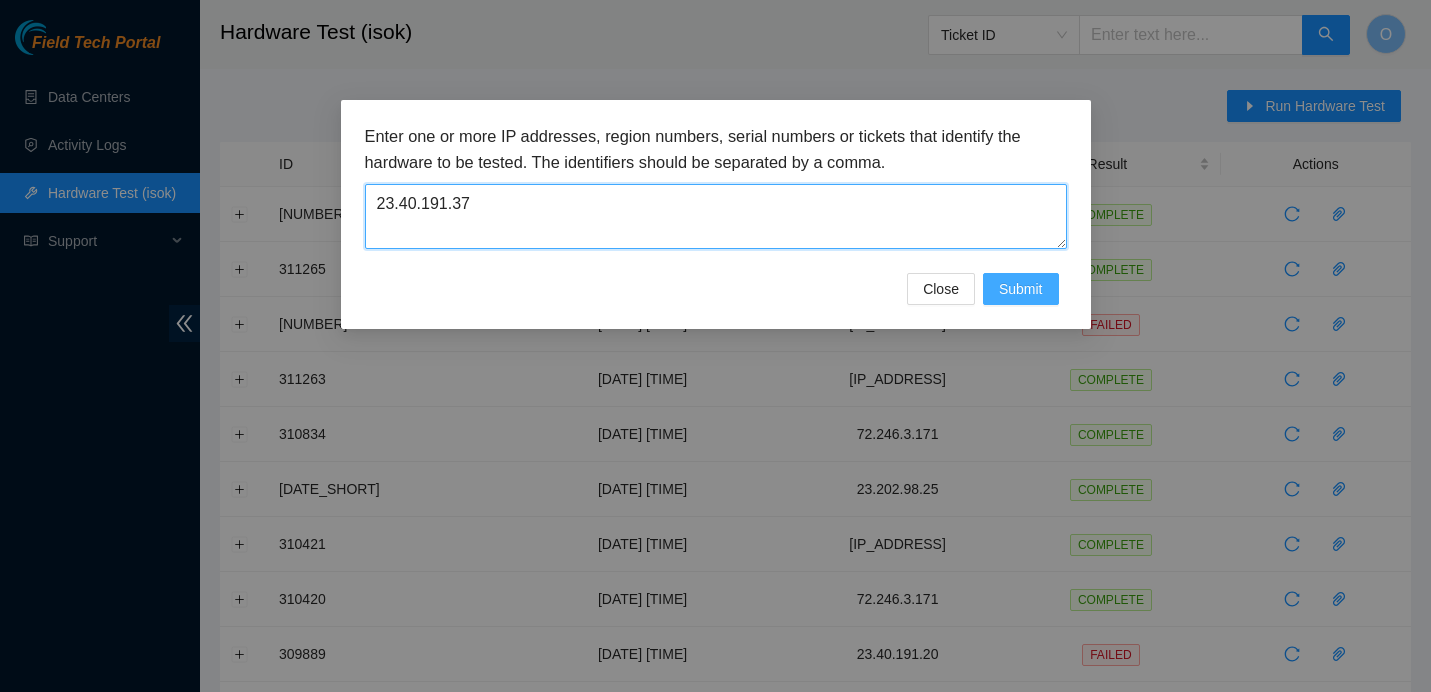 type on "23.40.191.37" 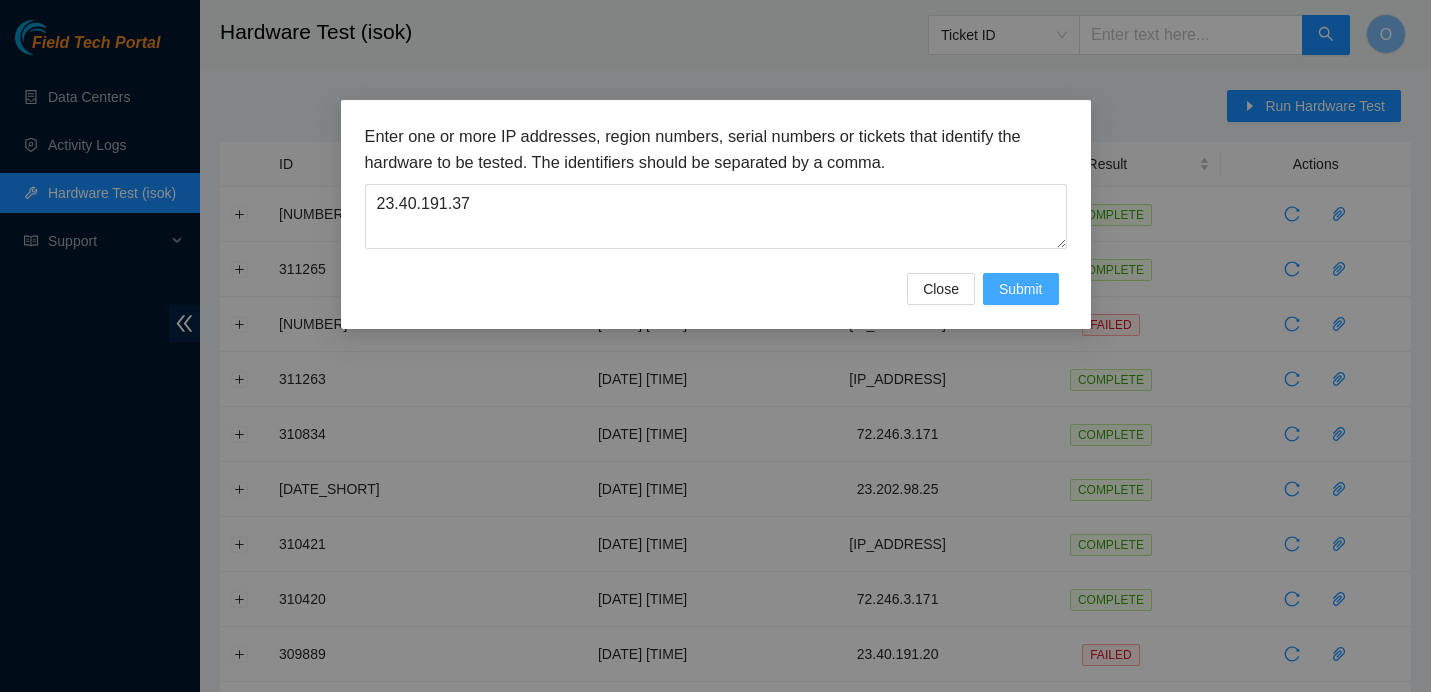 click on "Submit" at bounding box center [1021, 289] 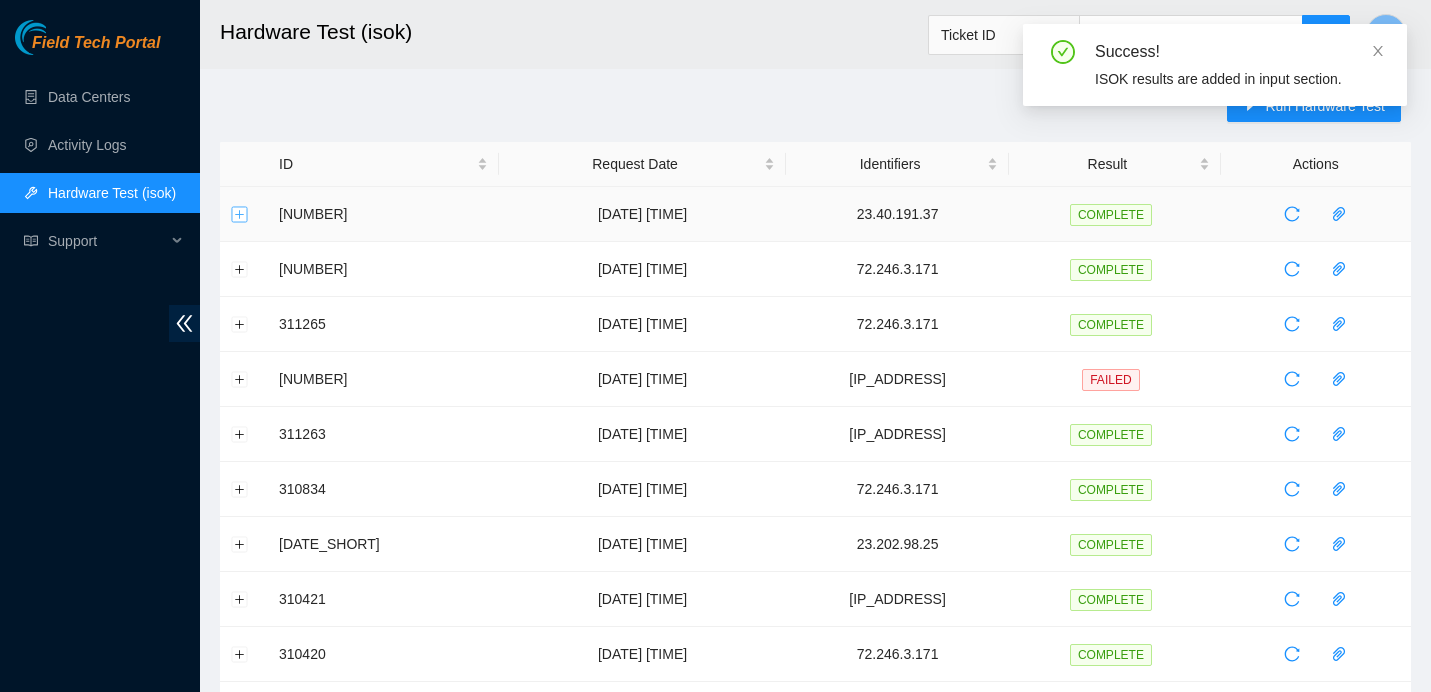 click at bounding box center [240, 214] 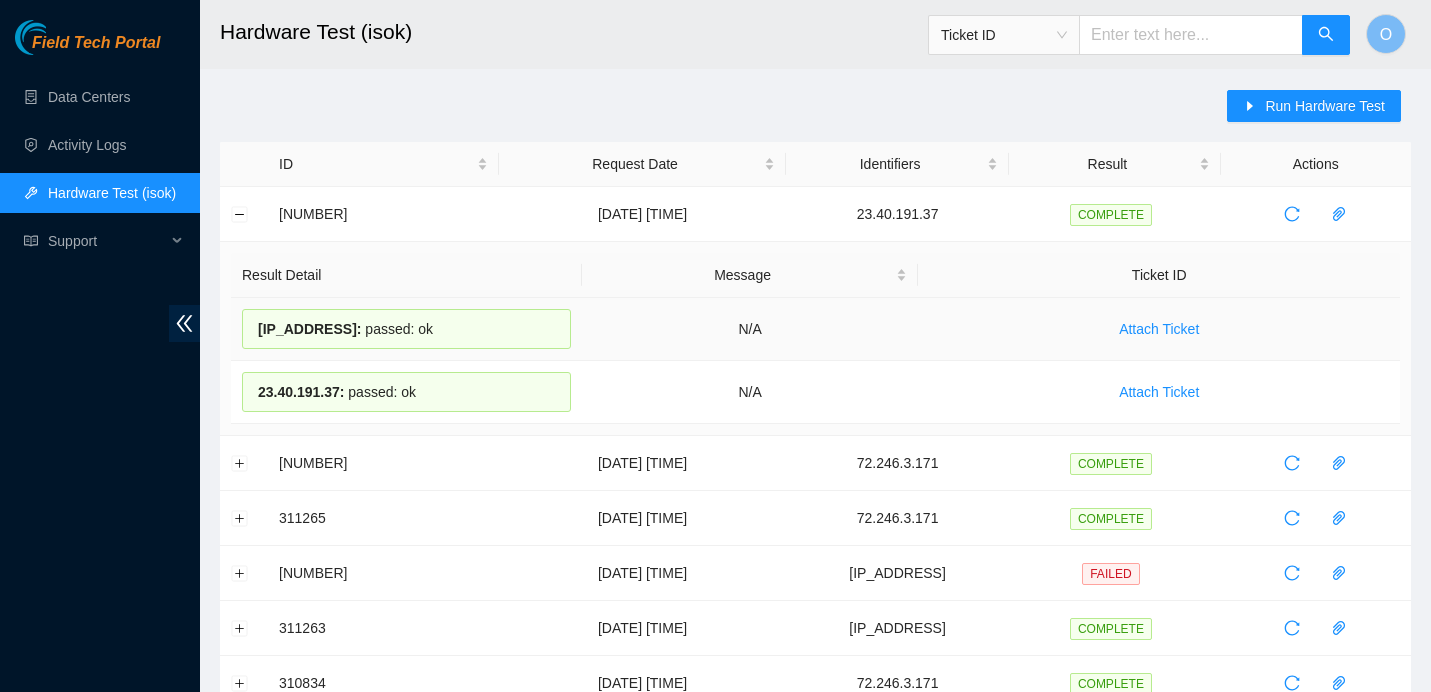 drag, startPoint x: 465, startPoint y: 396, endPoint x: 248, endPoint y: 318, distance: 230.59271 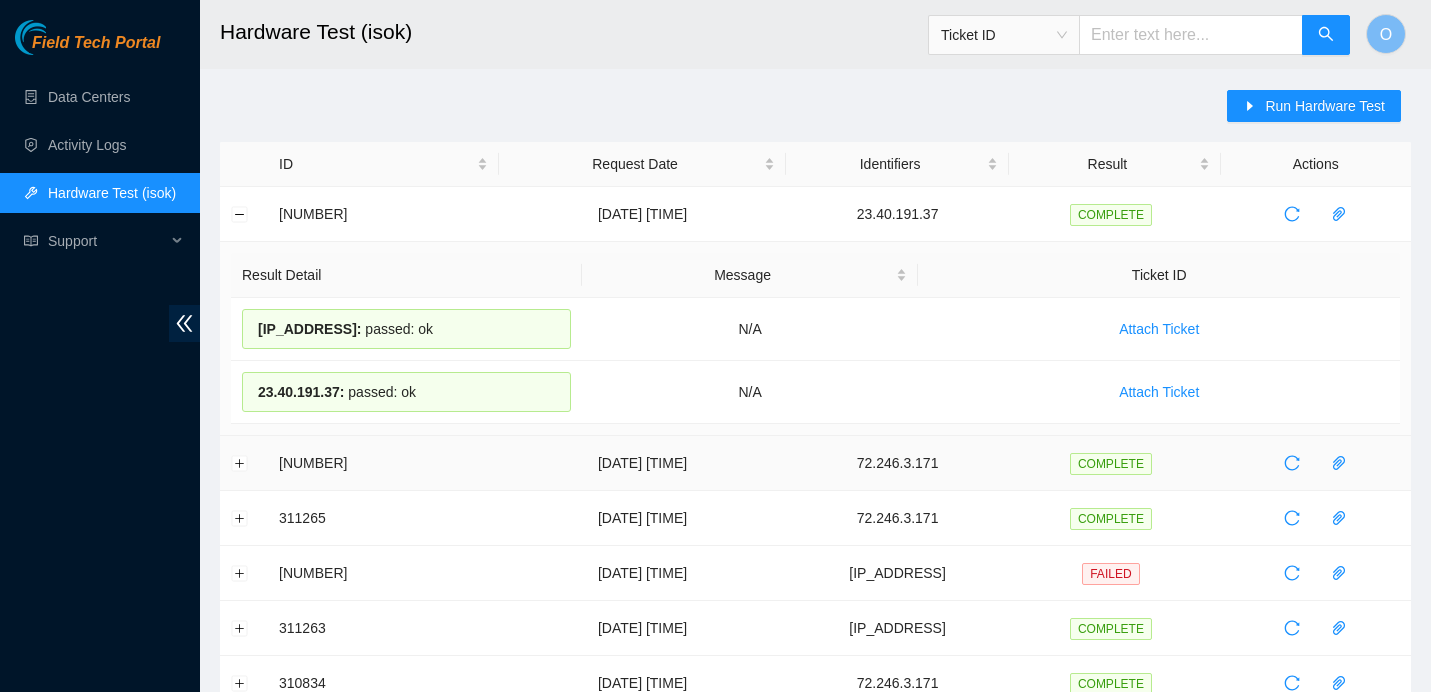 click at bounding box center (244, 463) 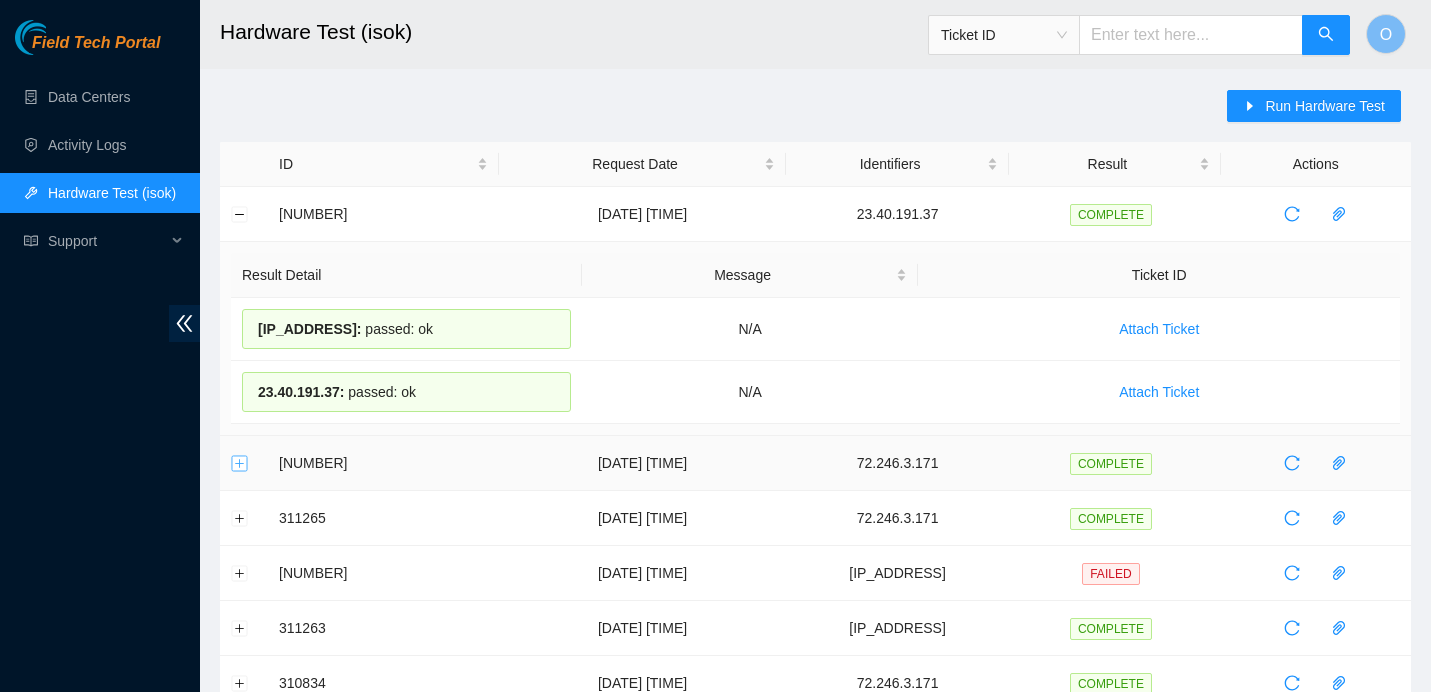 click at bounding box center [240, 463] 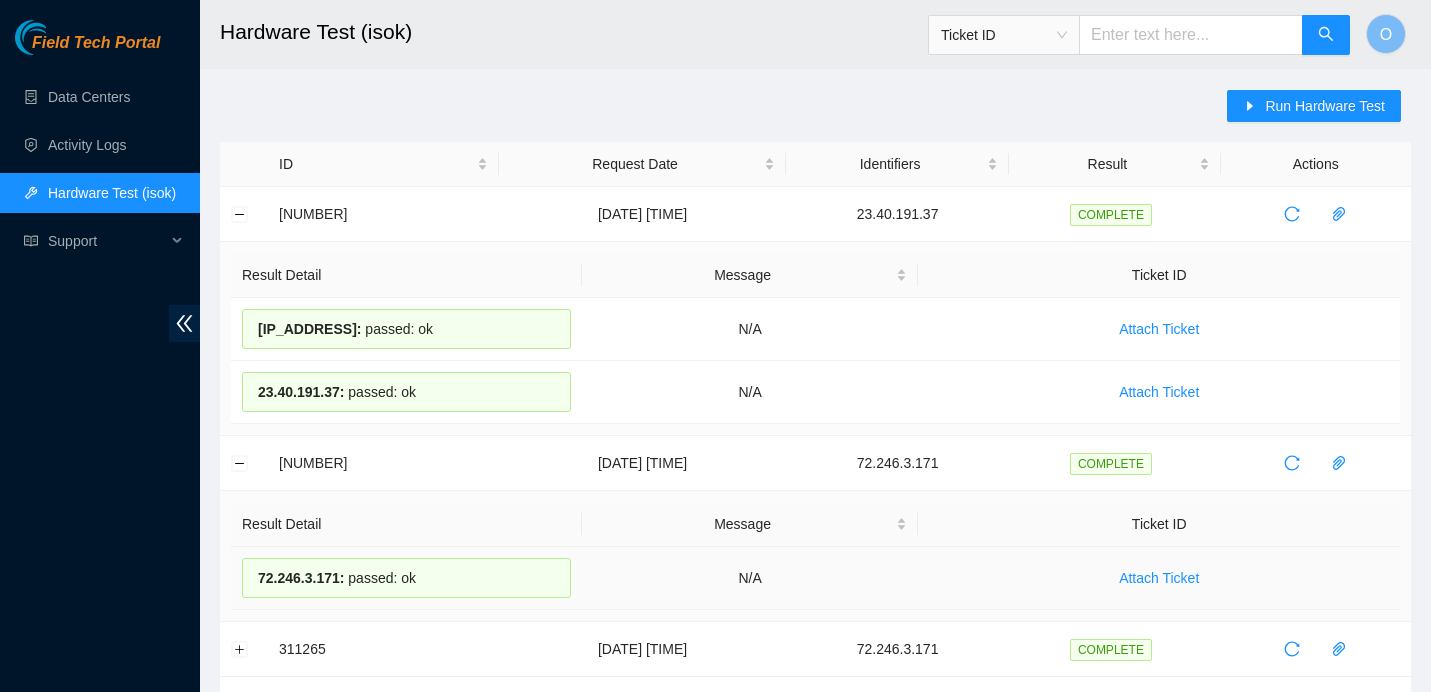 click on "[IP_ADDRESS] :" at bounding box center [301, 578] 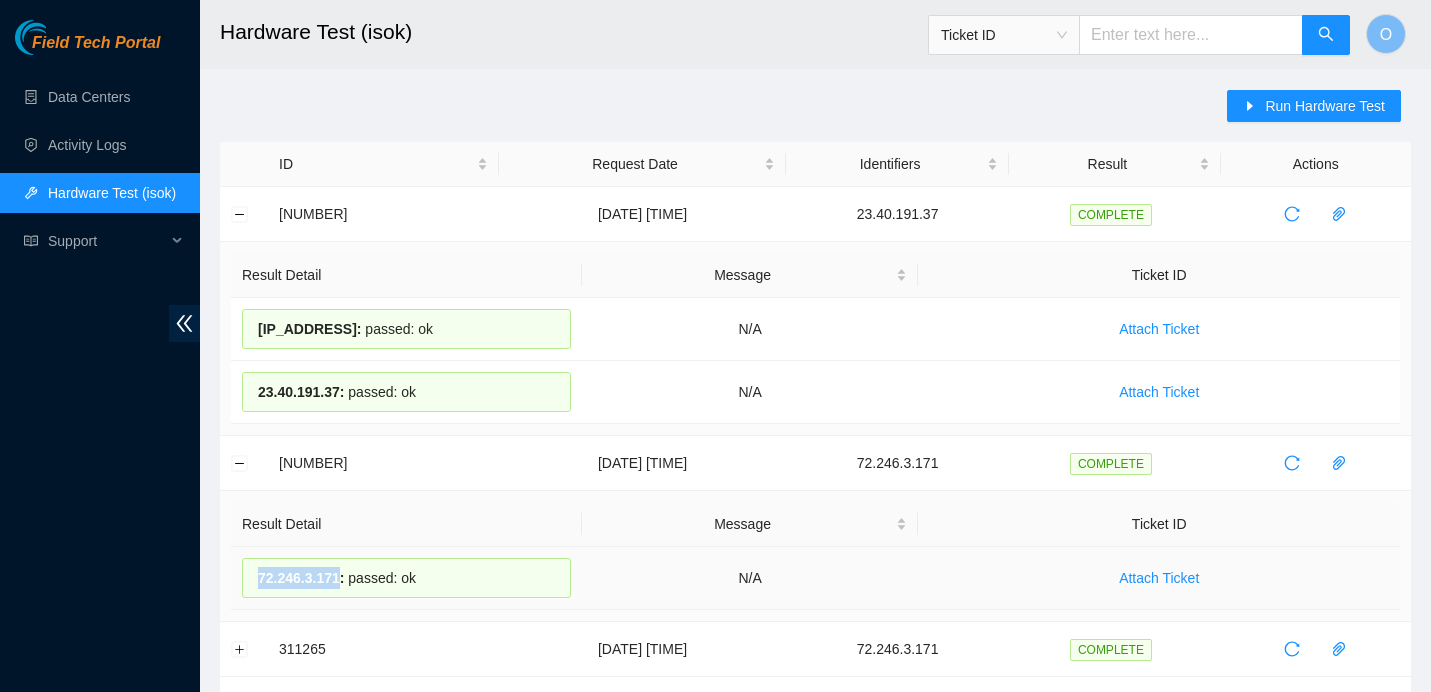 click on "[IP_ADDRESS] :" at bounding box center [301, 578] 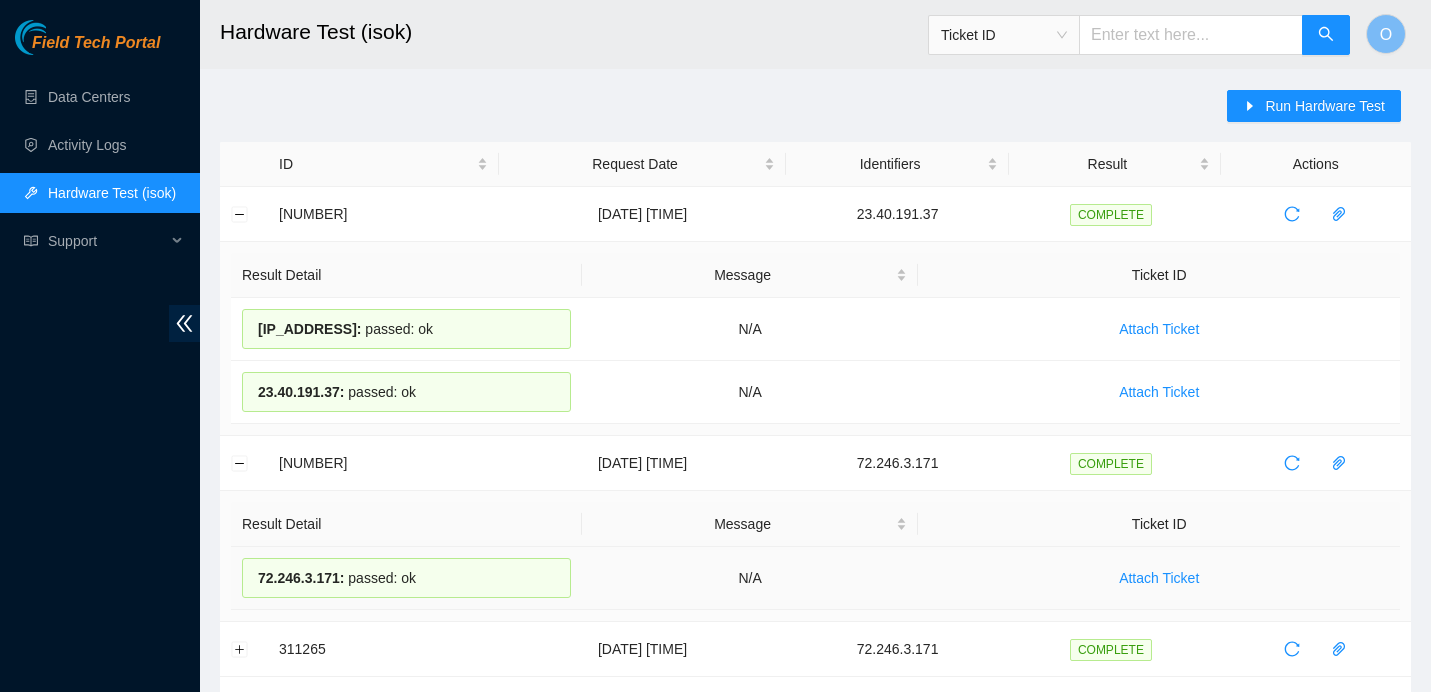 click on "[IP_ADDRESS] :" at bounding box center [301, 578] 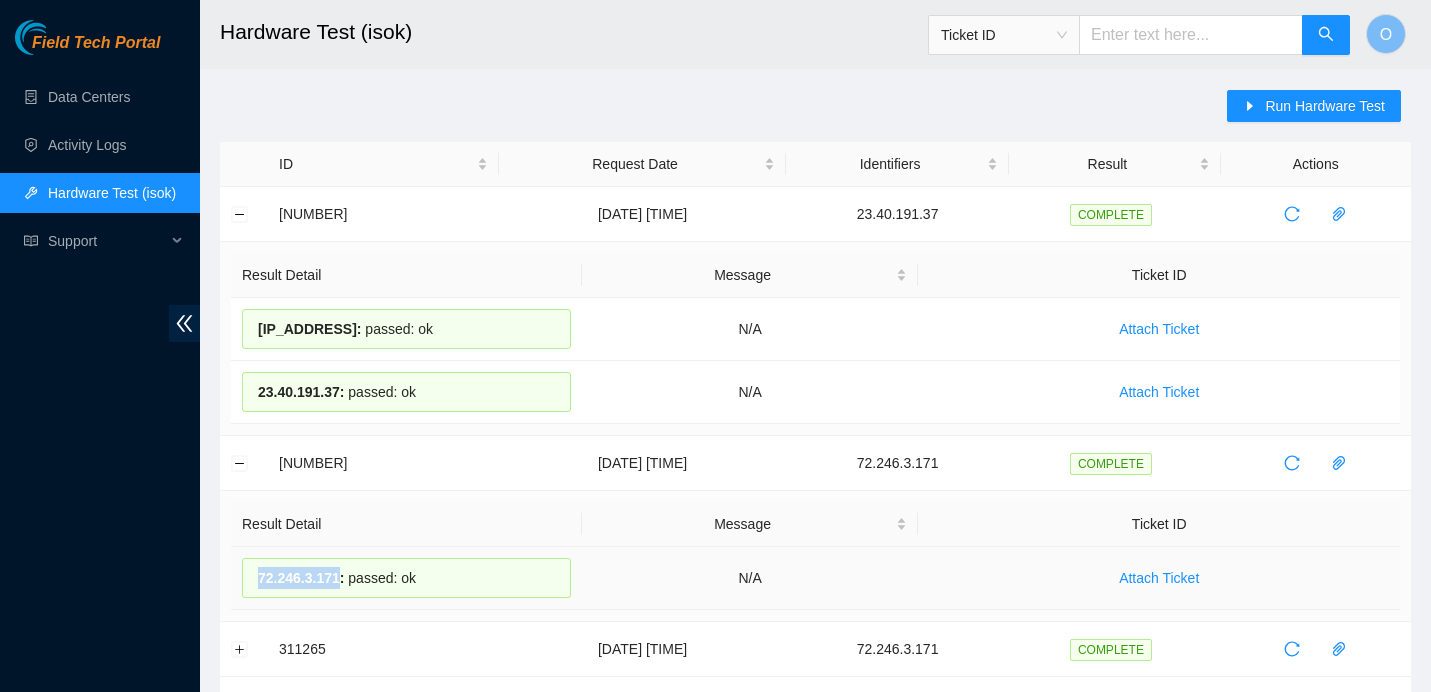 click on "[IP_ADDRESS] :" at bounding box center (301, 578) 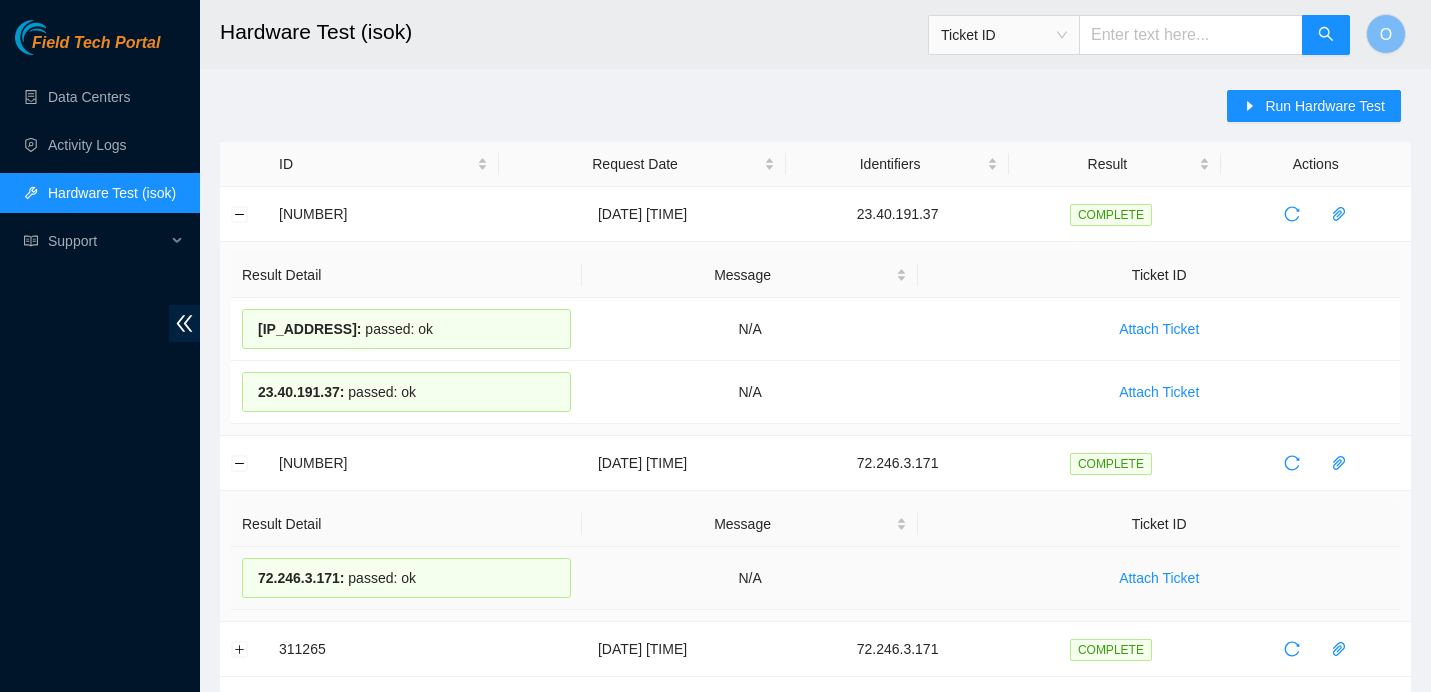 click on "[IP_ADDRESS]  :     passed: ok N/A Attach Ticket" at bounding box center (406, 578) 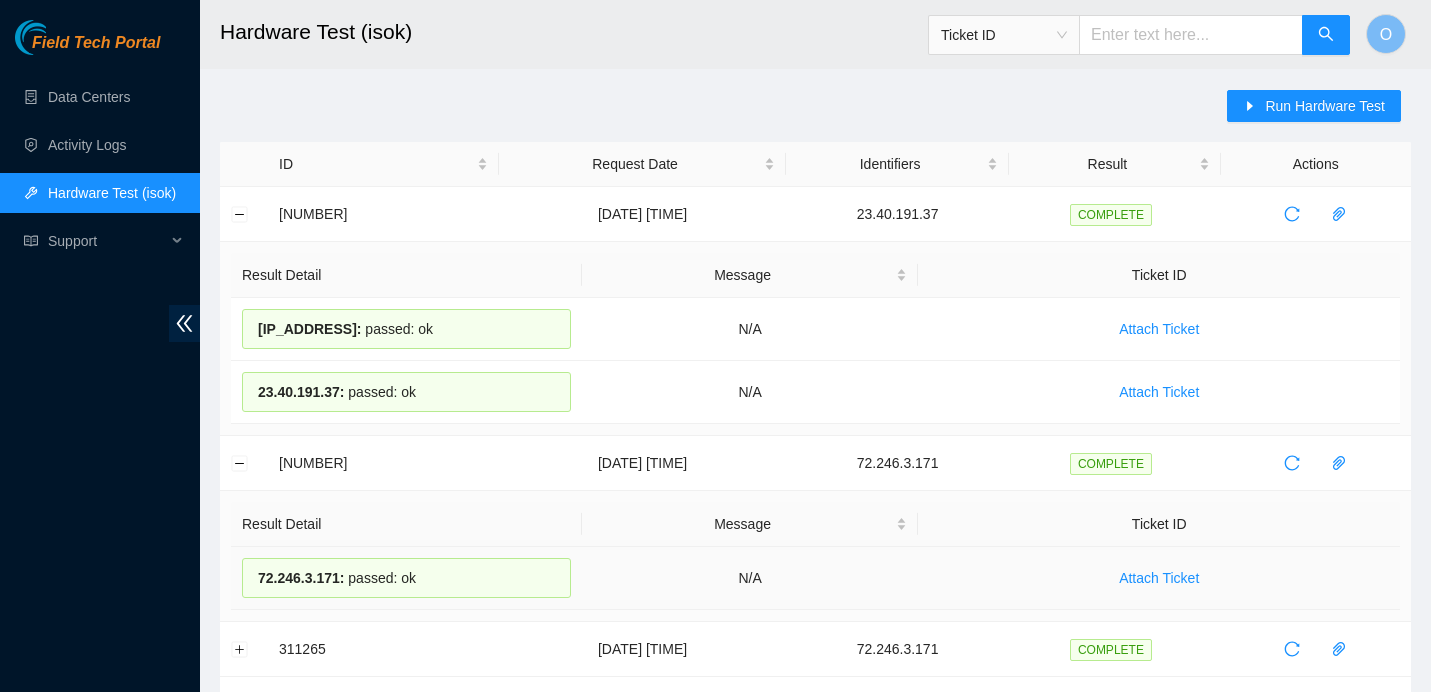 drag, startPoint x: 440, startPoint y: 577, endPoint x: 243, endPoint y: 578, distance: 197.00253 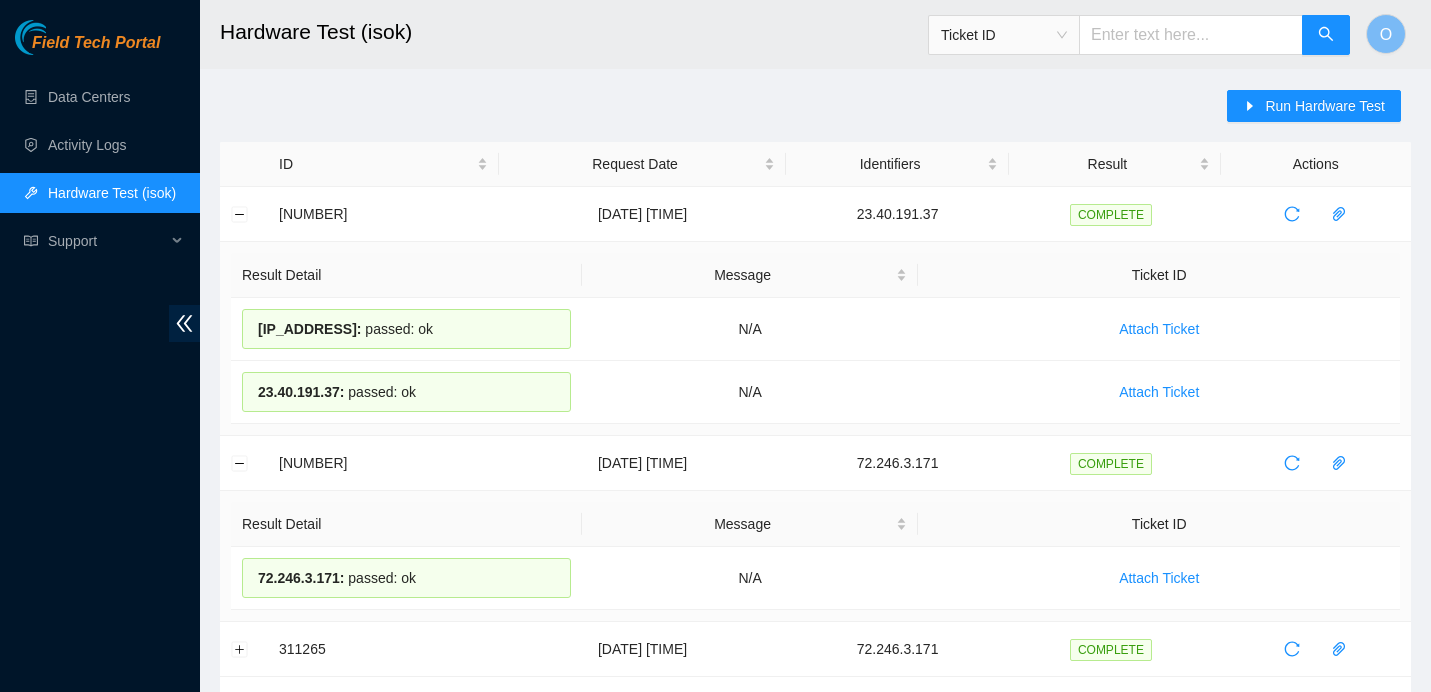 copy on "[IP_ADDRESS]  :     passed: ok N/A Attach Ticket" 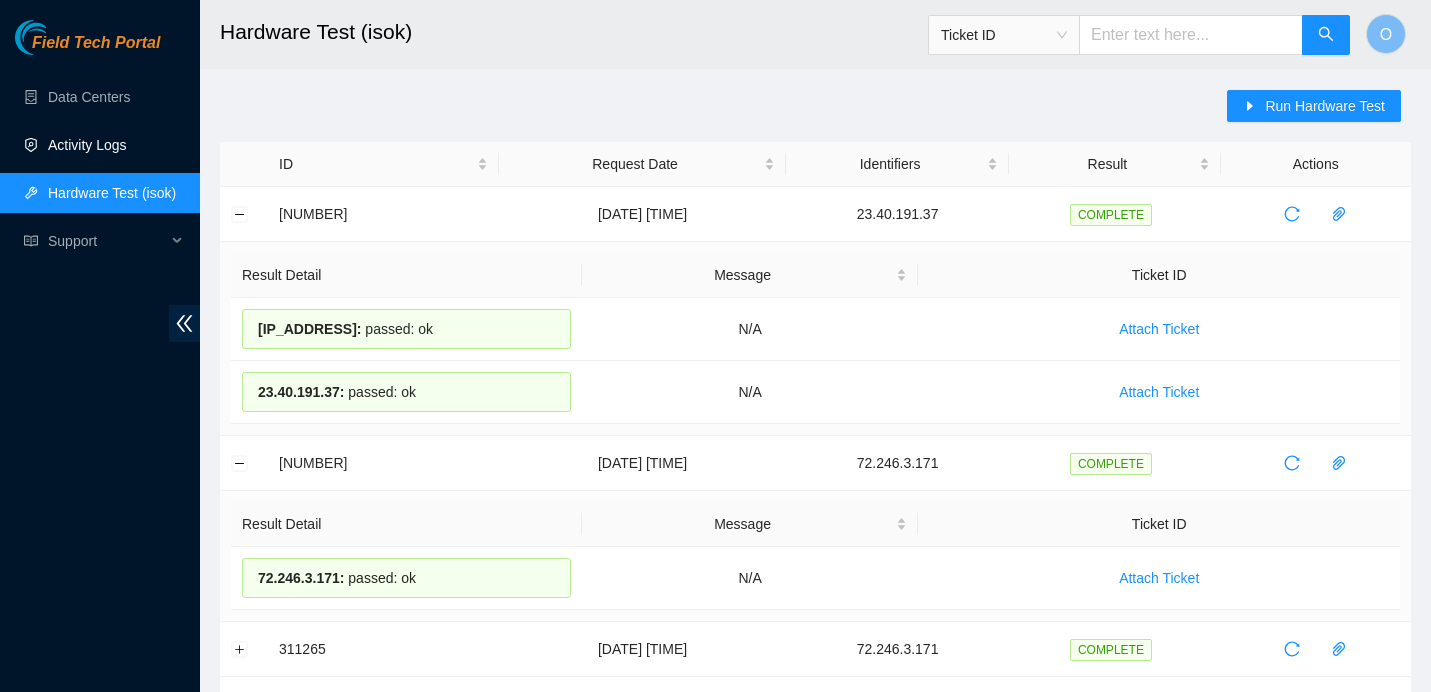 click on "Activity Logs" at bounding box center [87, 145] 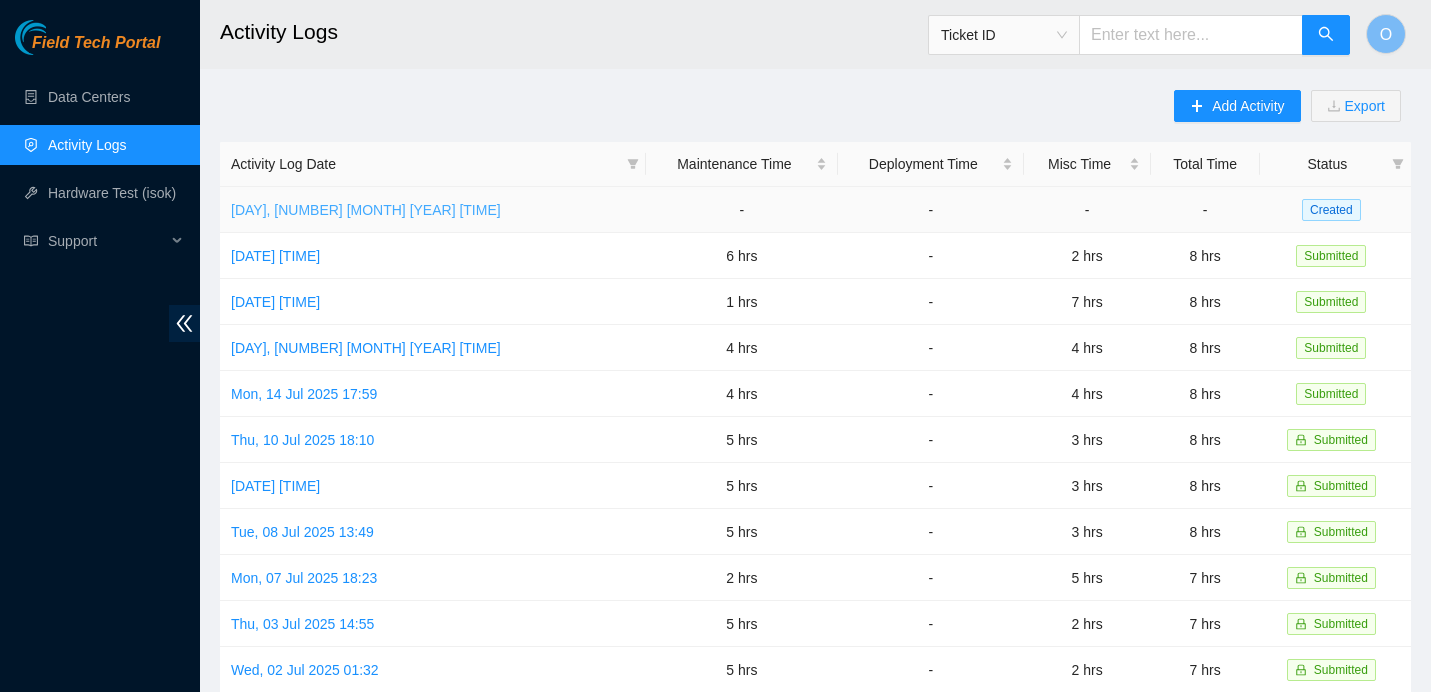 click on "[DAY], [NUMBER] [MONTH] [YEAR] [TIME]" at bounding box center [366, 210] 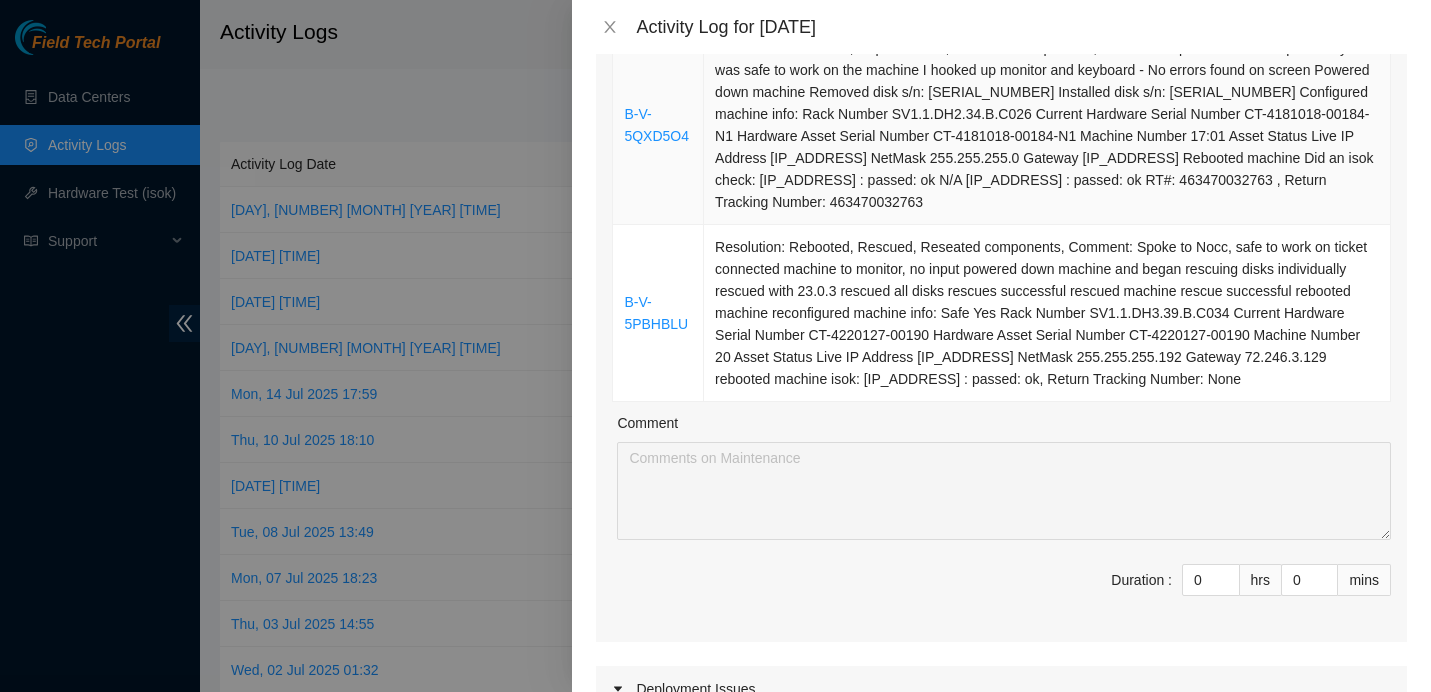 scroll, scrollTop: 291, scrollLeft: 0, axis: vertical 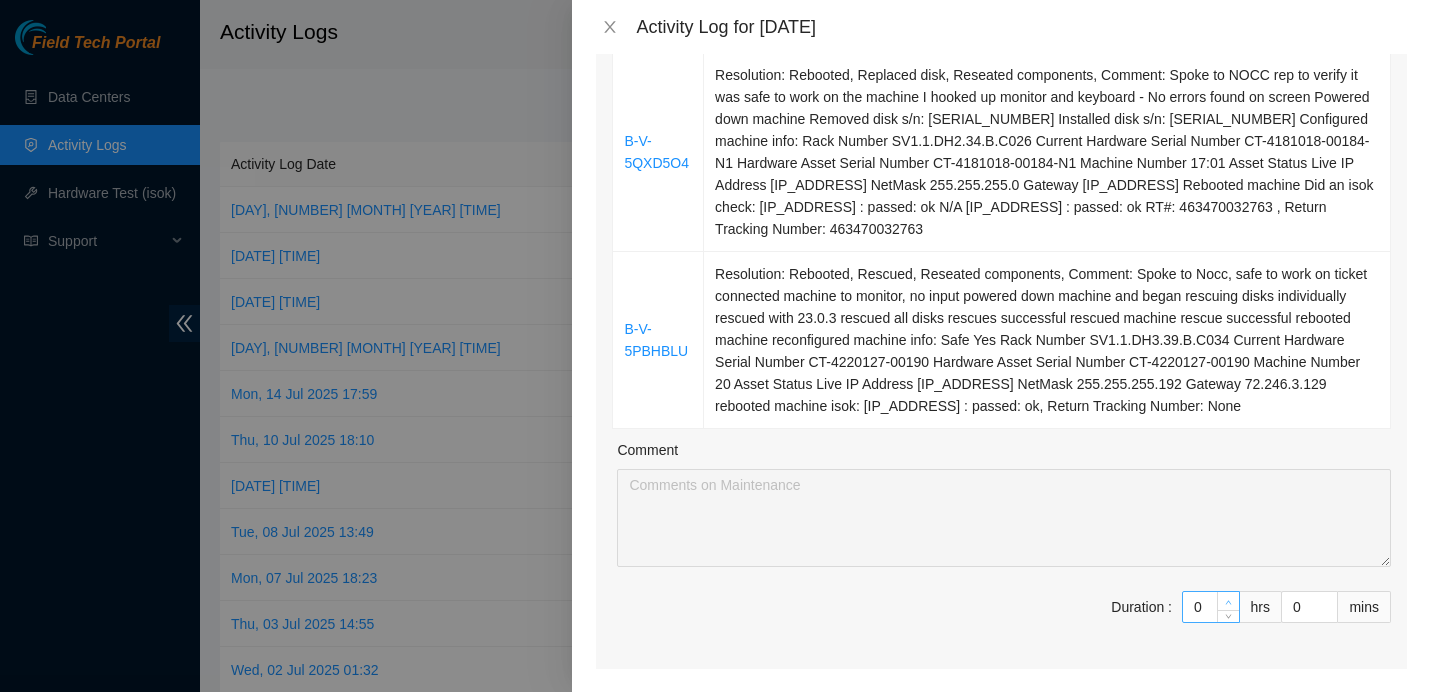 type on "1" 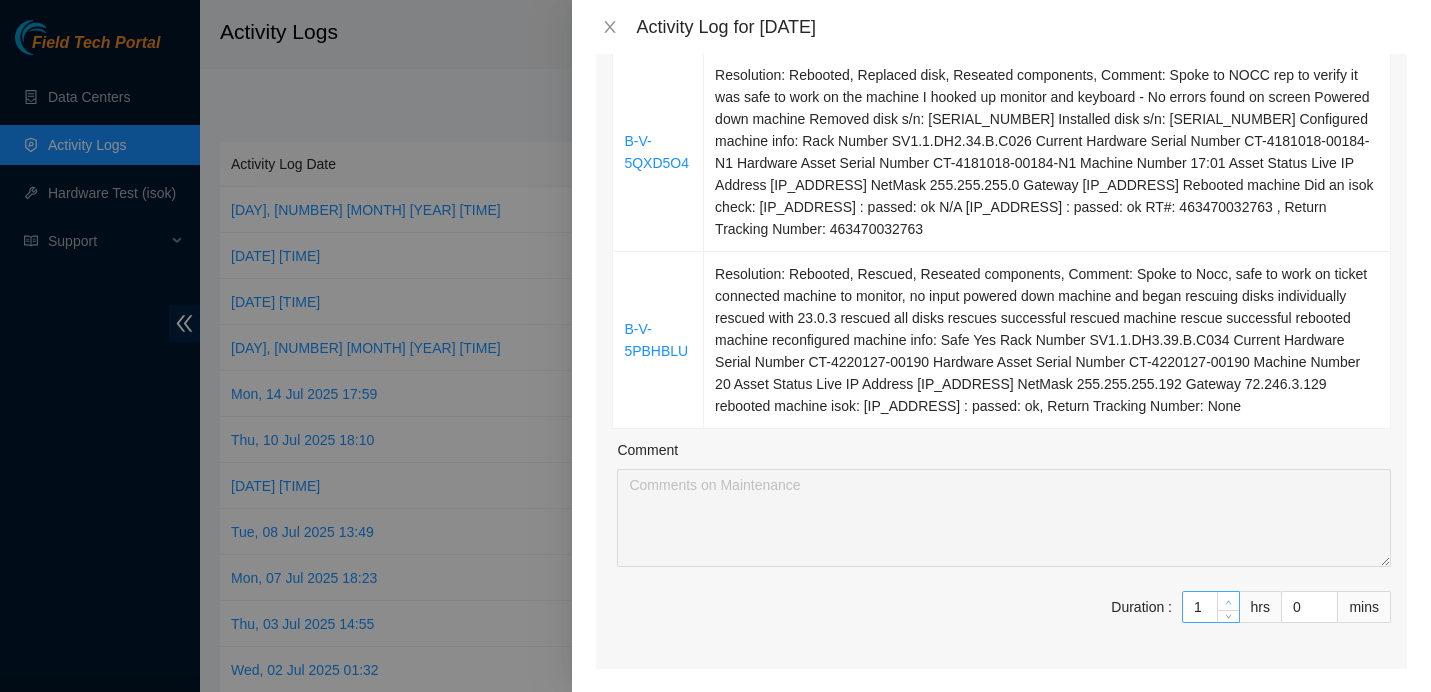 click at bounding box center (1228, 601) 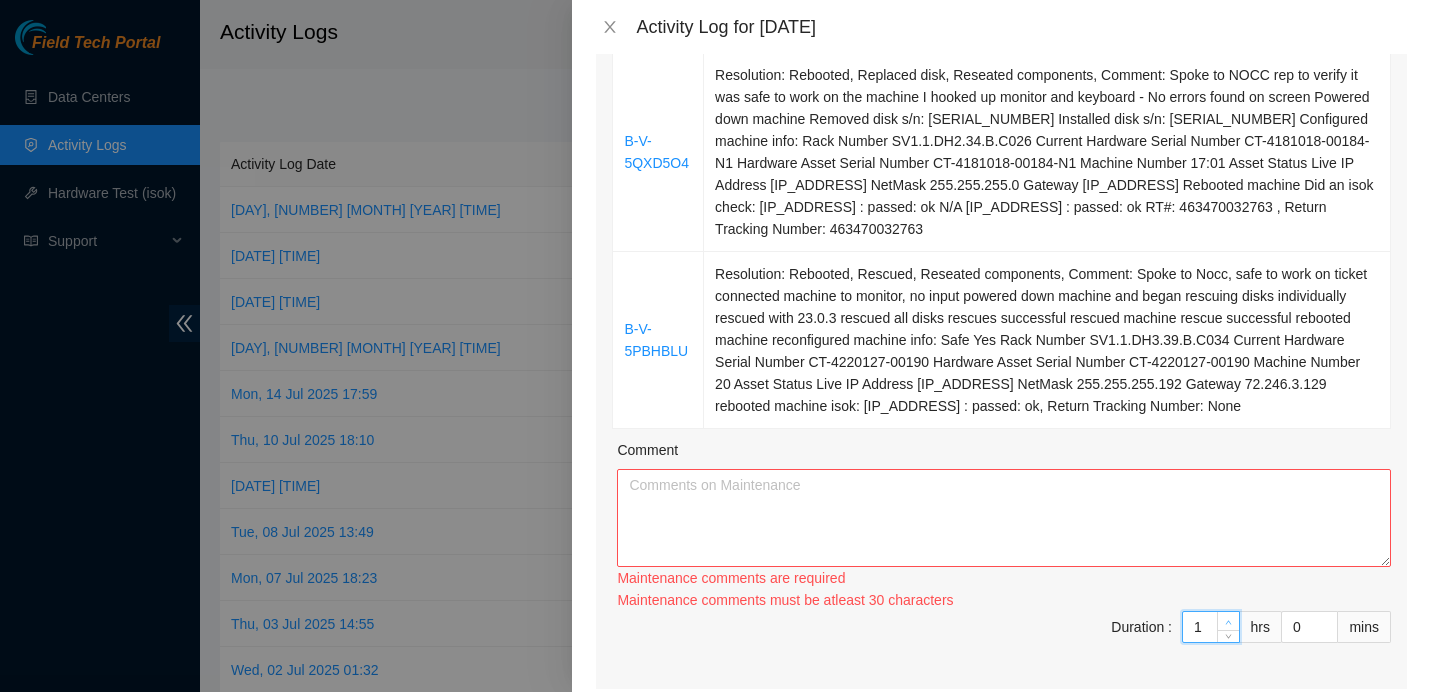 type on "2" 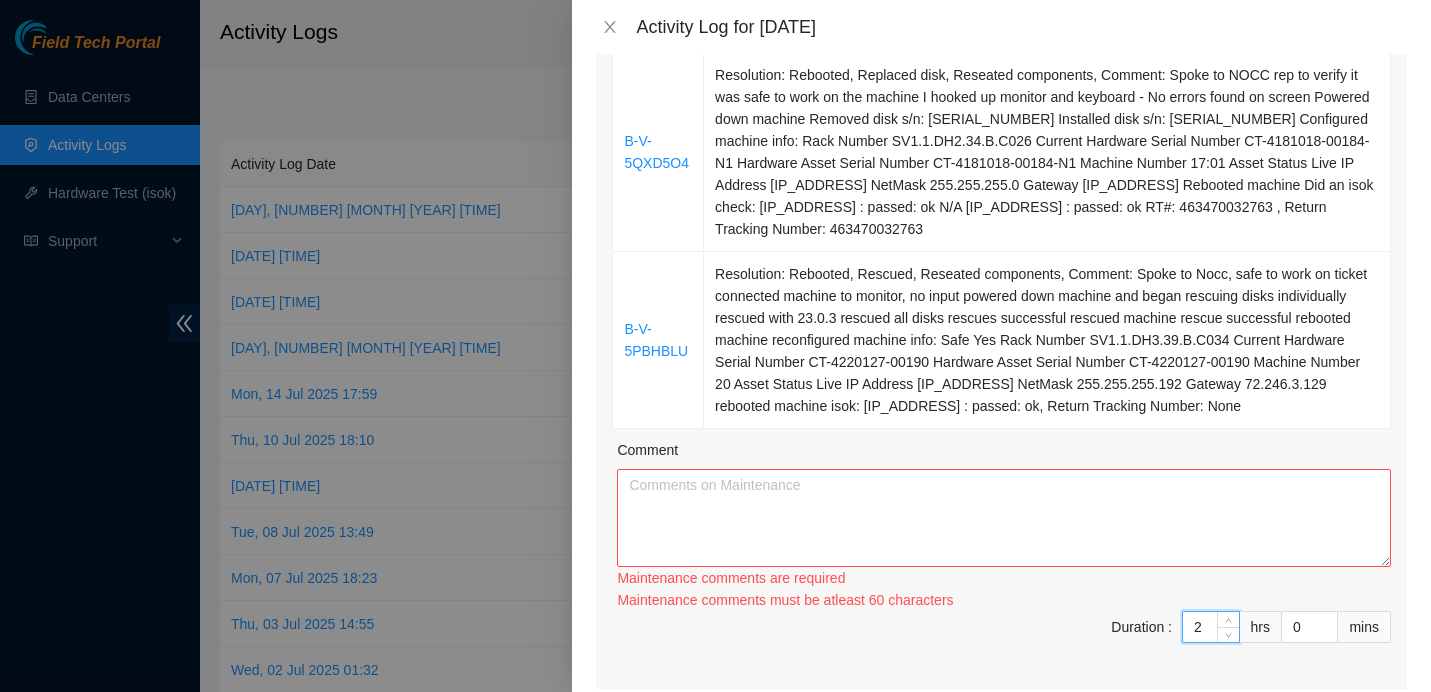 click on "Ticket Number Resolution B-V-5QXD5O4 Resolution: Rebooted, Replaced disk, Reseated components, Comment: Spoke to NOCC rep to verify it was safe to work on the machine
I hooked up monitor and keyboard - No errors found on screen
Powered down machine
Removed disk s/n: [SERIAL_NUMBER]
Installed disk s/n: [SERIAL_NUMBER]
Configured machine info: Rack Number	SV1.1.DH2.34.B.C026
Current Hardware Serial Number	CT-4181018-00184-N1
Hardware Asset Serial Number	CT-4181018-00184-N1
Machine Number	17:01
Asset Status	Live
IP Address	[IP_ADDRESS]
NetMask	255.255.255.0	Gateway	[IP_ADDRESS]
Rebooted machine
Did an isok check: [IP_ADDRESS] :   passed: ok
N/A
[IP_ADDRESS] :   passed: ok
RT#: 463470032763
, Return Tracking Number: 463470032763 B-V-5PBHBLU Comment Maintenance comments are required Maintenance comments must be atleast 30 characters Maintenance comments must be atleast 60 characters Duration : 2 hrs 0 mins" at bounding box center [1001, 335] 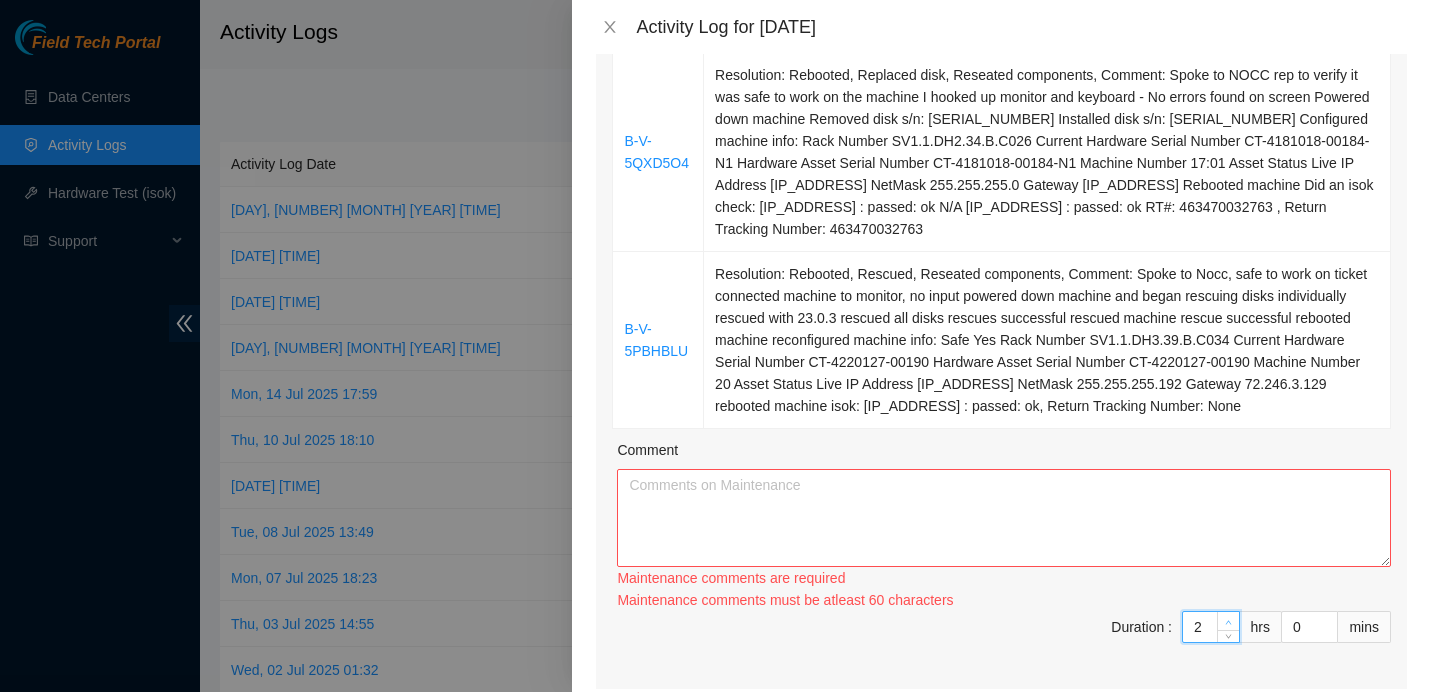 type on "3" 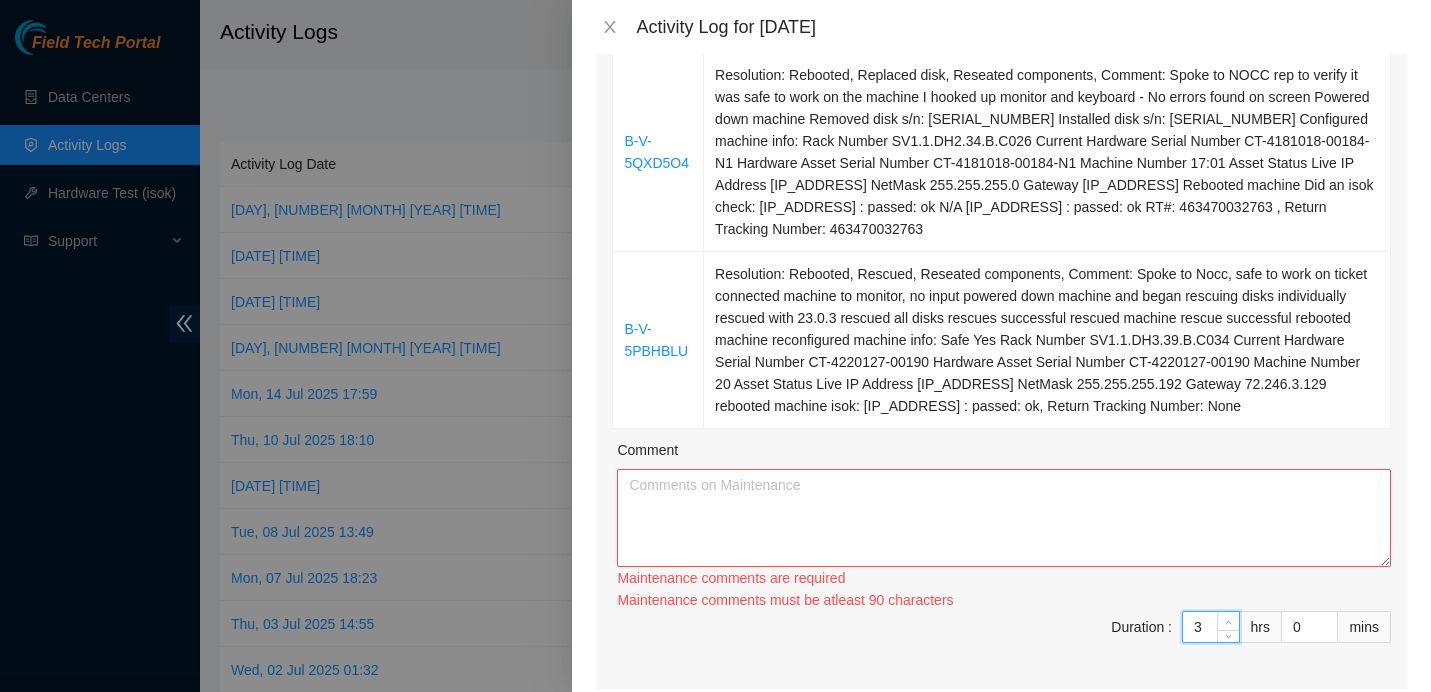 click 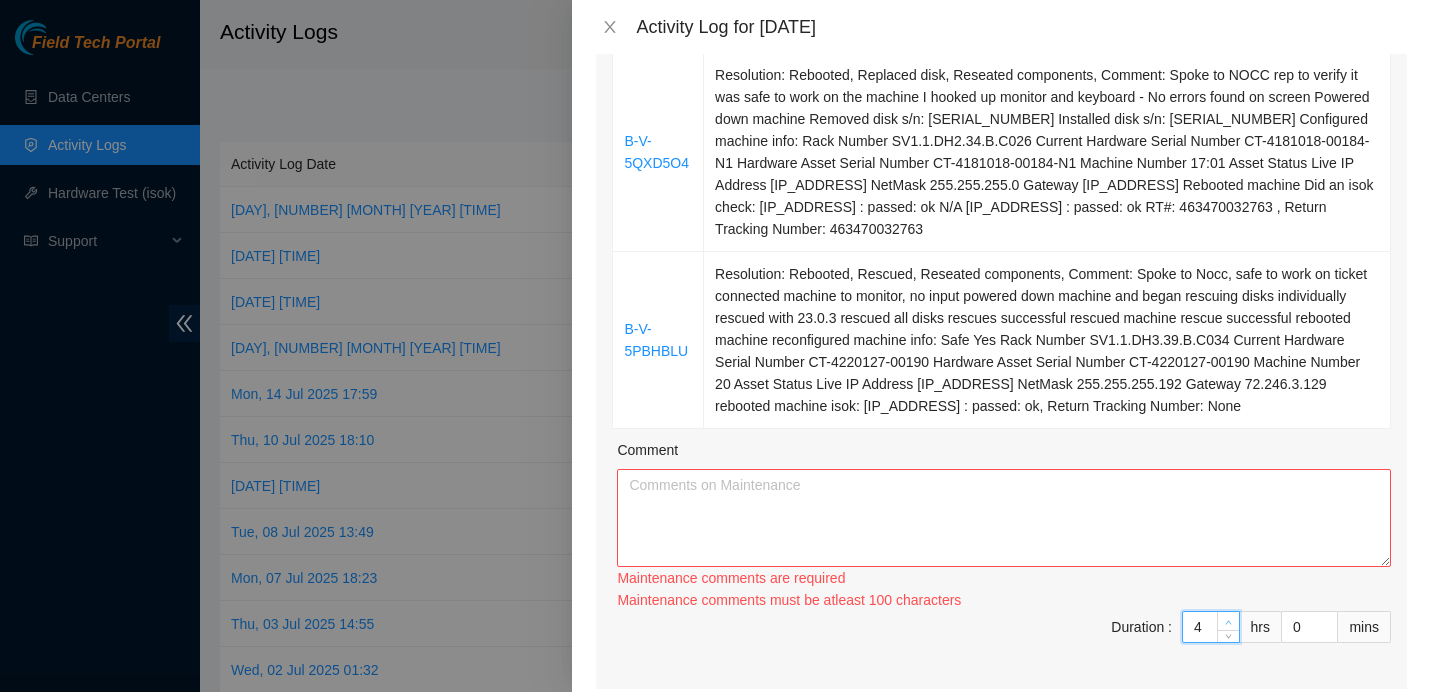 click 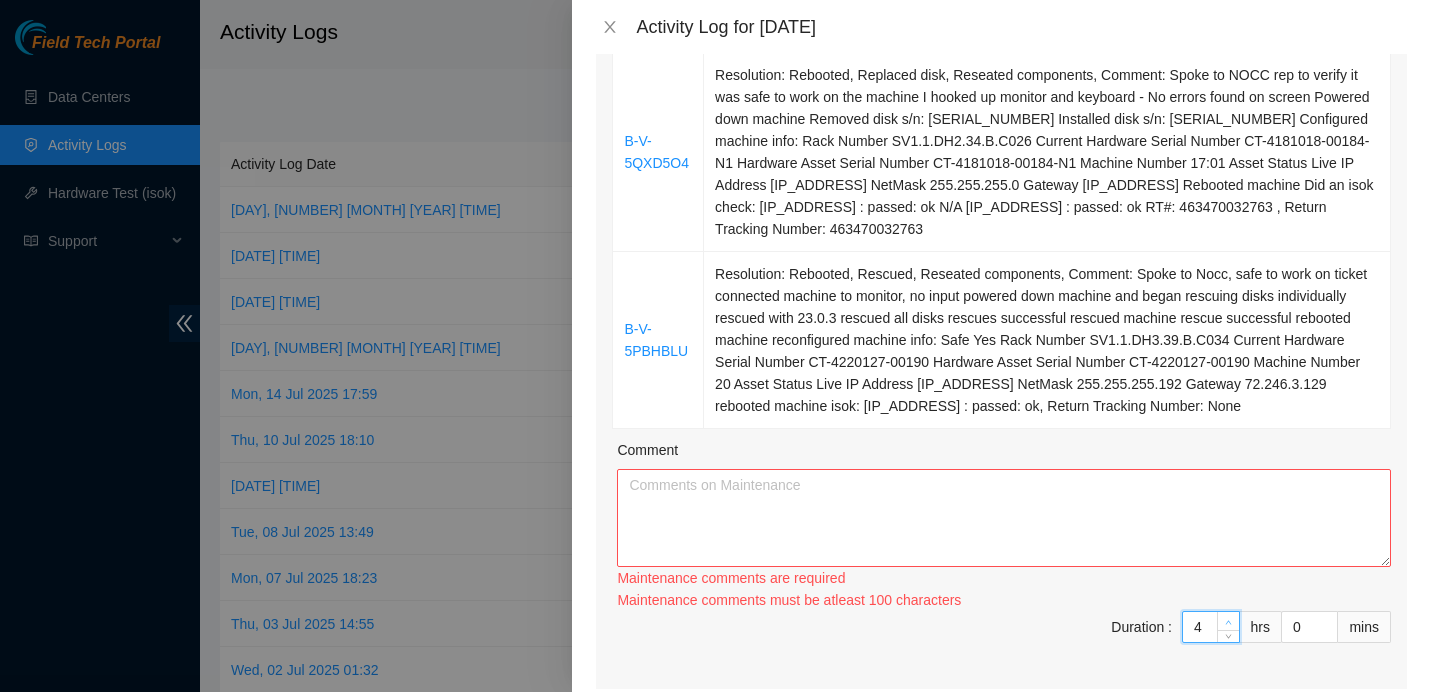 type on "5" 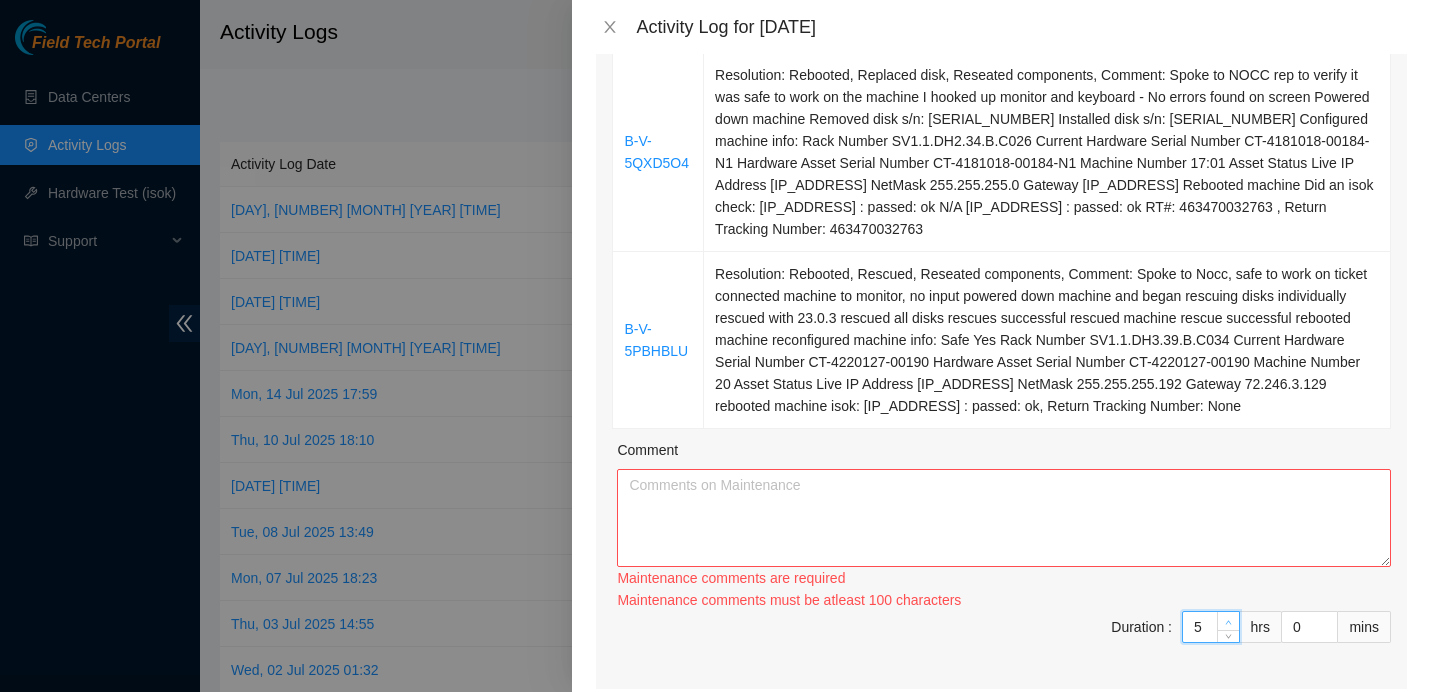 click 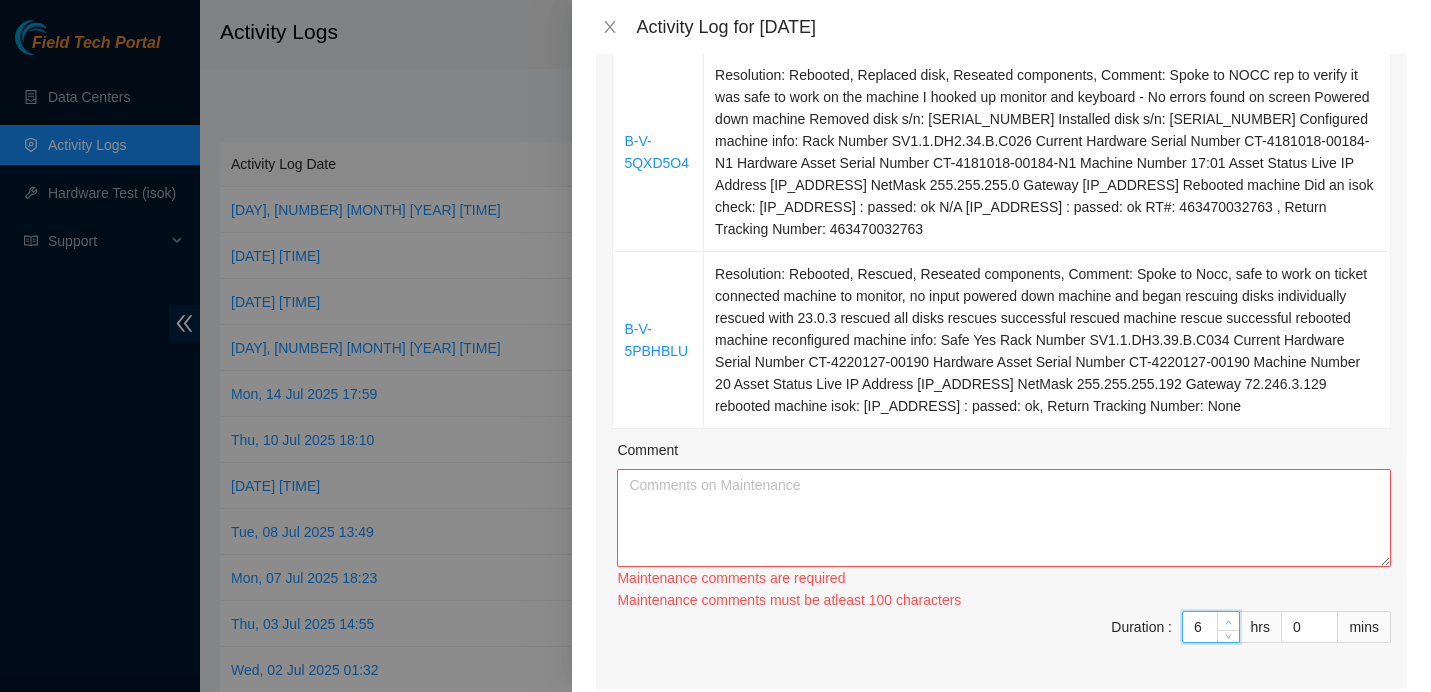 click 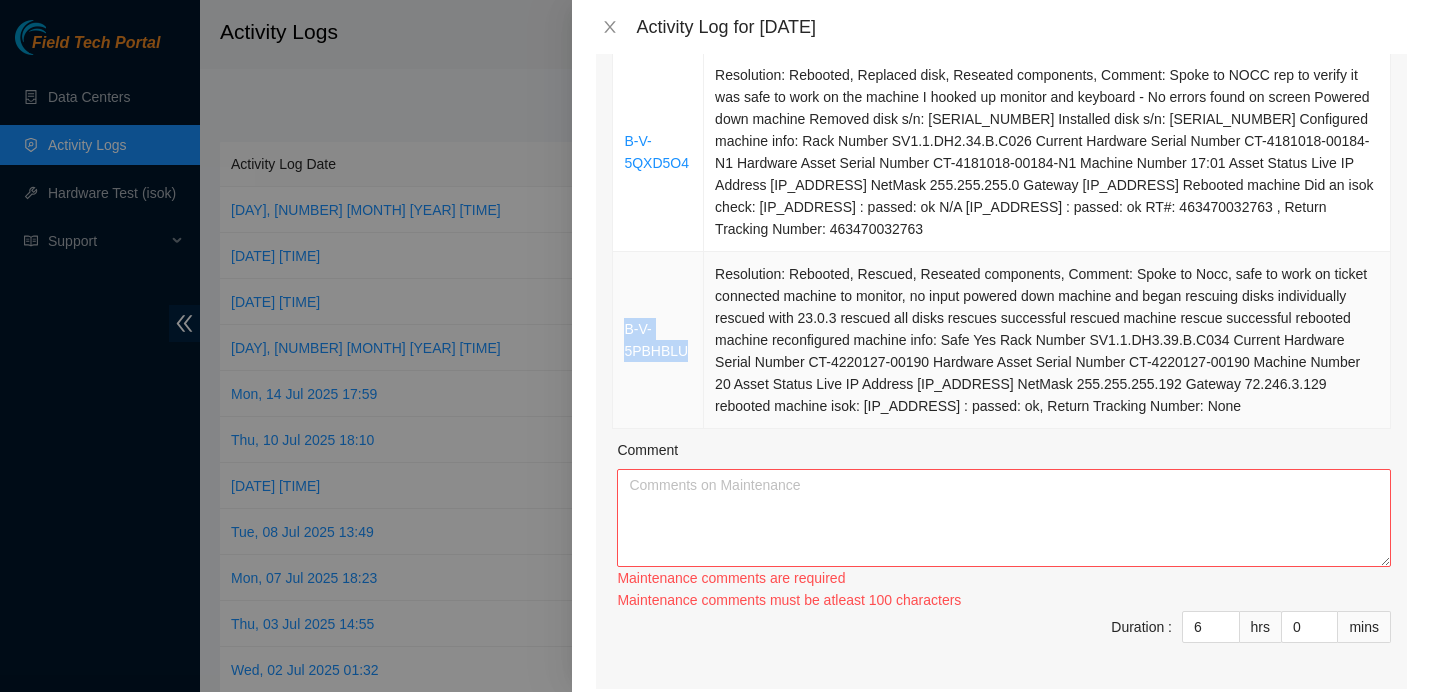 drag, startPoint x: 693, startPoint y: 368, endPoint x: 617, endPoint y: 332, distance: 84.095184 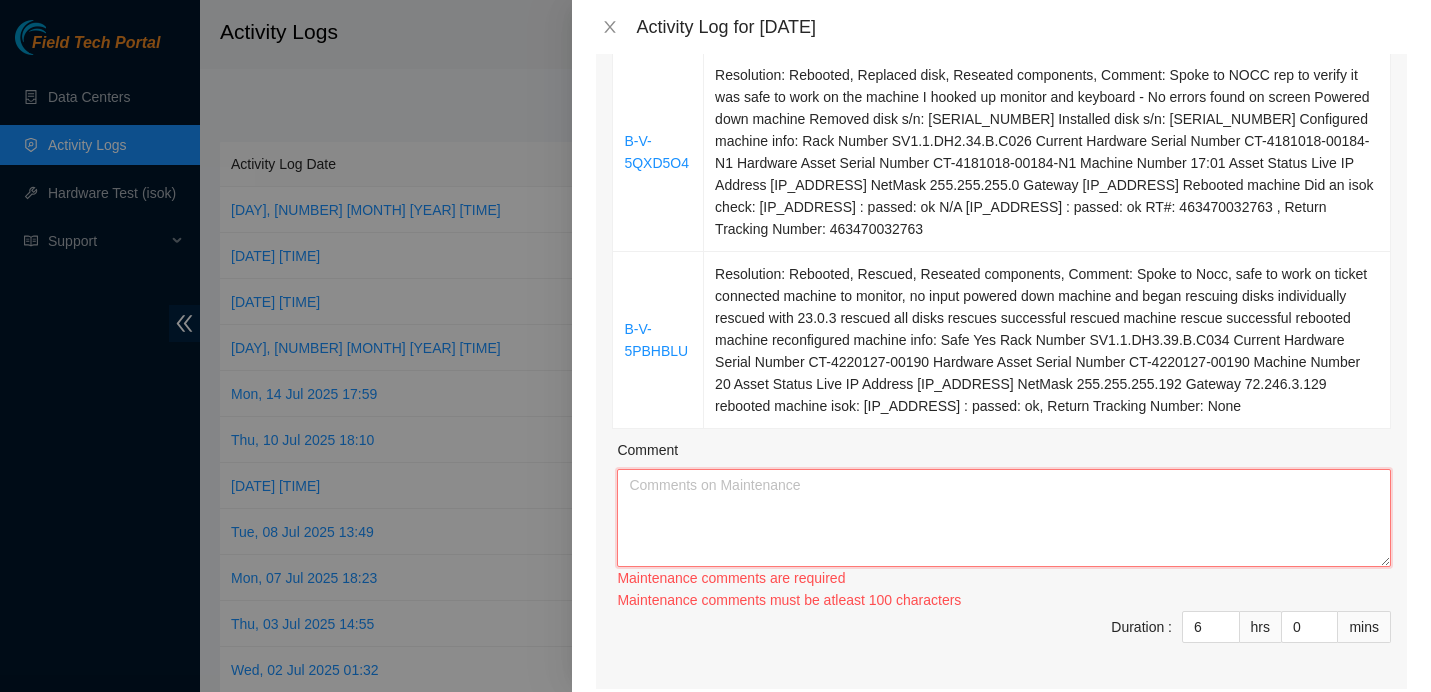 click on "Comment" at bounding box center (1004, 518) 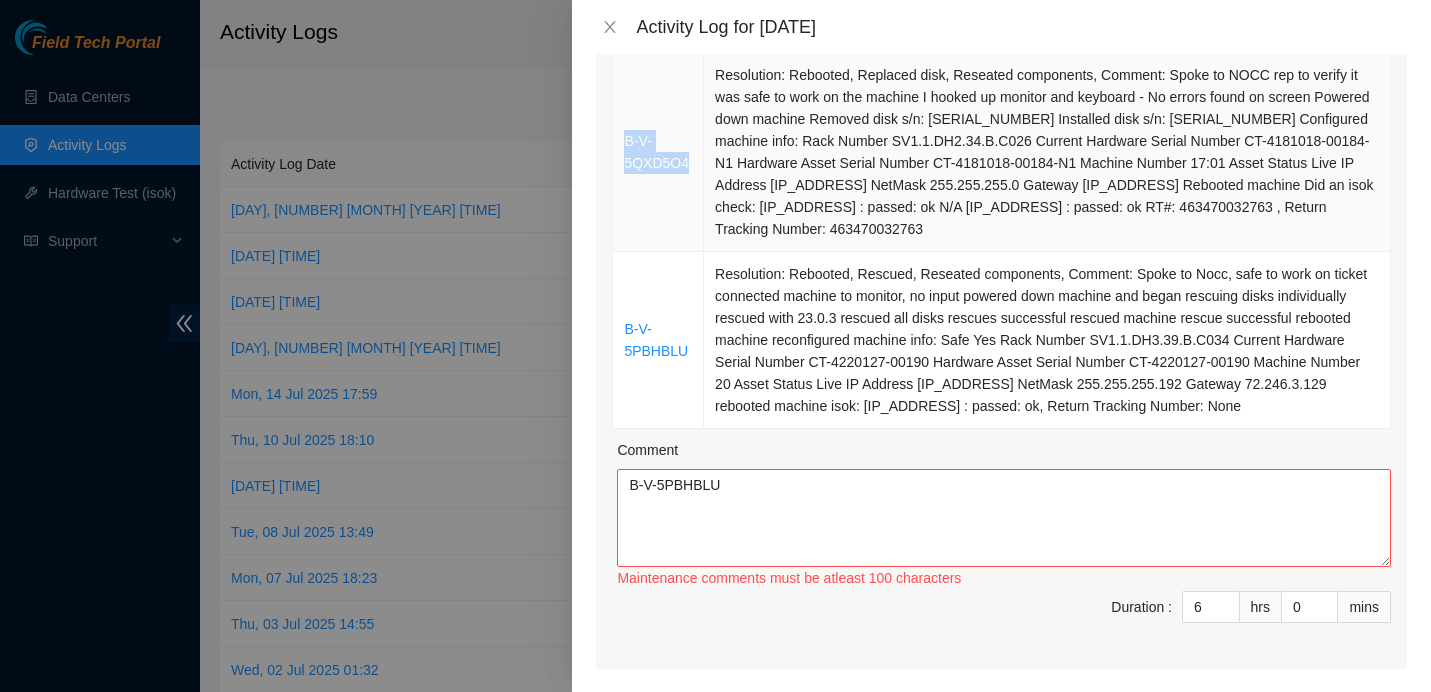 drag, startPoint x: 696, startPoint y: 162, endPoint x: 615, endPoint y: 125, distance: 89.050545 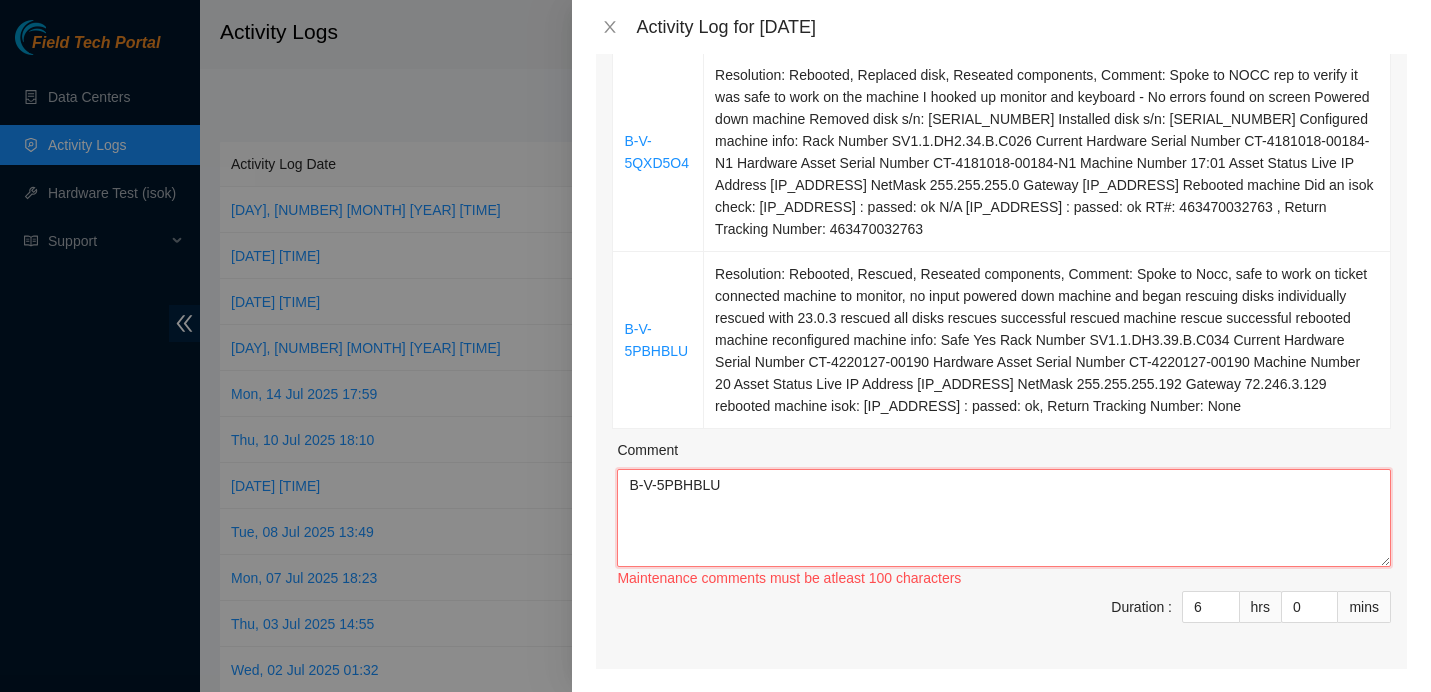click on "B-V-5PBHBLU" at bounding box center (1004, 518) 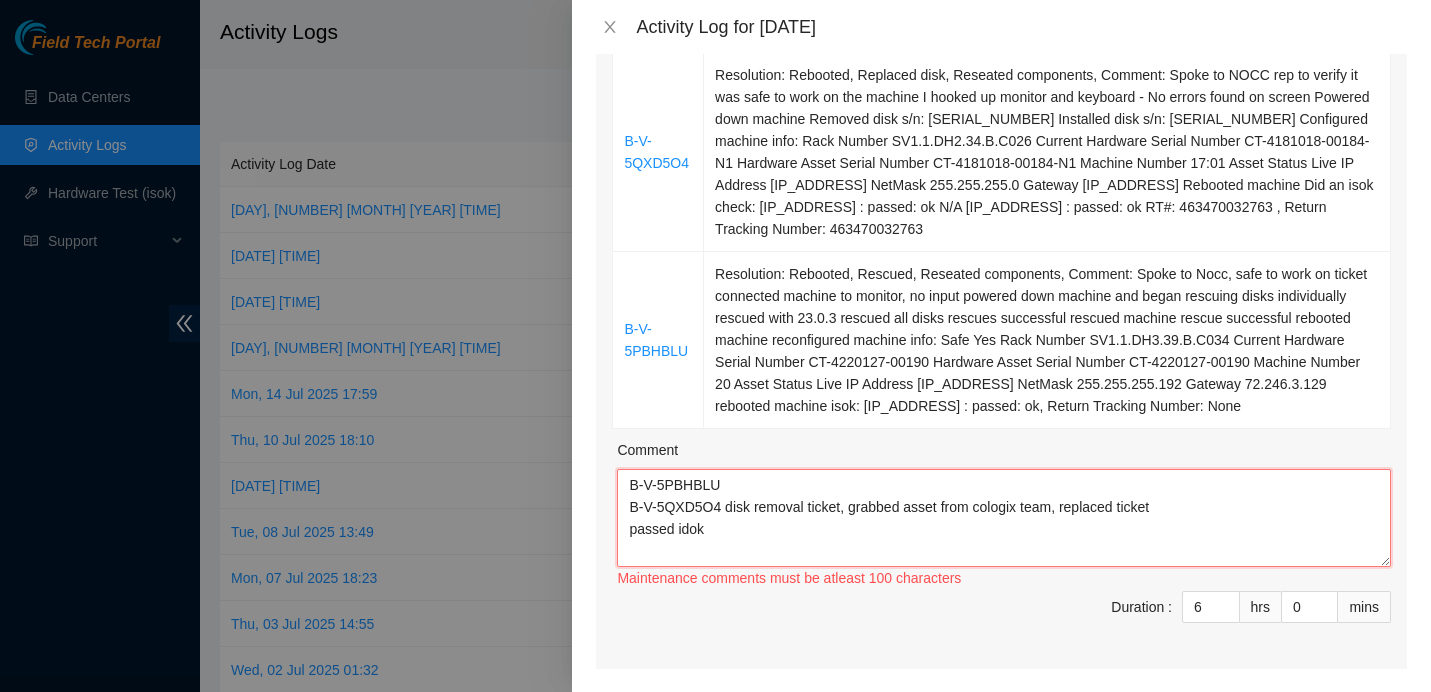 click on "B-V-5PBHBLU
B-V-5QXD5O4 disk removal ticket, grabbed asset from cologix team, replaced ticket
passed idok" at bounding box center (1004, 518) 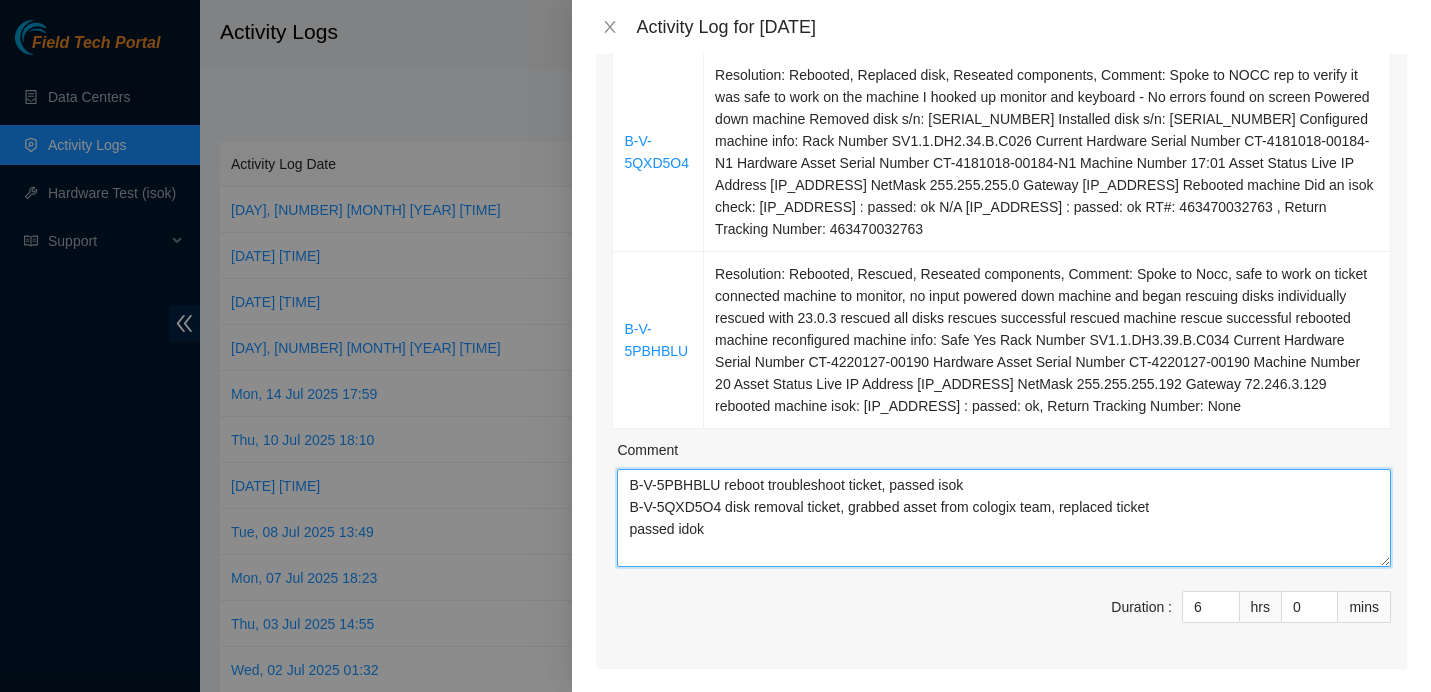 click on "B-V-5PBHBLU reboot troubleshoot ticket, passed isok
B-V-5QXD5O4 disk removal ticket, grabbed asset from cologix team, replaced ticket
passed idok" at bounding box center [1004, 518] 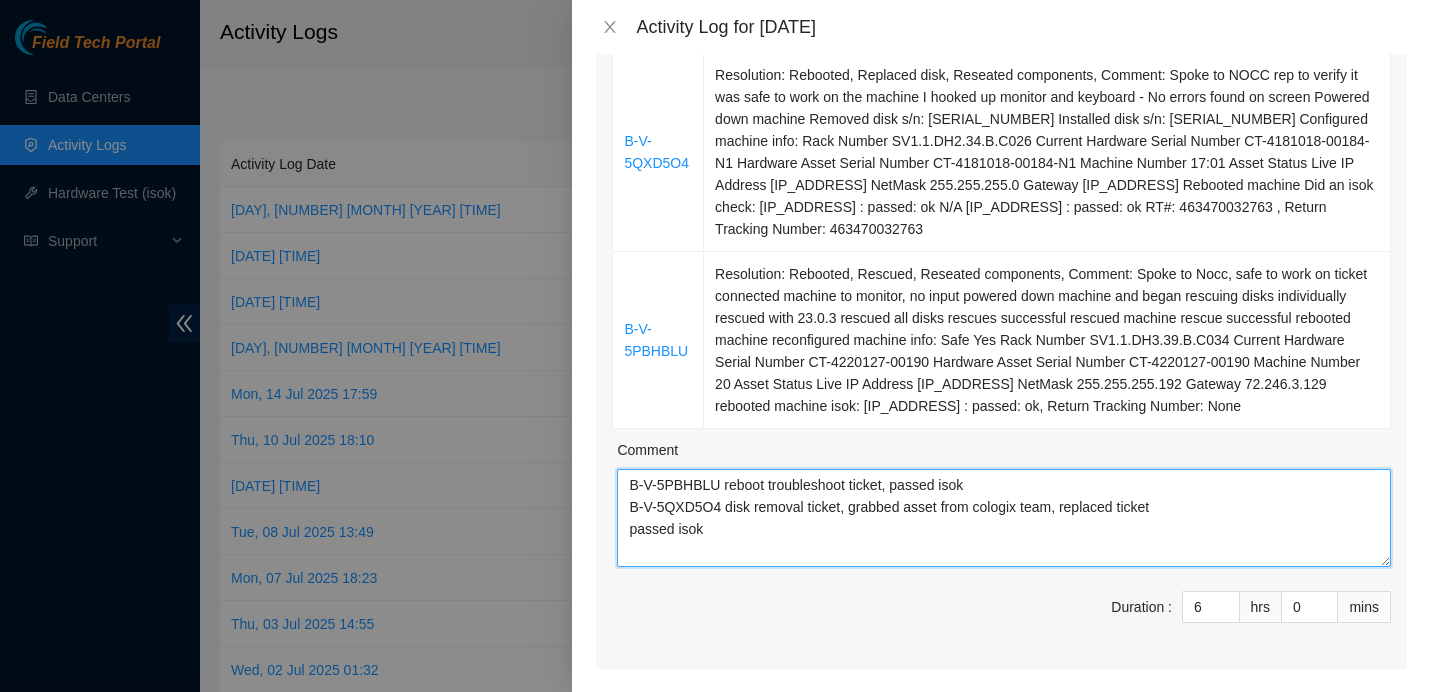 paste on "B-W-10D4H8U" 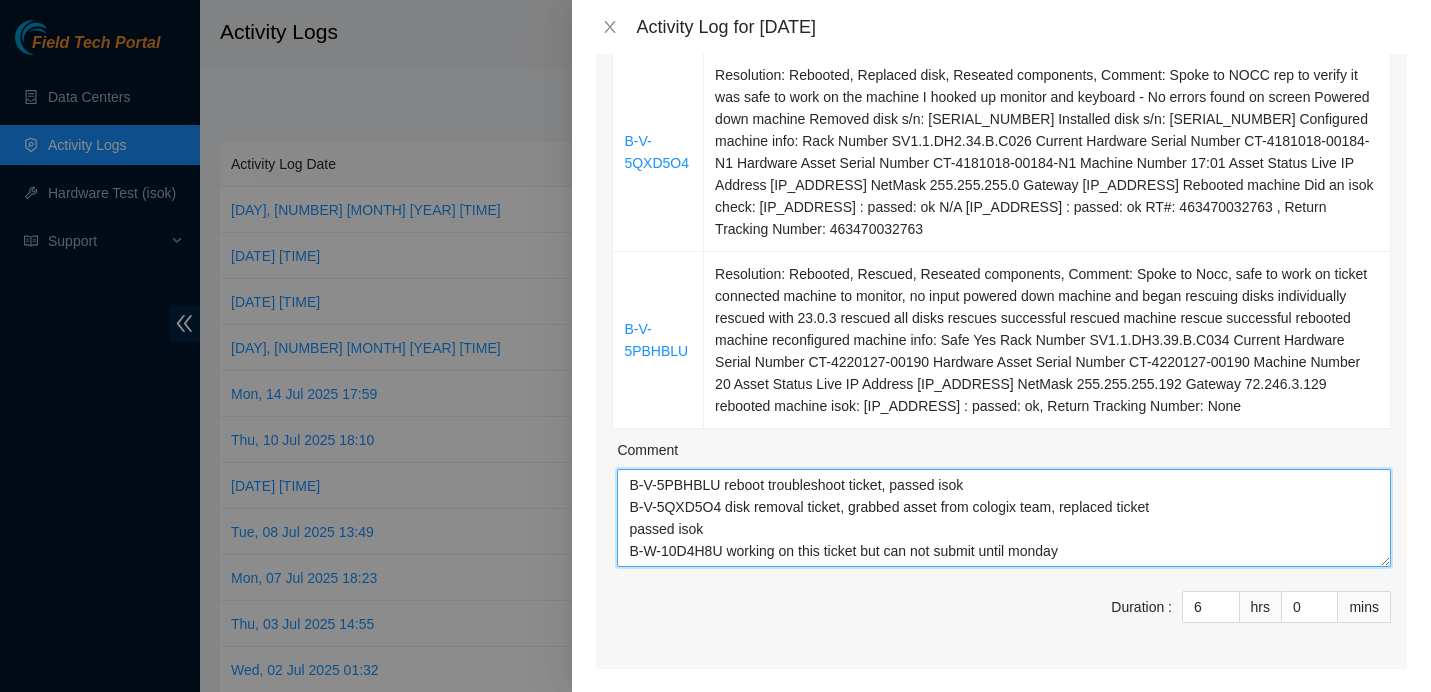 click on "B-V-5PBHBLU reboot troubleshoot ticket, passed isok
B-V-5QXD5O4 disk removal ticket, grabbed asset from cologix team, replaced ticket
passed isok
B-W-10D4H8U working on this ticket but can not submit until monday" at bounding box center (1004, 518) 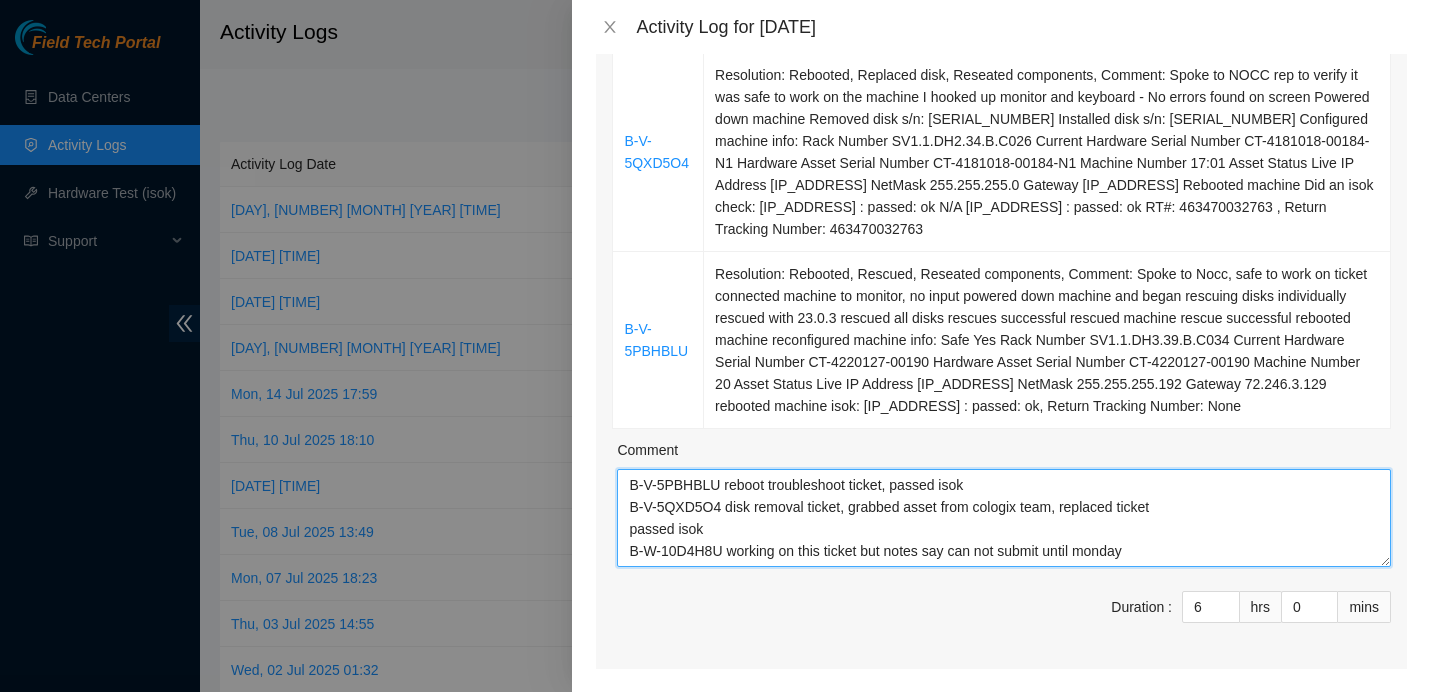click on "B-V-5PBHBLU reboot troubleshoot ticket, passed isok
B-V-5QXD5O4 disk removal ticket, grabbed asset from cologix team, replaced ticket
passed isok
B-W-10D4H8U working on this ticket but notes say can not submit until monday" at bounding box center (1004, 518) 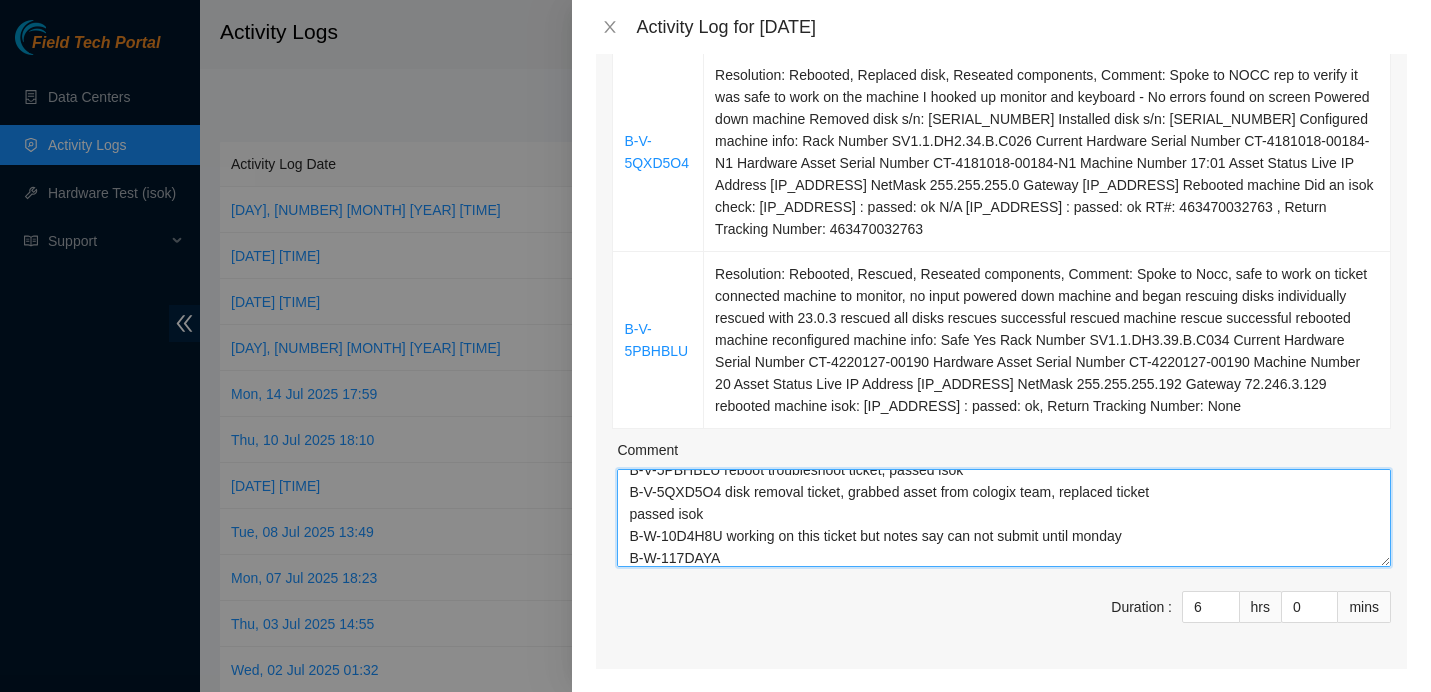 scroll, scrollTop: 37, scrollLeft: 0, axis: vertical 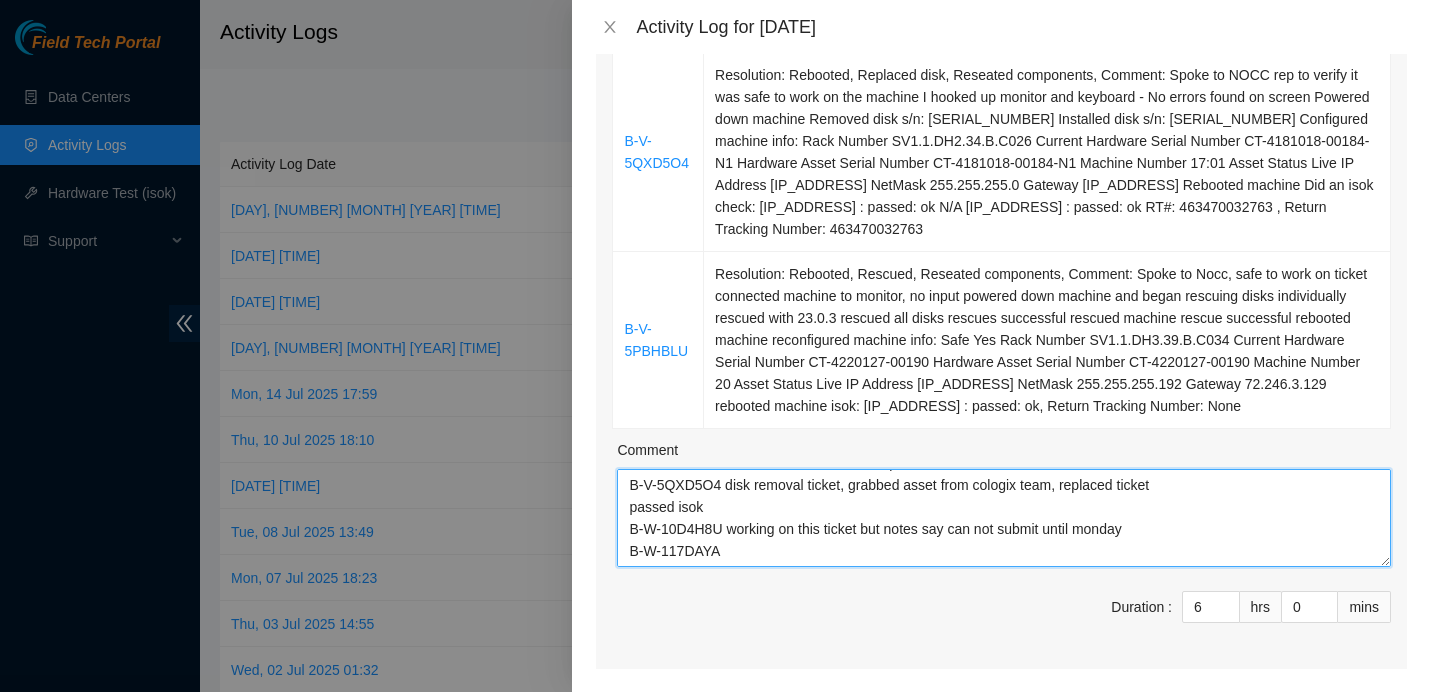 click on "B-V-5PBHBLU reboot troubleshoot ticket, passed isok
B-V-5QXD5O4 disk removal ticket, grabbed asset from cologix team, replaced ticket
passed isok
B-W-10D4H8U working on this ticket but notes say can not submit until monday
B-W-117DAYA" at bounding box center [1004, 518] 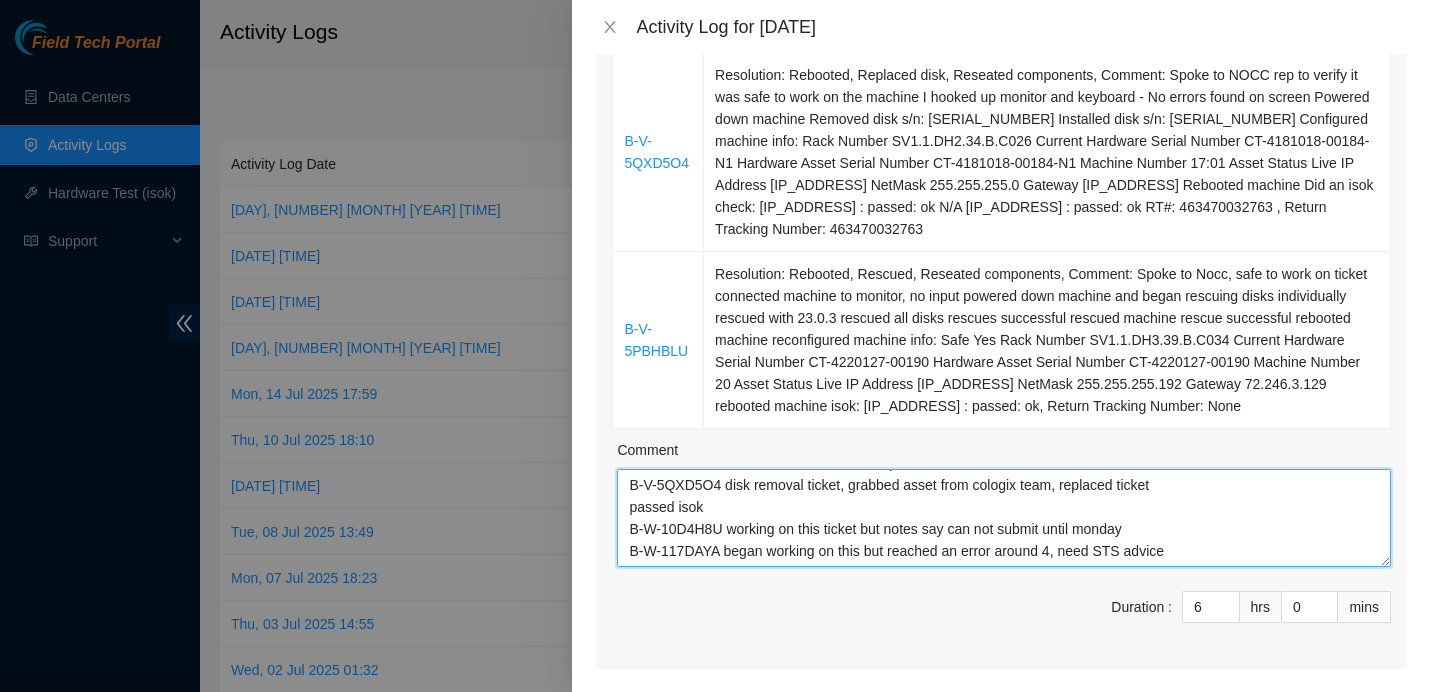 scroll, scrollTop: 44, scrollLeft: 0, axis: vertical 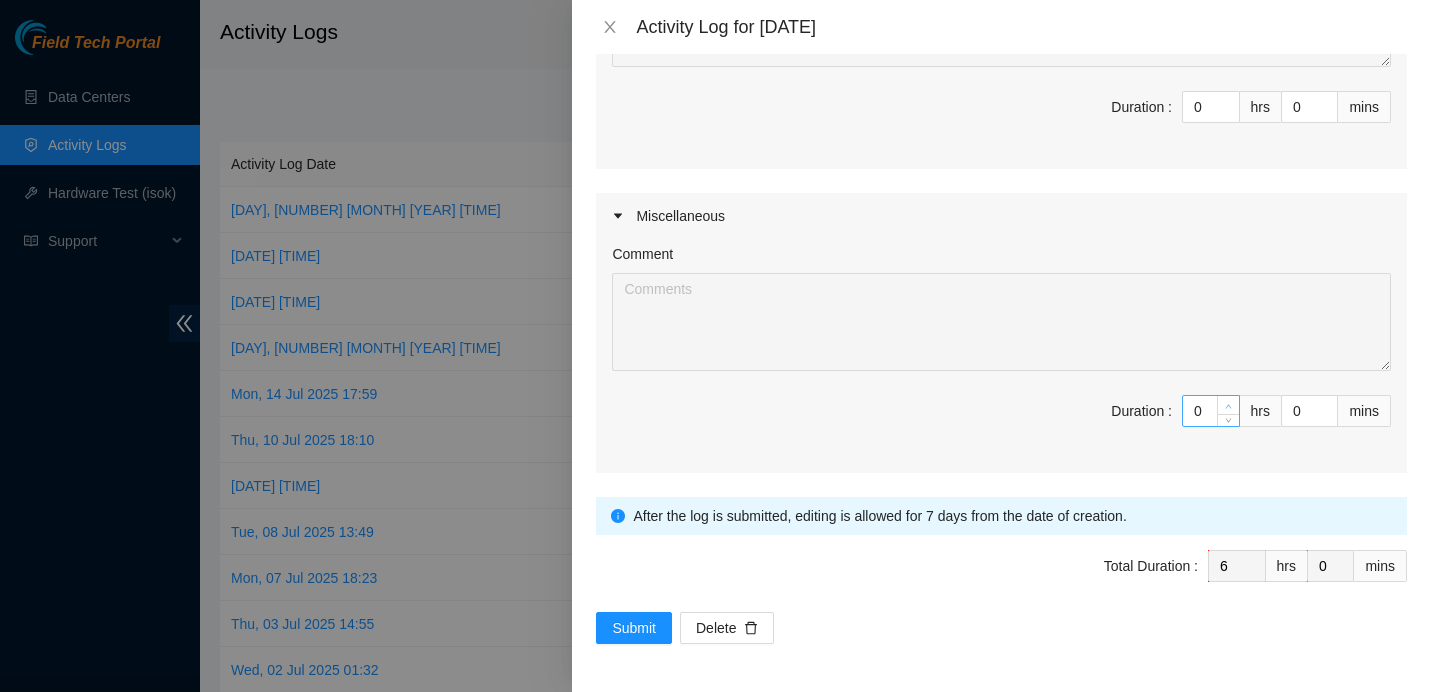 type on "B-V-5PBHBLU reboot troubleshoot ticket, passed isok
B-V-5QXD5O4 disk removal ticket, grabbed asset from cologix team, replaced ticket
passed isok
B-W-10D4H8U working on this ticket but notes say can not submit until monday
B-W-117DAYA began working on this but reached an error around 4, need STS advice" 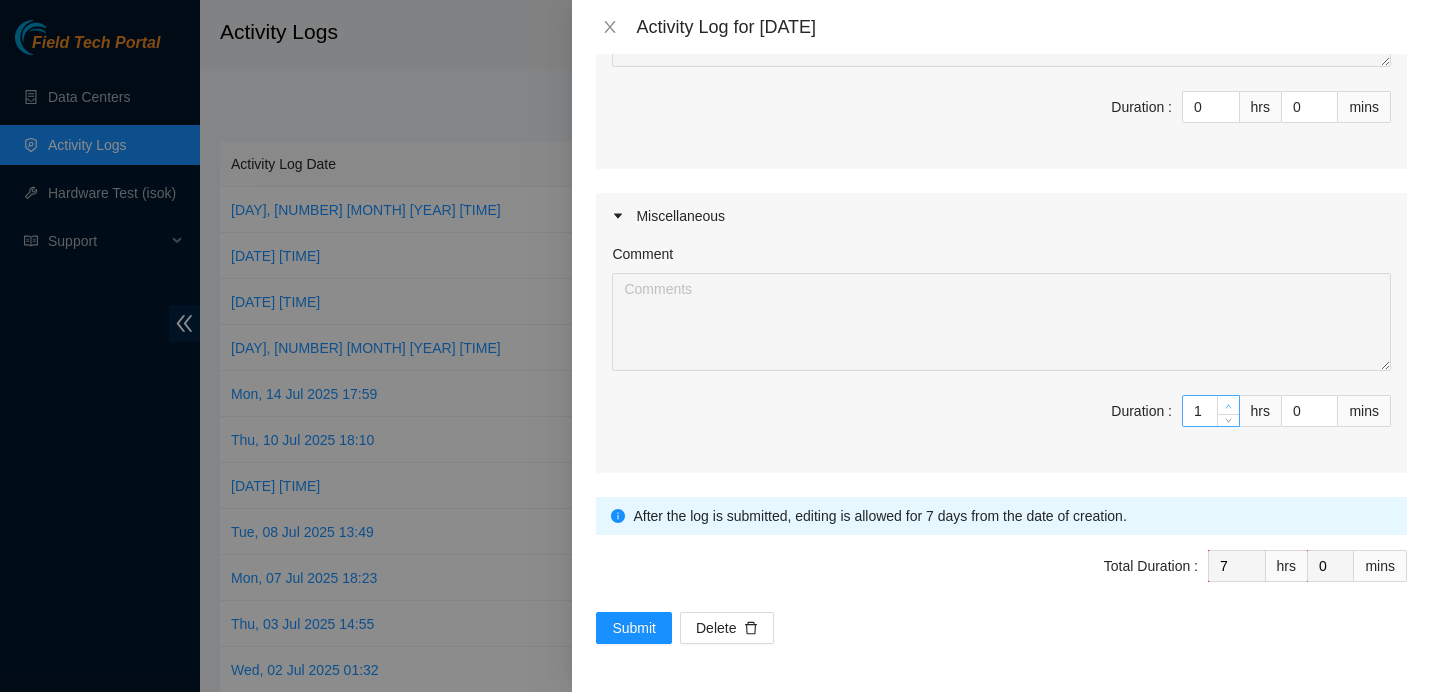 click 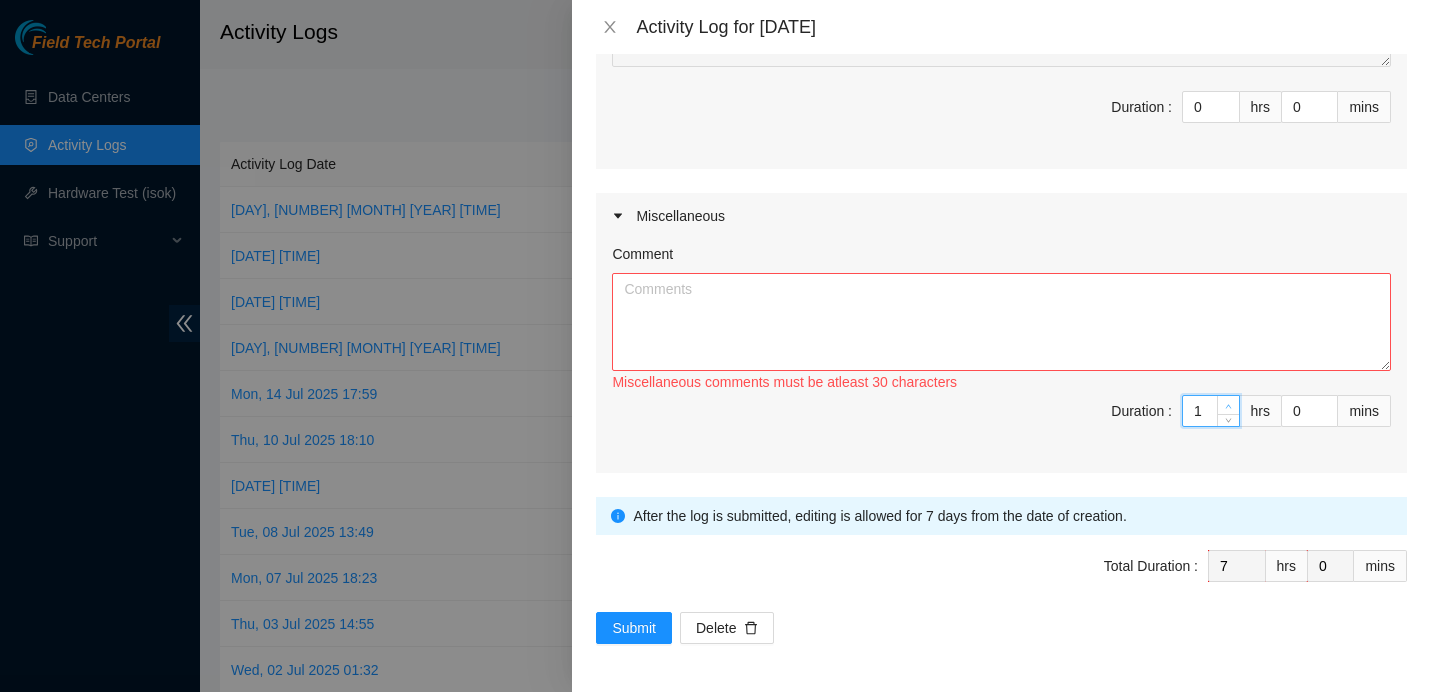 type on "2" 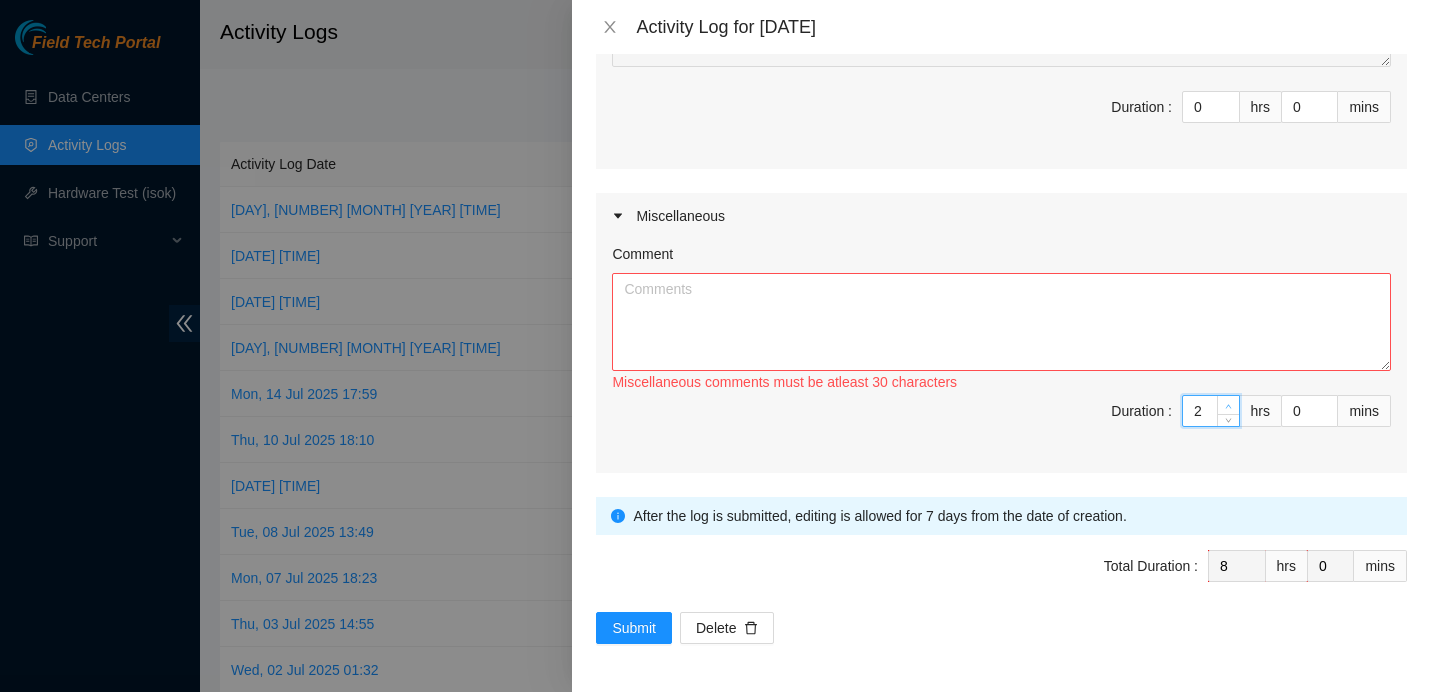 click 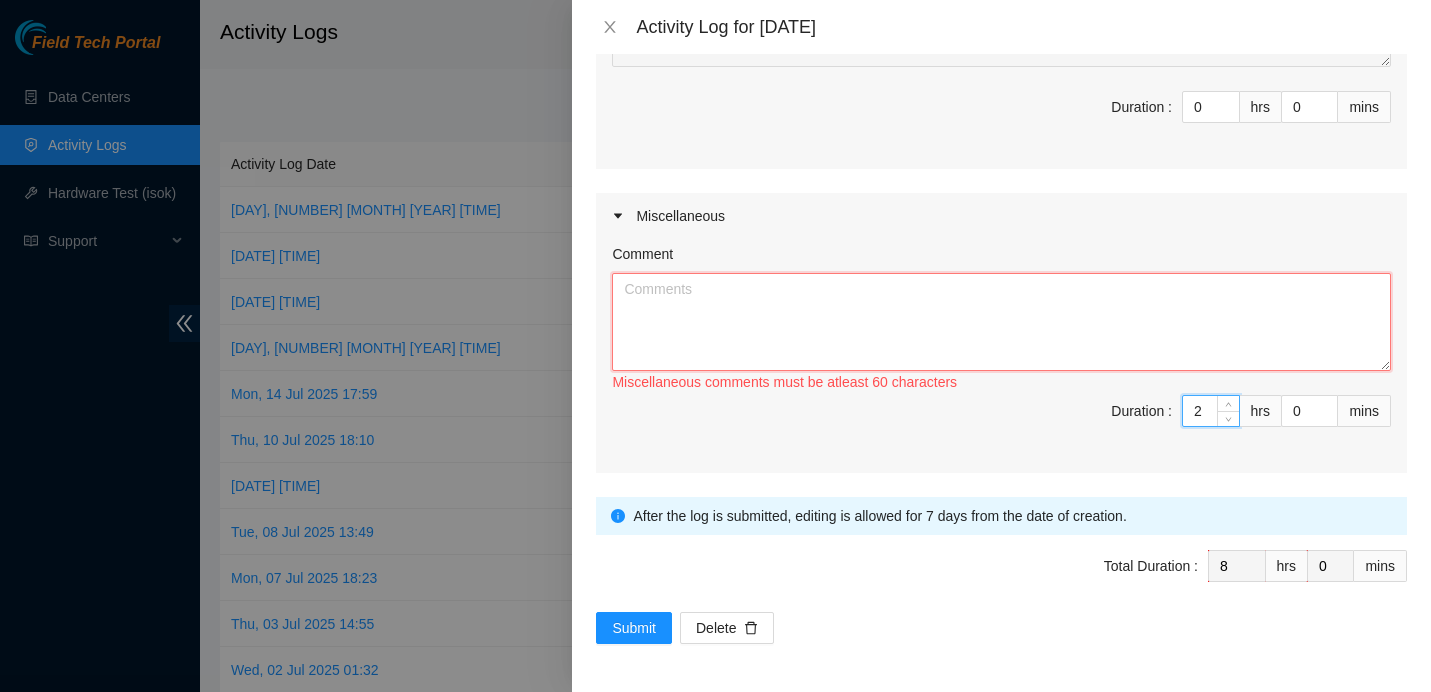 click on "Comment" at bounding box center [1001, 322] 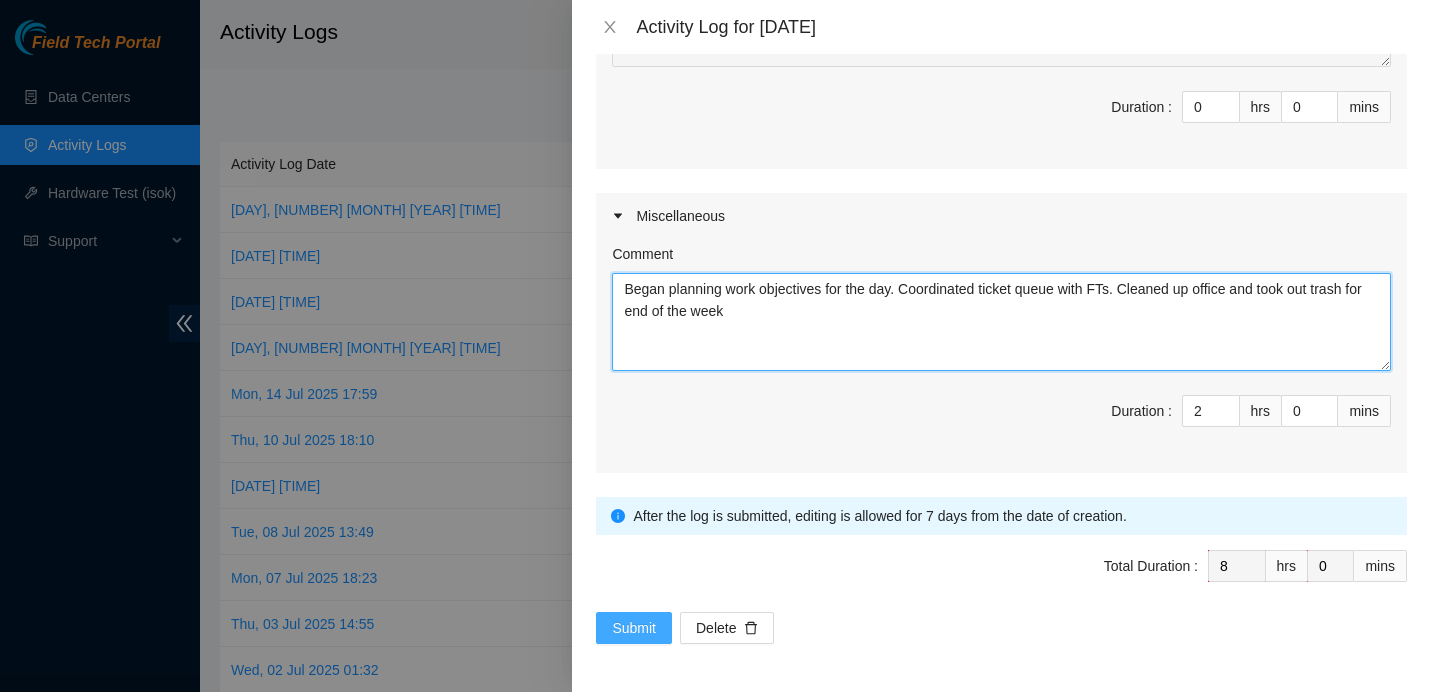 type on "Began planning work objectives for the day. Coordinated ticket queue with FTs. Cleaned up office and took out trash for end of the week" 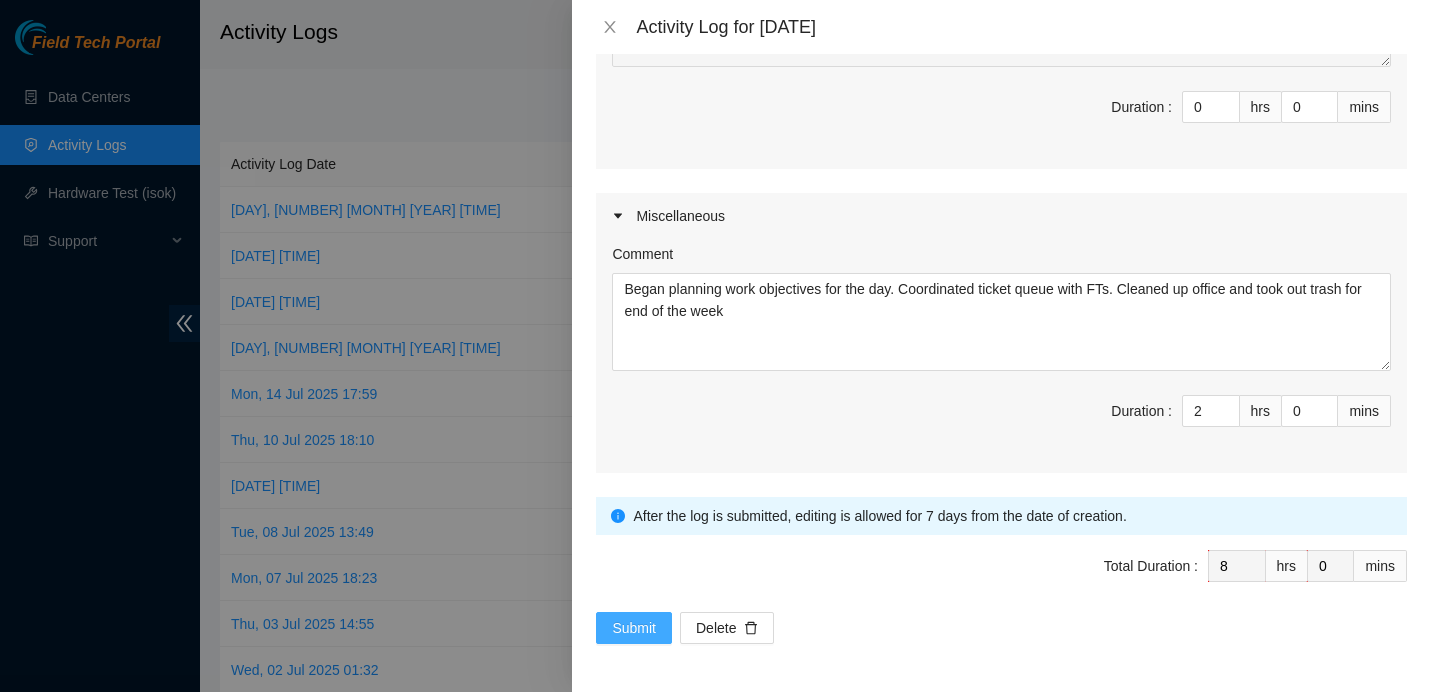 click on "Submit" at bounding box center [634, 628] 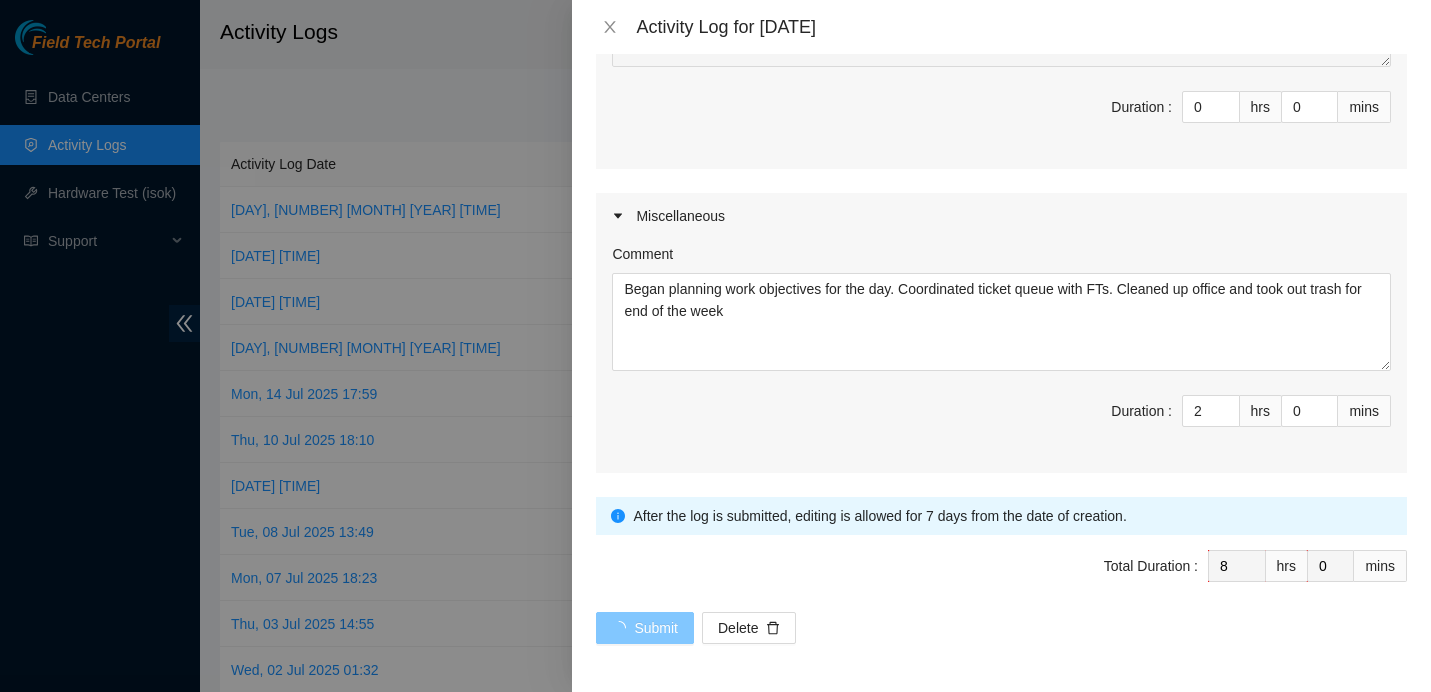 scroll, scrollTop: 0, scrollLeft: 0, axis: both 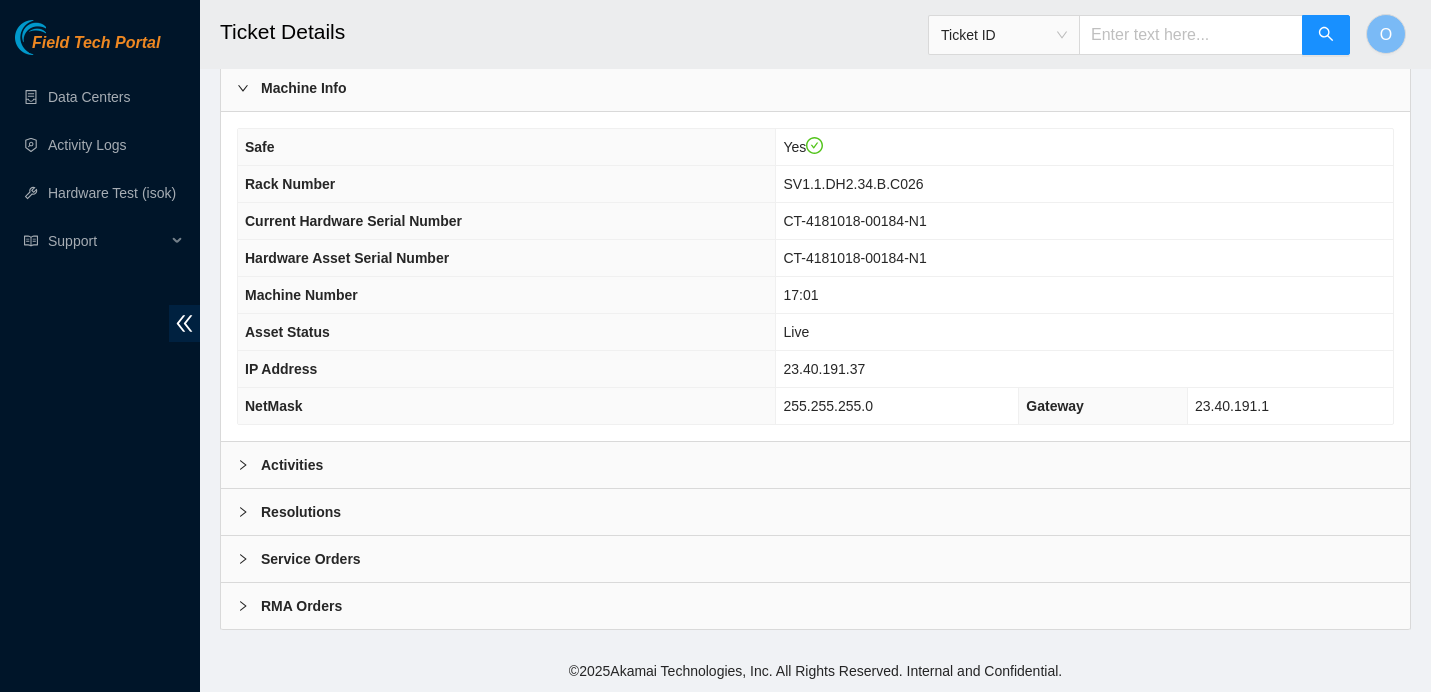 click on "Activities" at bounding box center [815, 465] 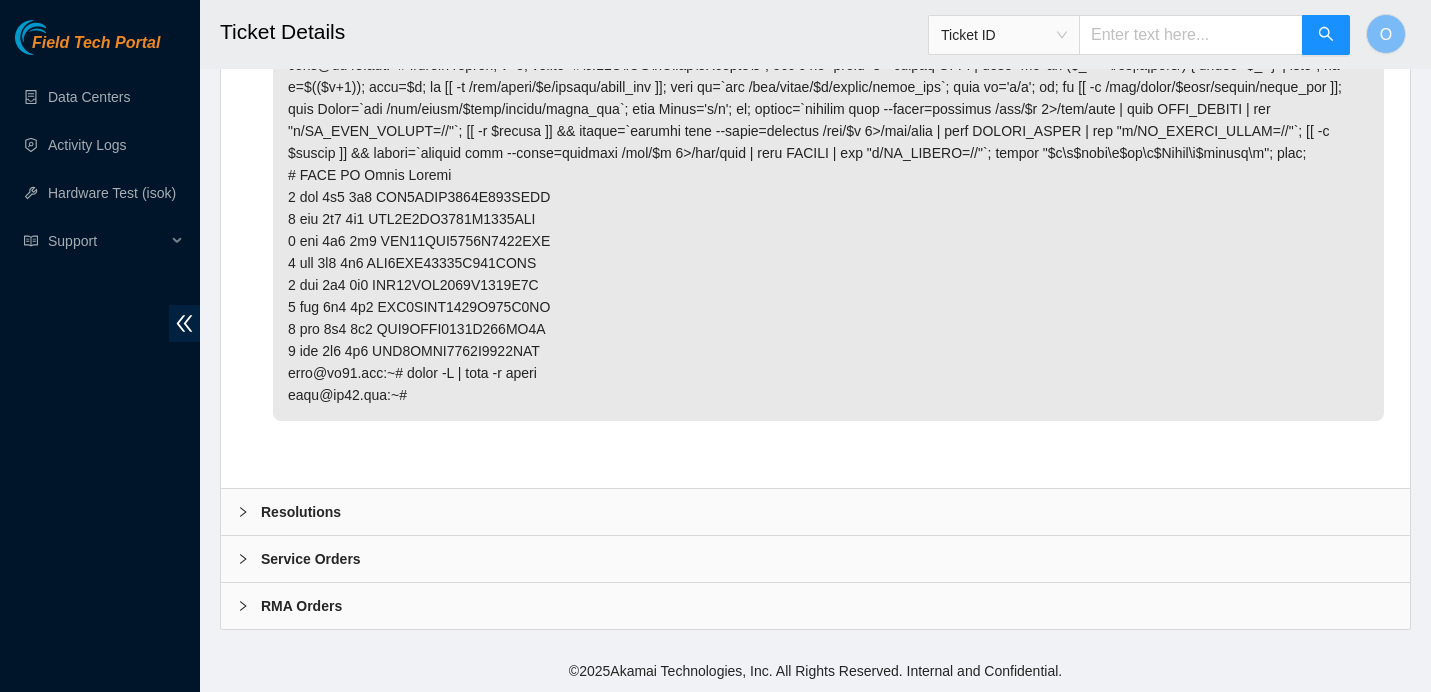 click on "Resolutions" at bounding box center (815, 512) 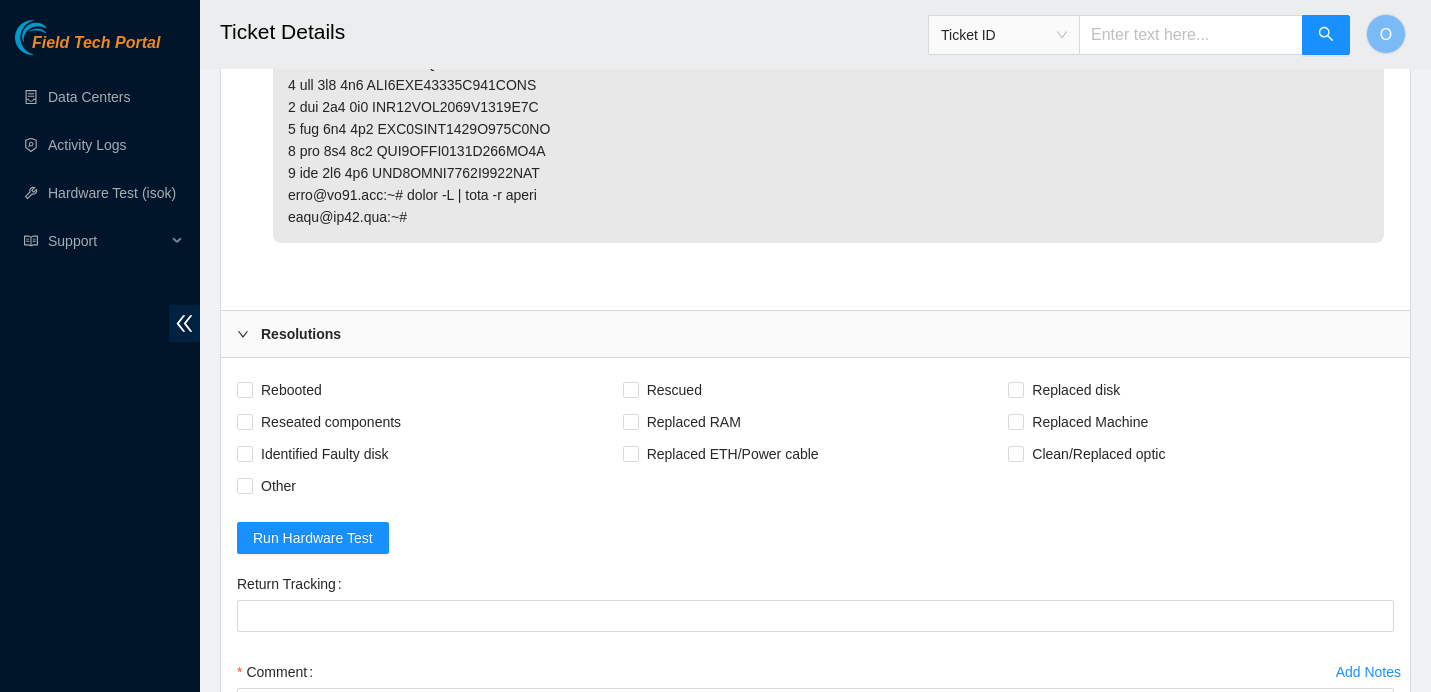 scroll, scrollTop: 3789, scrollLeft: 0, axis: vertical 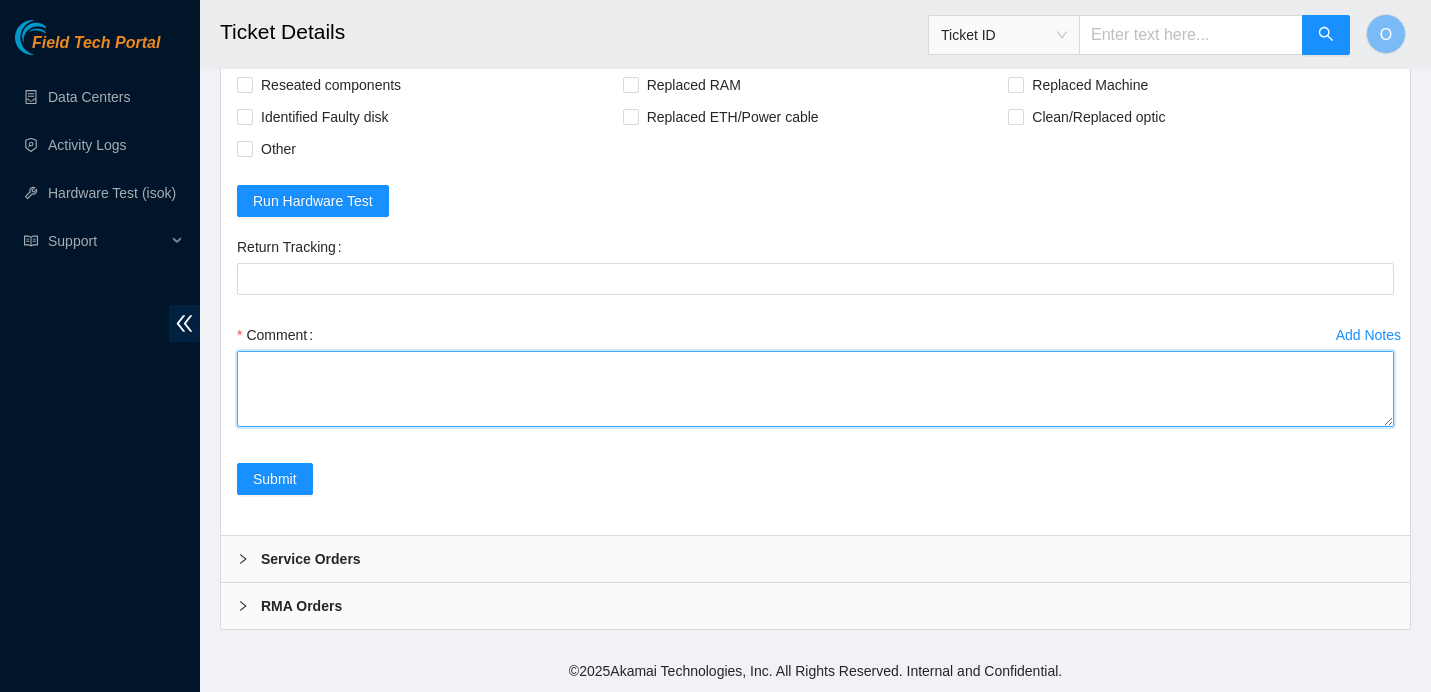 drag, startPoint x: 1368, startPoint y: 418, endPoint x: 1359, endPoint y: 412, distance: 10.816654 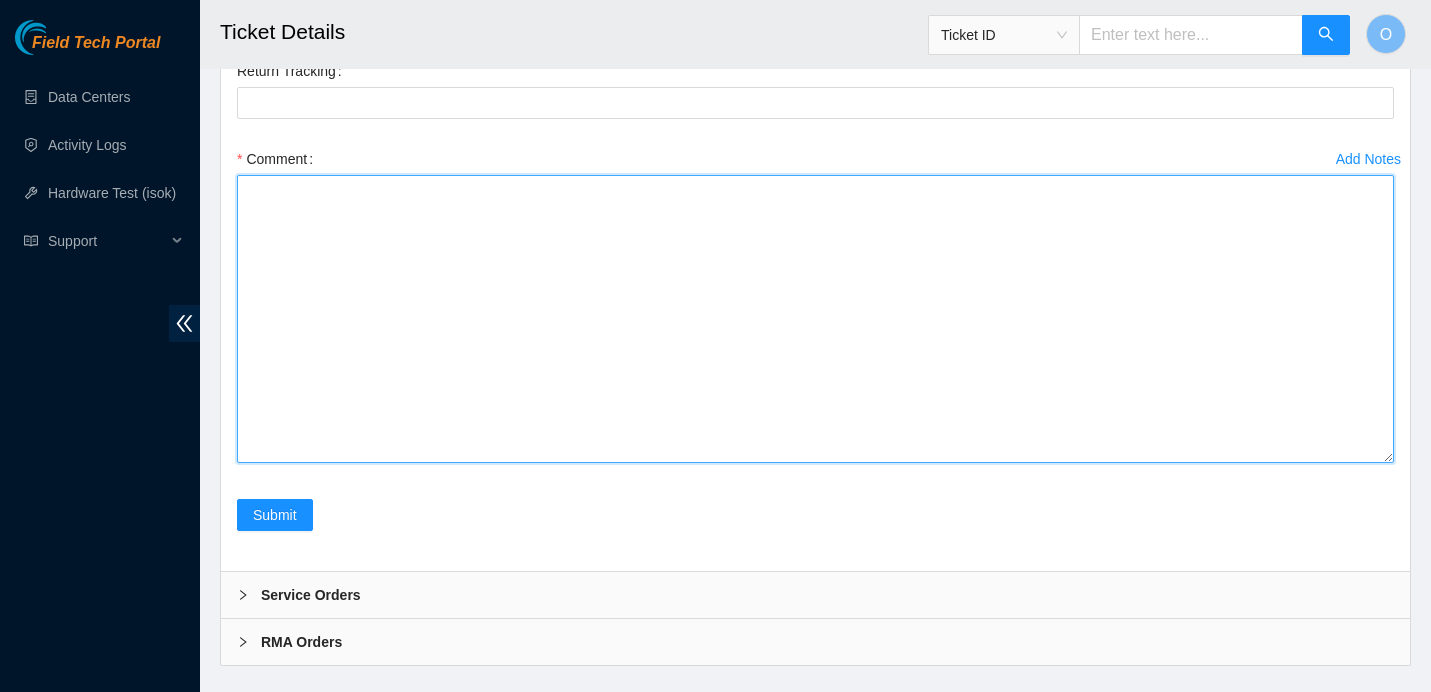 drag, startPoint x: 1386, startPoint y: 422, endPoint x: 1357, endPoint y: 753, distance: 332.26797 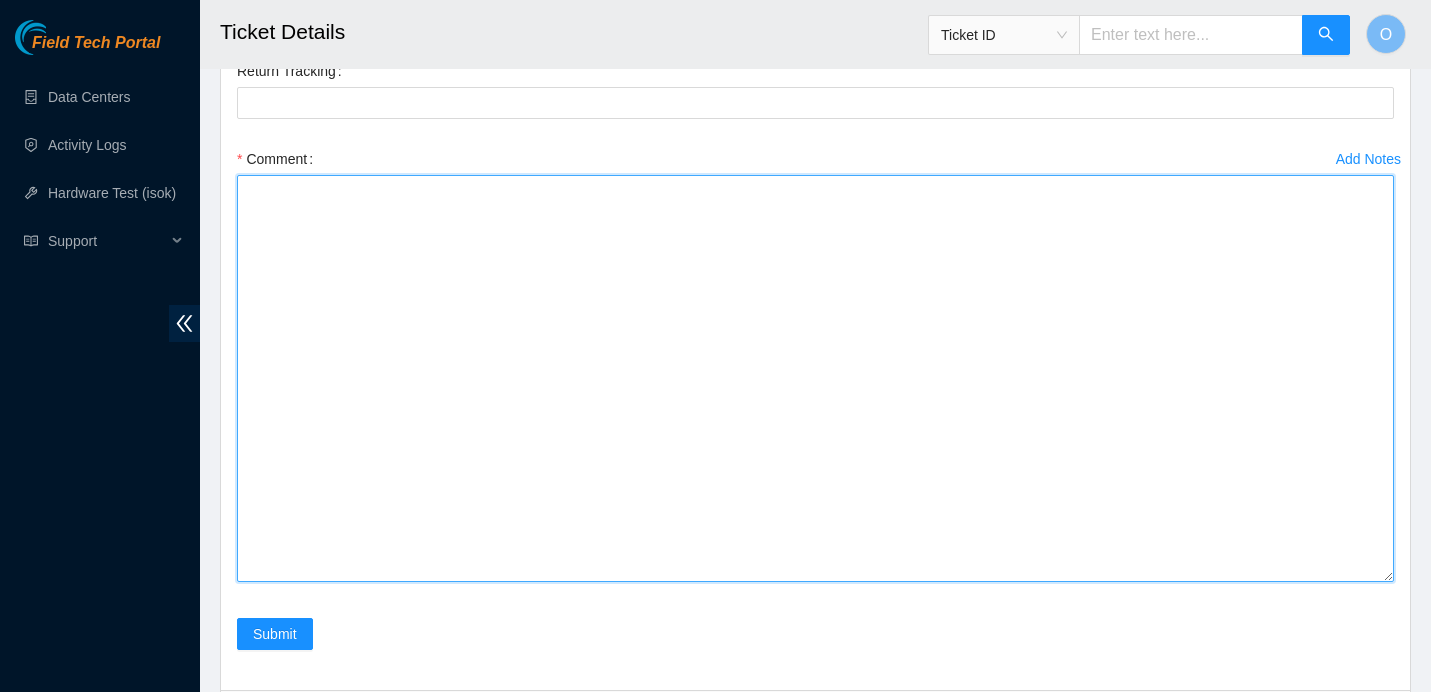 paste on "Spoke to NOCC rep to verify it was safe to work on the machine
I hooked up monitor and keyboard - No errors found on screen
Powered down machine
Removed disk s/n:
Installed disk s/n:
Rescued machine with image 23.0.1
Rescue was successful
Rebooted machine
Configured machine info:
Rebooted machine
Did an isok check:
RT#:" 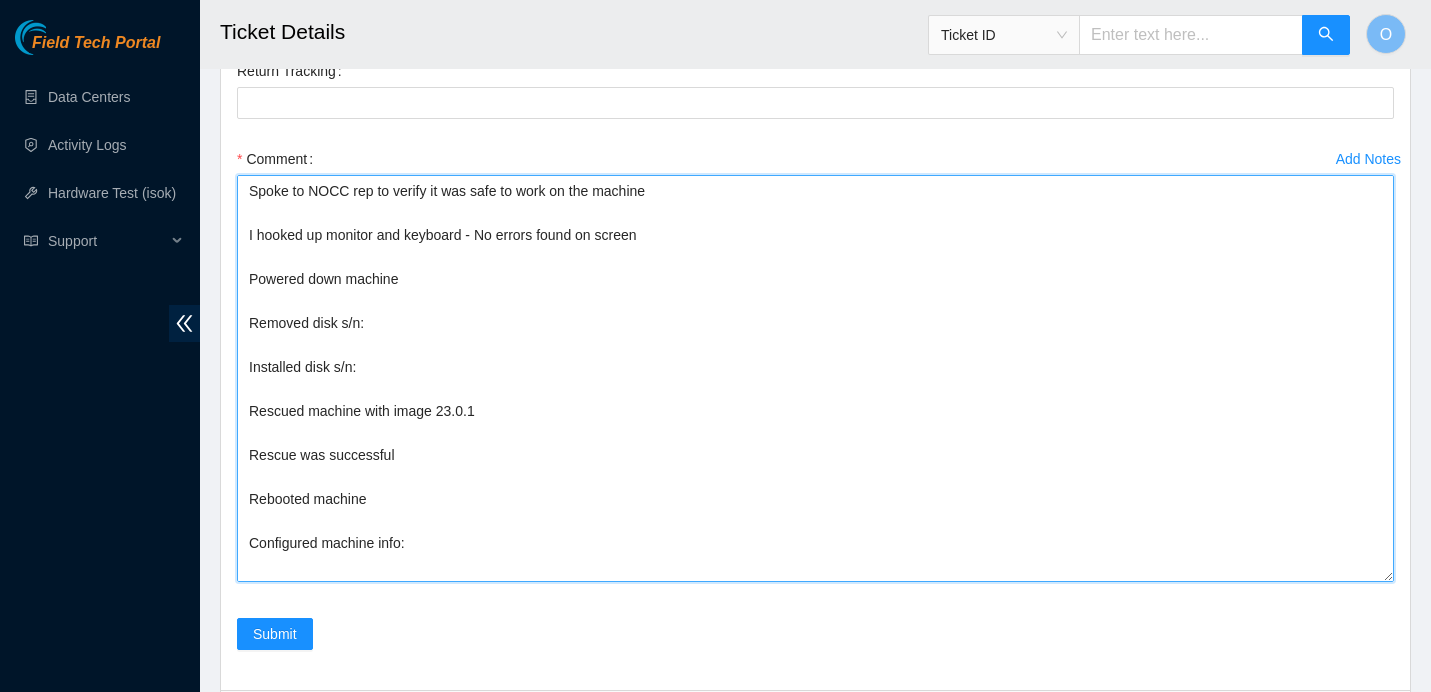 scroll, scrollTop: 3854, scrollLeft: 0, axis: vertical 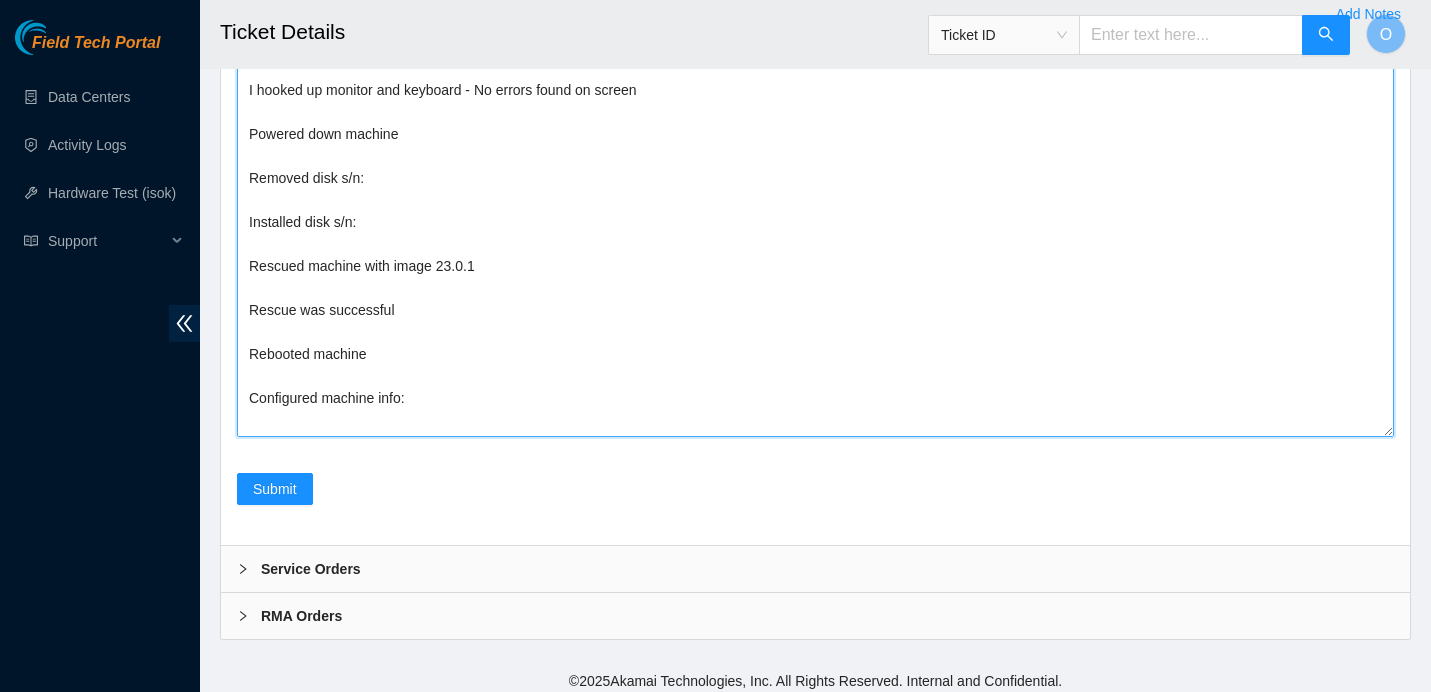 click on "Spoke to NOCC rep to verify it was safe to work on the machine
I hooked up monitor and keyboard - No errors found on screen
Powered down machine
Removed disk s/n:
Installed disk s/n:
Rescued machine with image 23.0.1
Rescue was successful
Rebooted machine
Configured machine info:
Rebooted machine
Did an isok check:
RT#:" at bounding box center [815, 233] 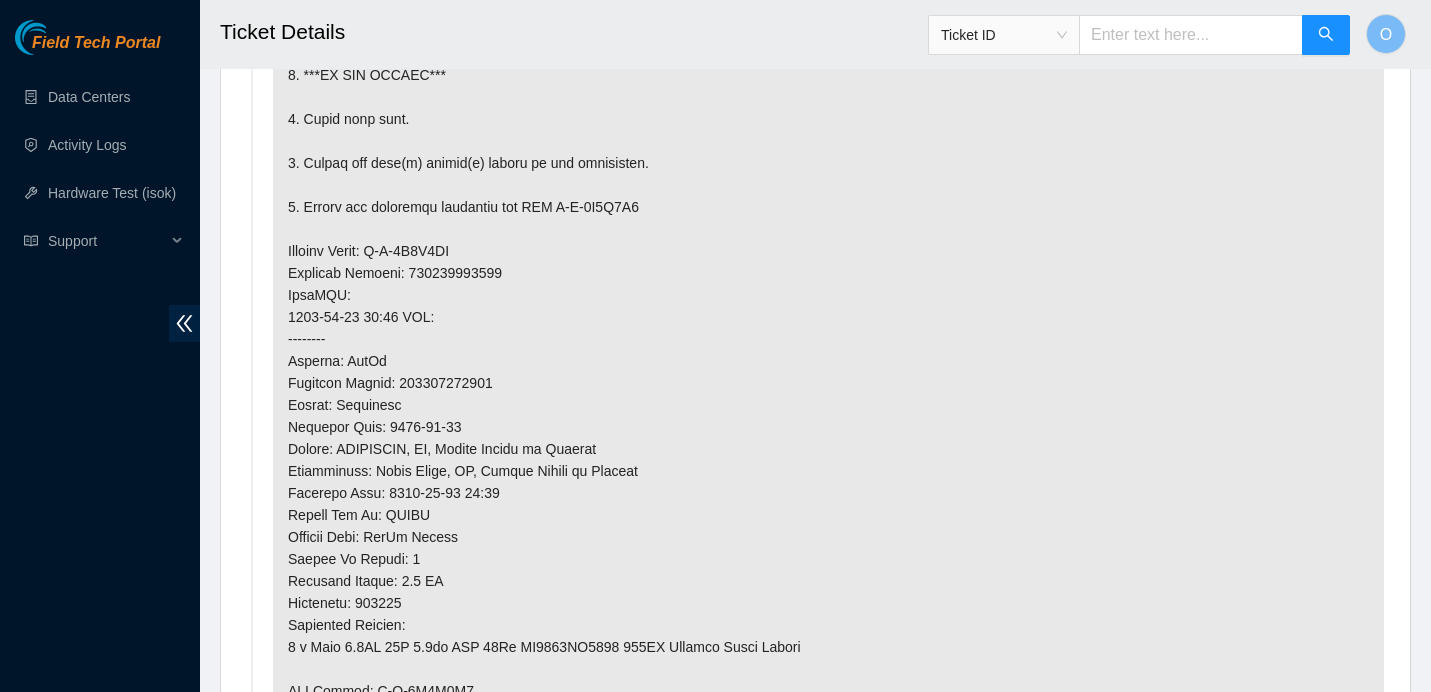 scroll, scrollTop: 1259, scrollLeft: 0, axis: vertical 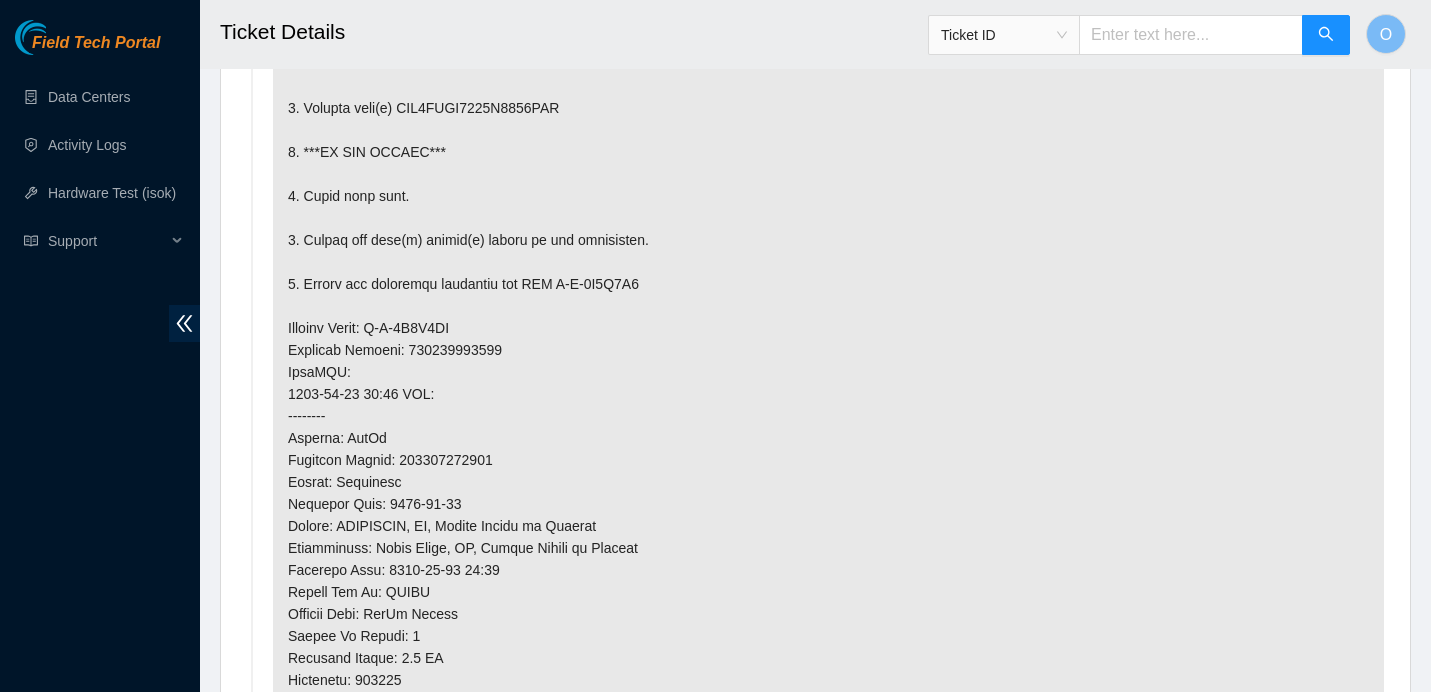 click at bounding box center [828, 383] 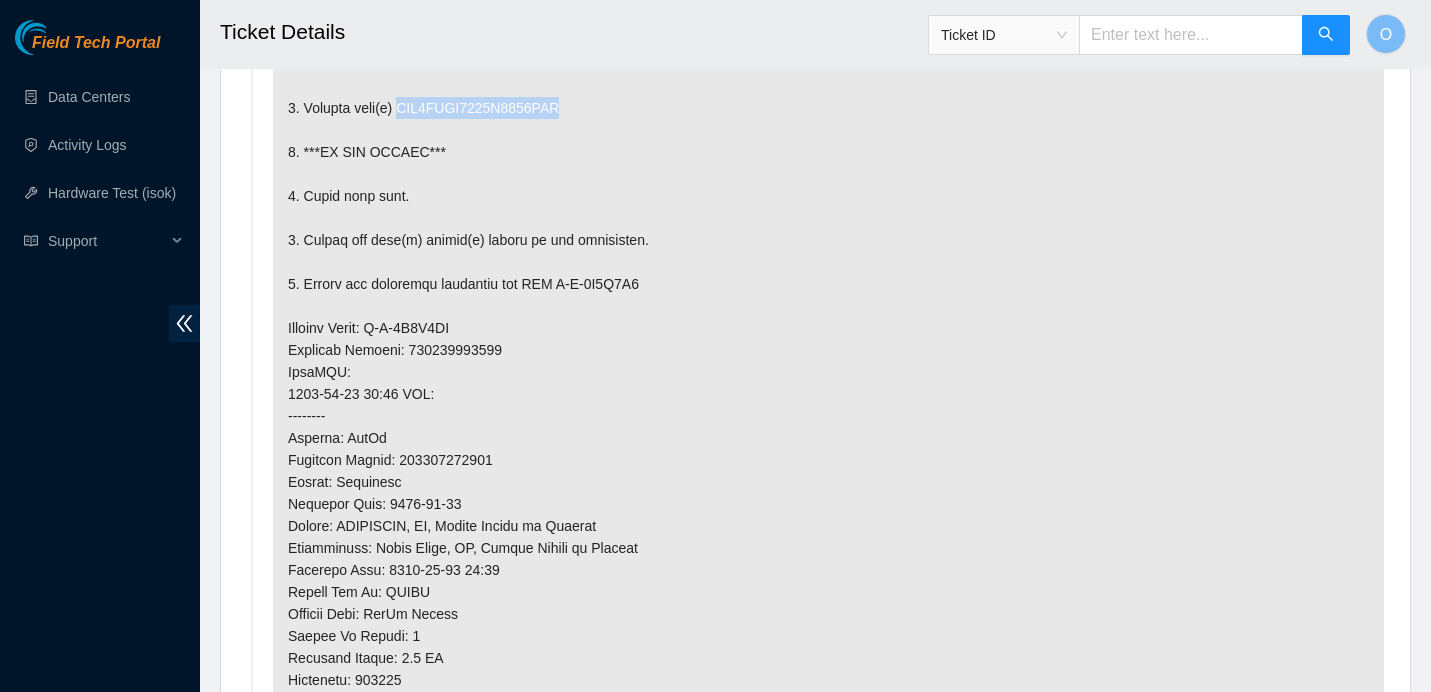 click at bounding box center (828, 383) 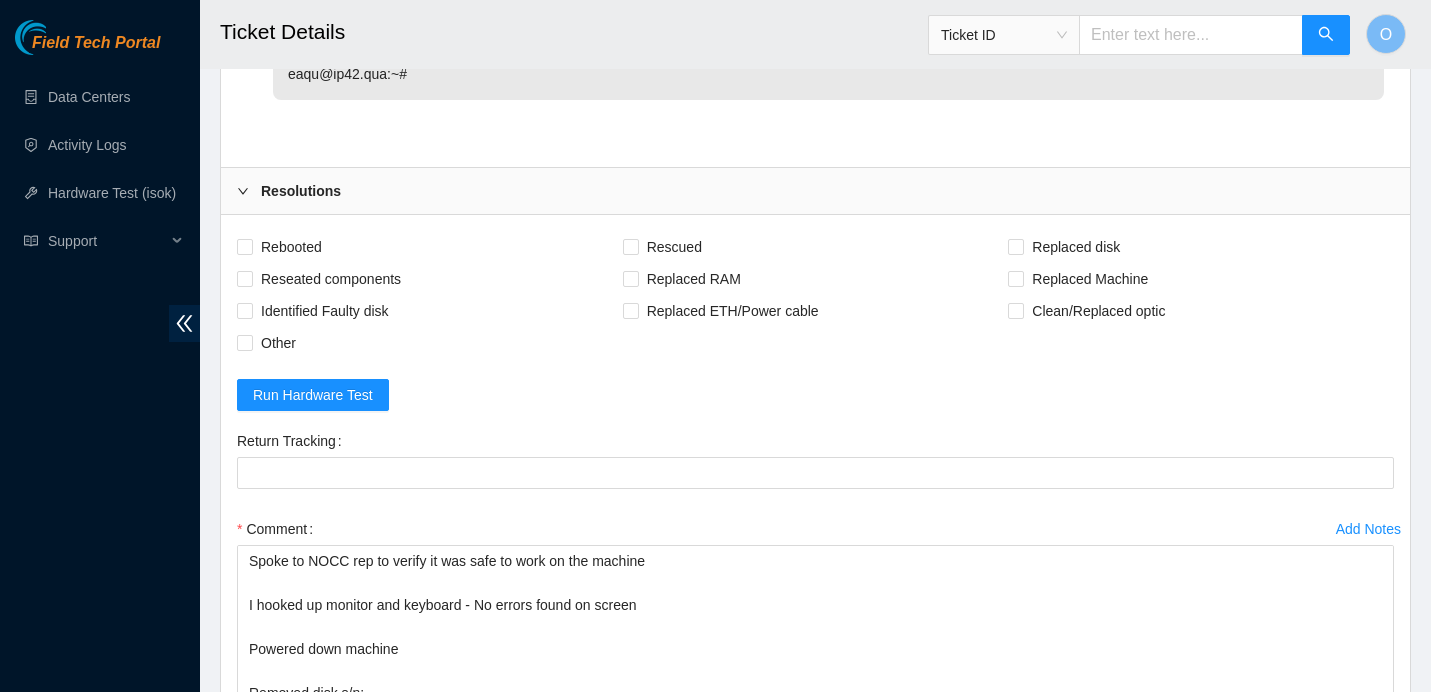 scroll, scrollTop: 4120, scrollLeft: 0, axis: vertical 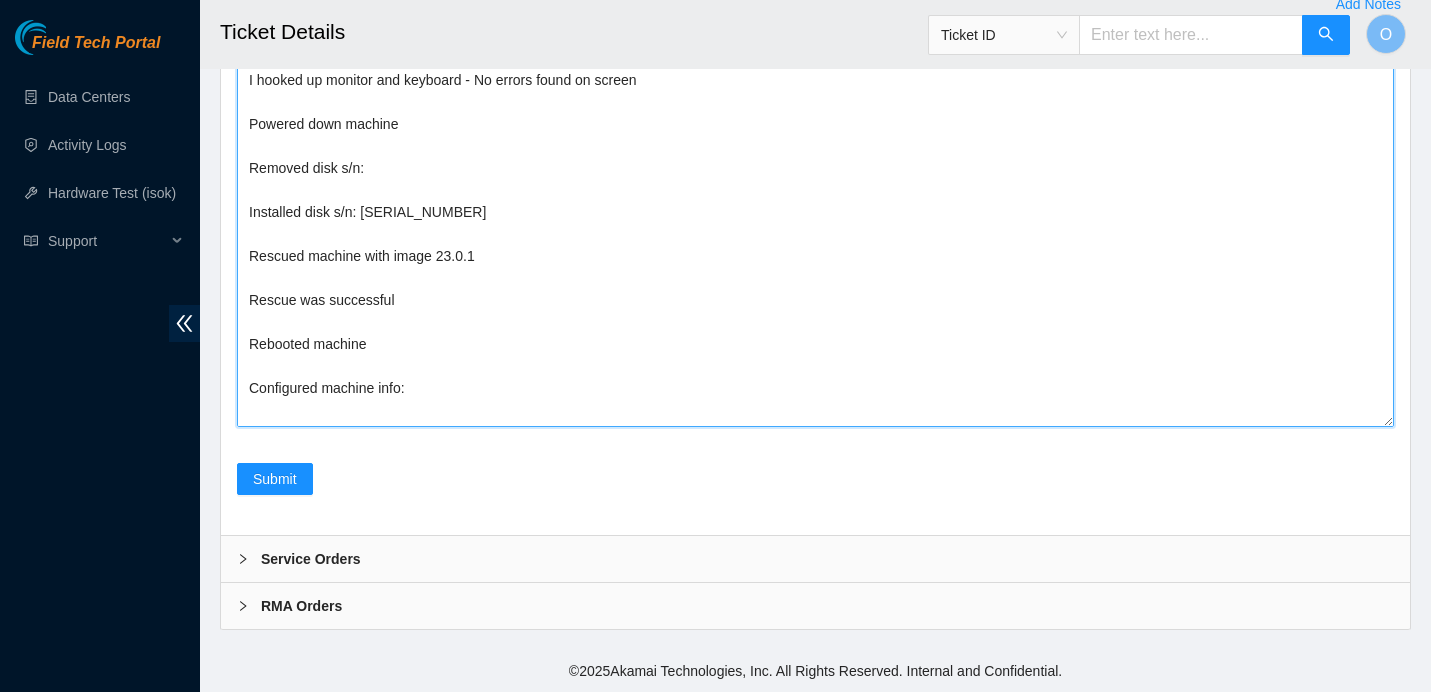 click on "Spoke to NOCC rep to verify it was safe to work on the machine
I hooked up monitor and keyboard - No errors found on screen
Powered down machine
Removed disk s/n:
Installed disk s/n: [SERIAL_NUMBER]
Rescued machine with image 23.0.1
Rescue was successful
Rebooted machine
Configured machine info:
Rebooted machine
Did an isok check:
RT#:" at bounding box center [815, 223] 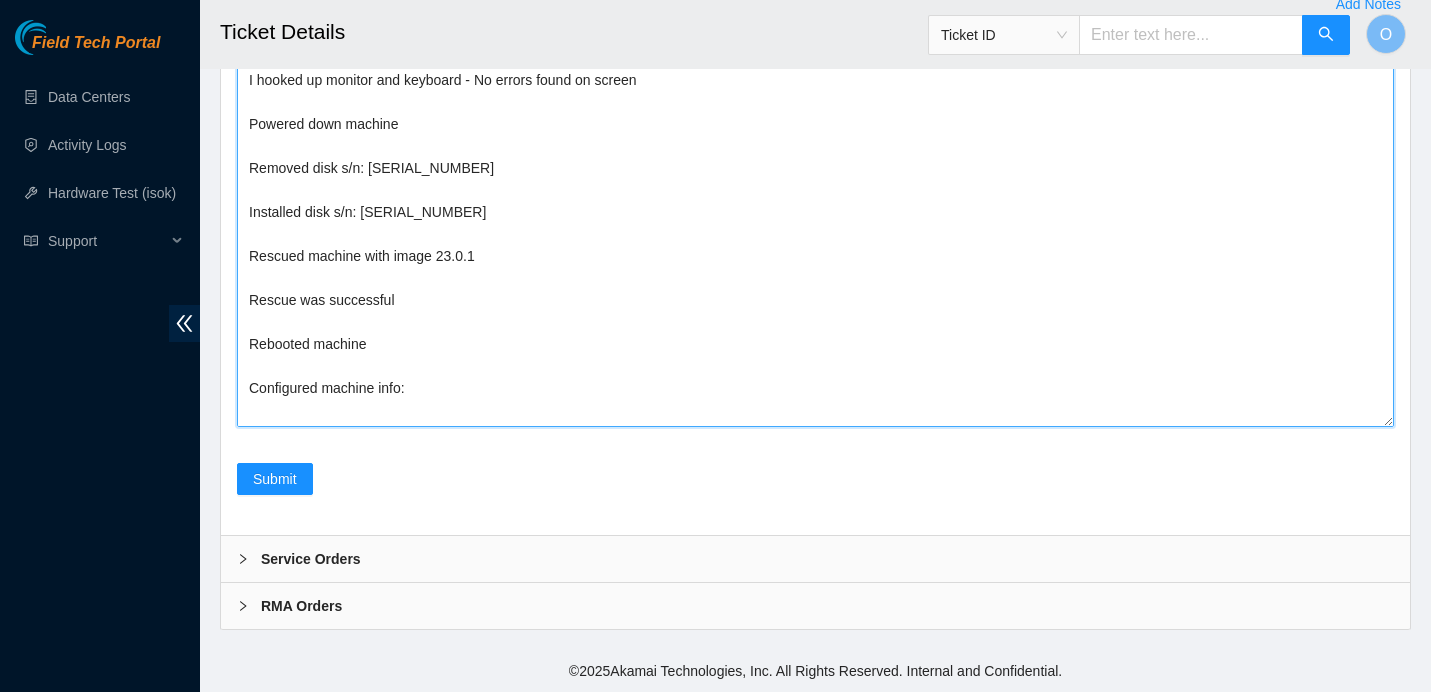 click on "Spoke to NOCC rep to verify it was safe to work on the machine
I hooked up monitor and keyboard - No errors found on screen
Powered down machine
Removed disk s/n: [SERIAL_NUMBER]
Installed disk s/n: [SERIAL_NUMBER]
Rescued machine with image 23.0.1
Rescue was successful
Rebooted machine
Configured machine info:
Rebooted machine
Did an isok check:
RT#:" at bounding box center (815, 223) 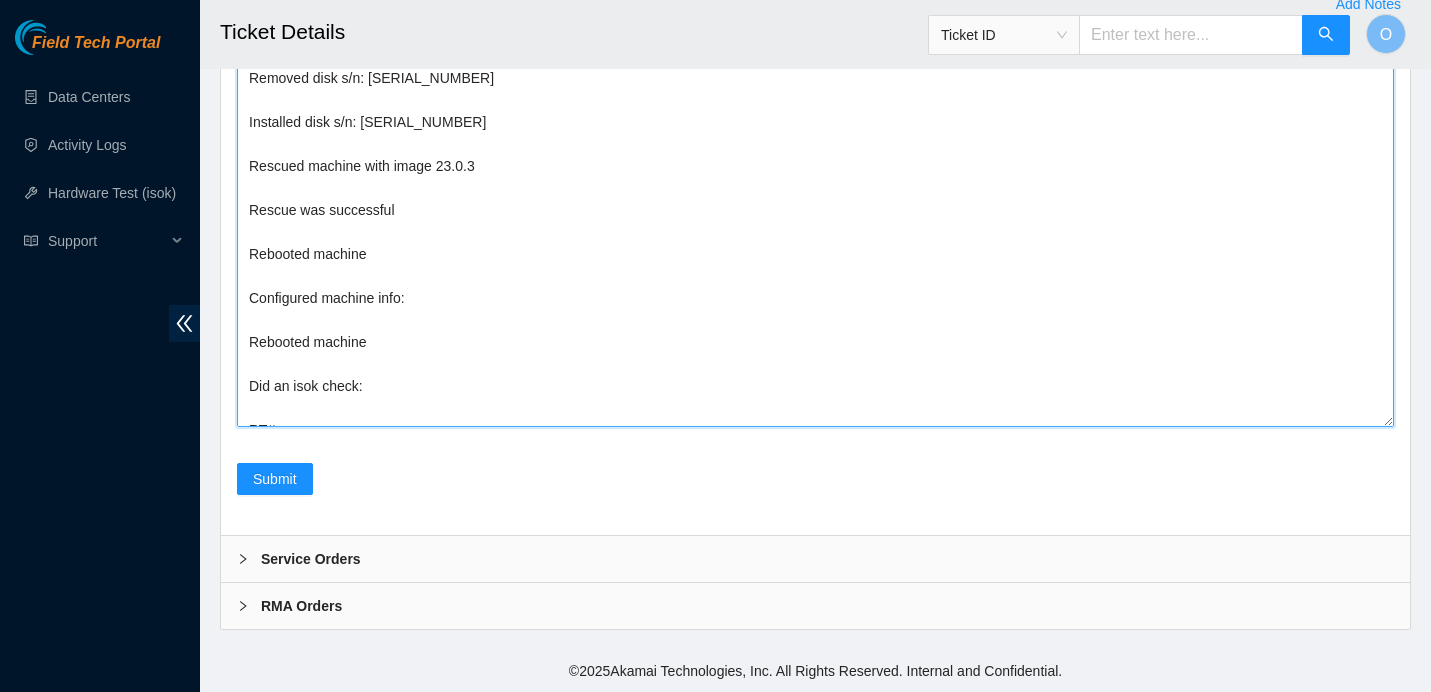 scroll, scrollTop: 0, scrollLeft: 0, axis: both 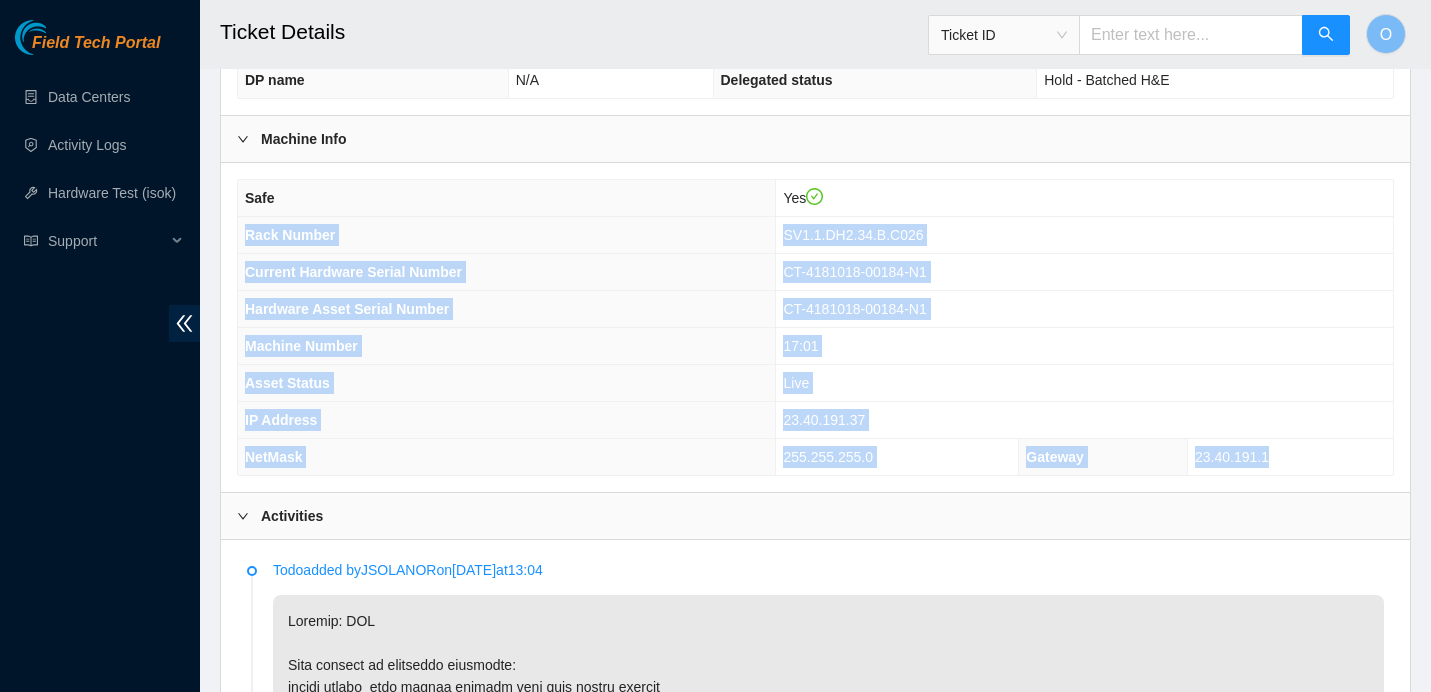 drag, startPoint x: 1276, startPoint y: 506, endPoint x: 245, endPoint y: 268, distance: 1058.1139 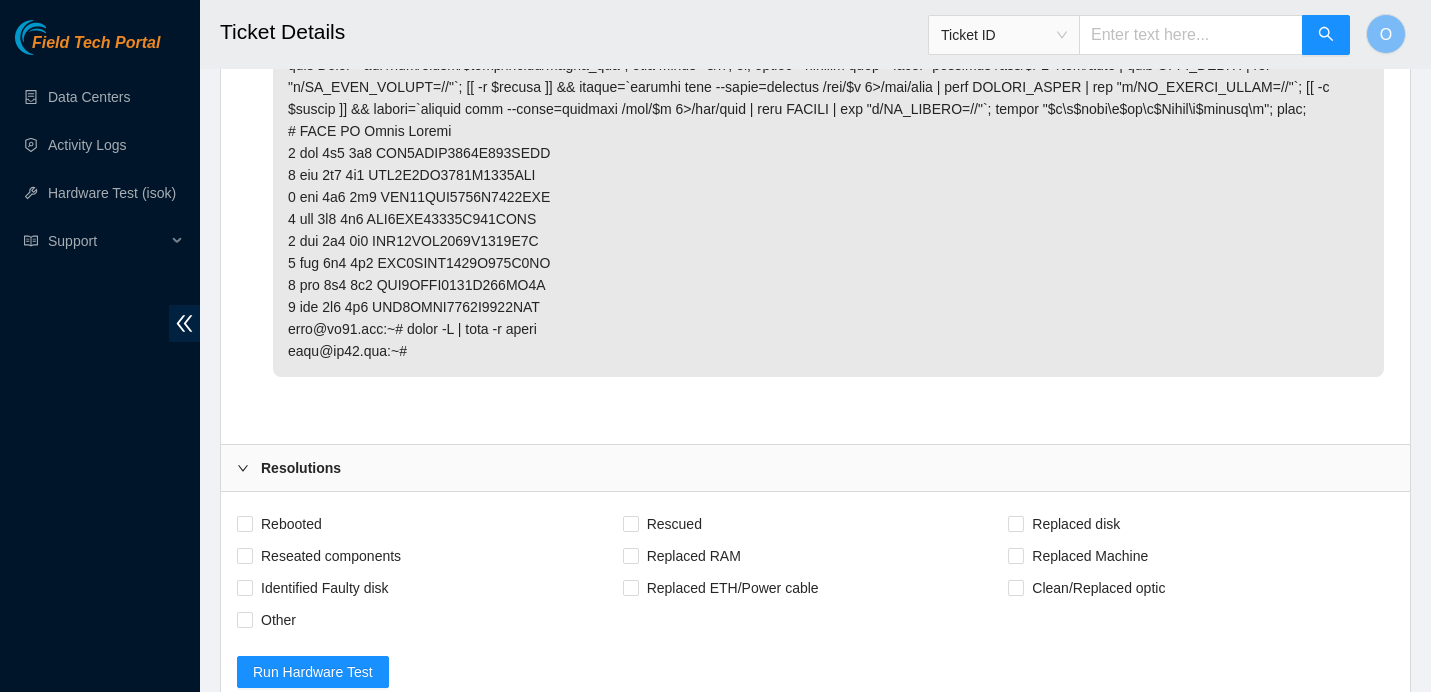 scroll, scrollTop: 4098, scrollLeft: 0, axis: vertical 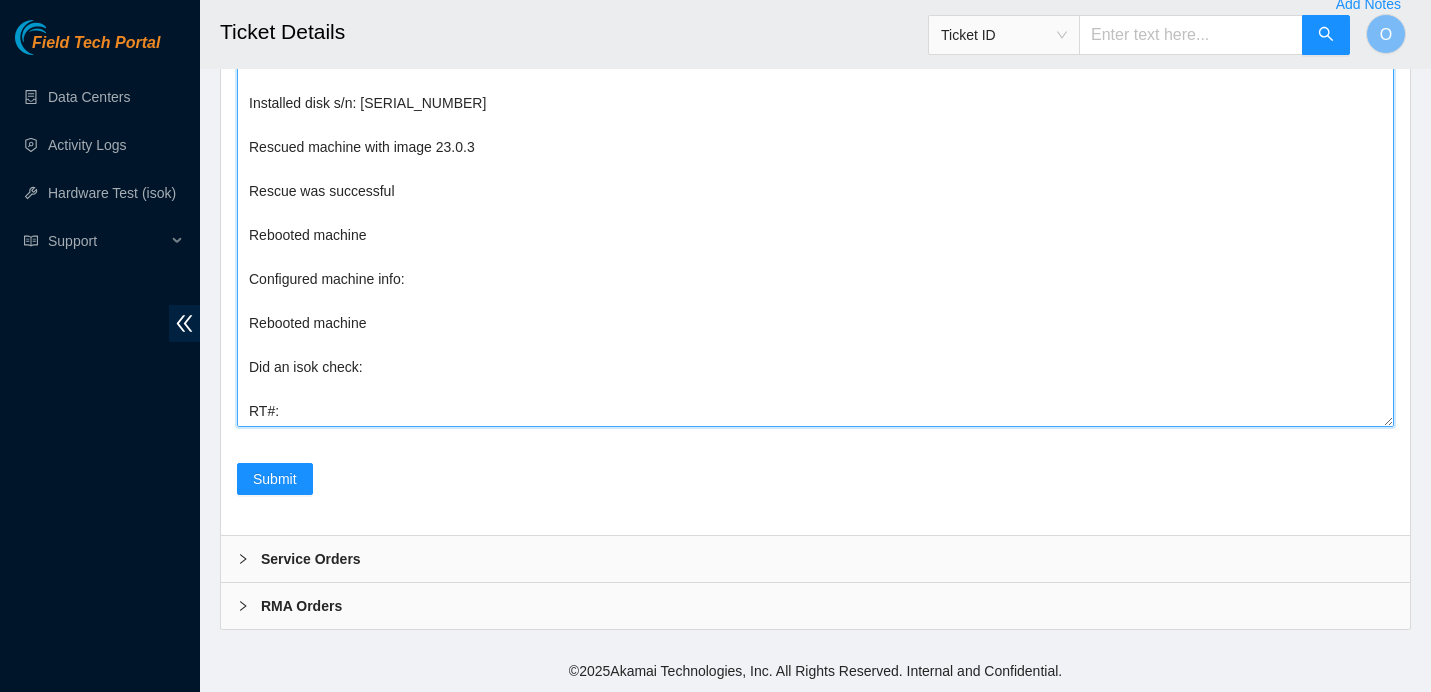 click on "Spoke to NOCC rep to verify it was safe to work on the machine
I hooked up monitor and keyboard - No errors found on screen
Powered down machine
Removed disk s/n: WFK1LPPF0000E8439GGN
Installed disk s/n: WFK8TE8V
Rescued machine with image 23.0.3
Rescue was successful
Rebooted machine
Configured machine info:
Rebooted machine
Did an isok check:
RT#:" at bounding box center (815, 223) 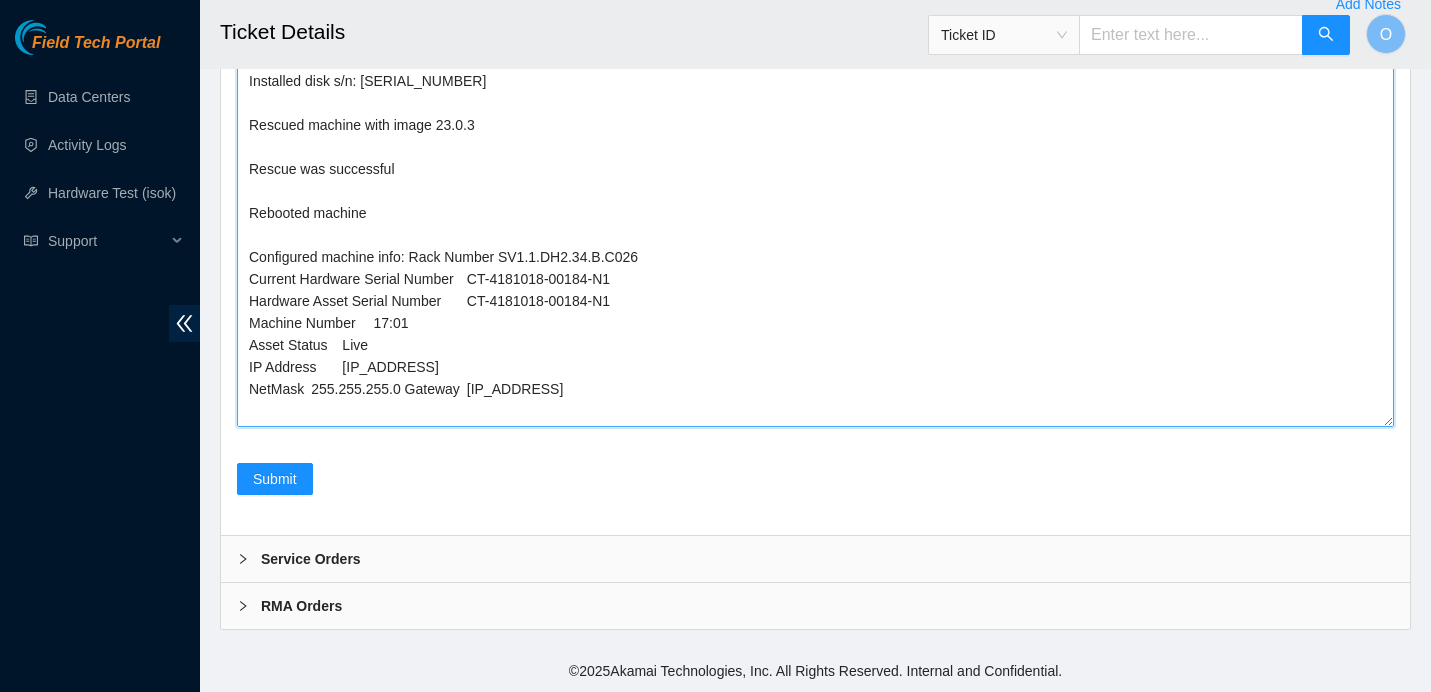 scroll, scrollTop: 263, scrollLeft: 0, axis: vertical 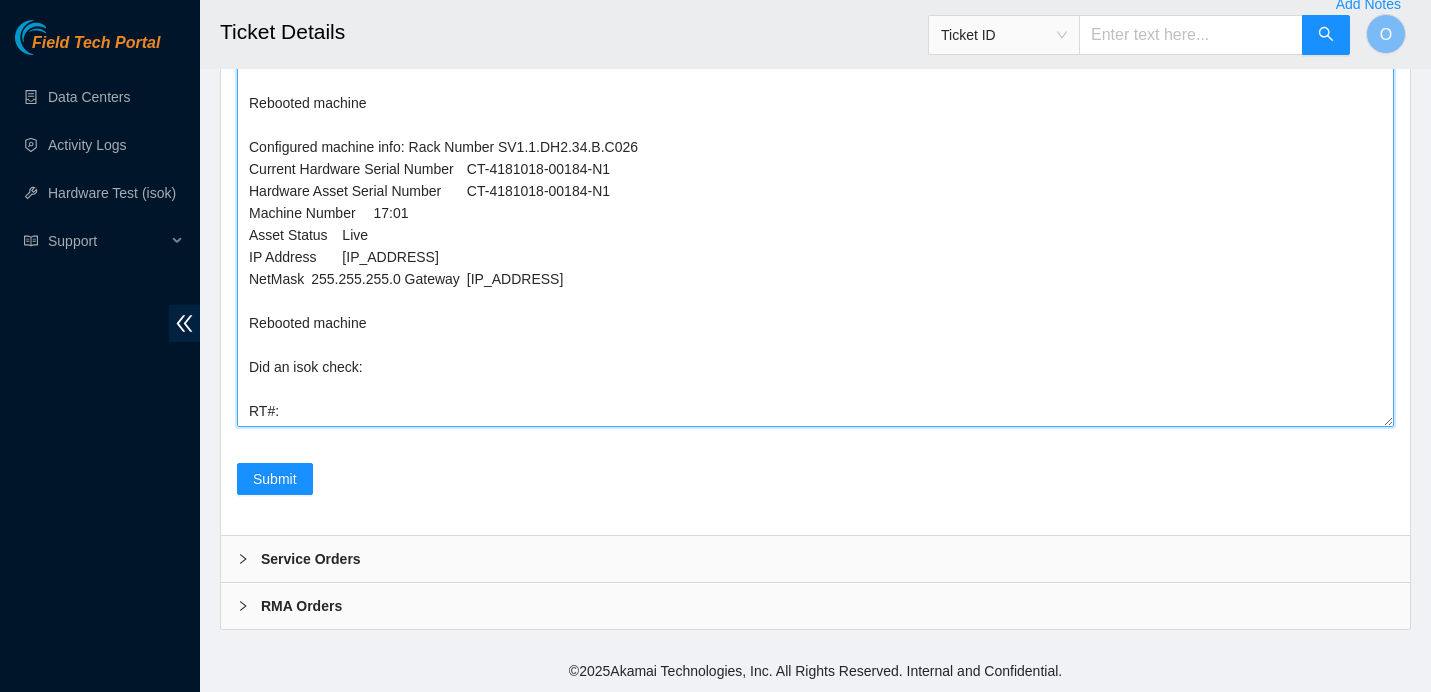 click on "Spoke to NOCC rep to verify it was safe to work on the machine
I hooked up monitor and keyboard - No errors found on screen
Powered down machine
Removed disk s/n: WFK1LPPF0000E8439GGN
Installed disk s/n: WFK8TE8V
Rescued machine with image 23.0.3
Rescue was successful
Rebooted machine
Configured machine info: Rack Number	SV1.1.DH2.34.B.C026
Current Hardware Serial Number	CT-4181018-00184-N1
Hardware Asset Serial Number	CT-4181018-00184-N1
Machine Number	17:01
Asset Status	Live
IP Address	23.40.191.37
NetMask	255.255.255.0	Gateway	23.40.191.1
Rebooted machine
Did an isok check:
RT#:" at bounding box center (815, 223) 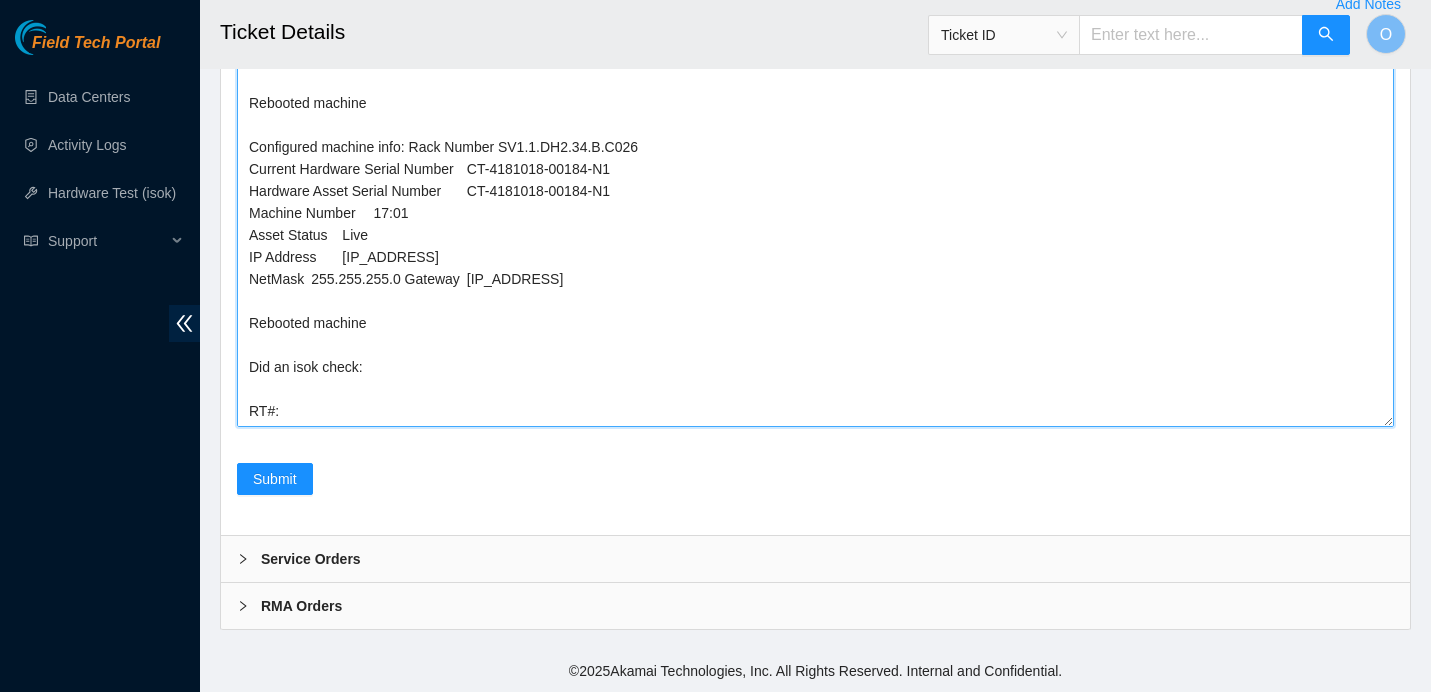 scroll, scrollTop: 0, scrollLeft: 0, axis: both 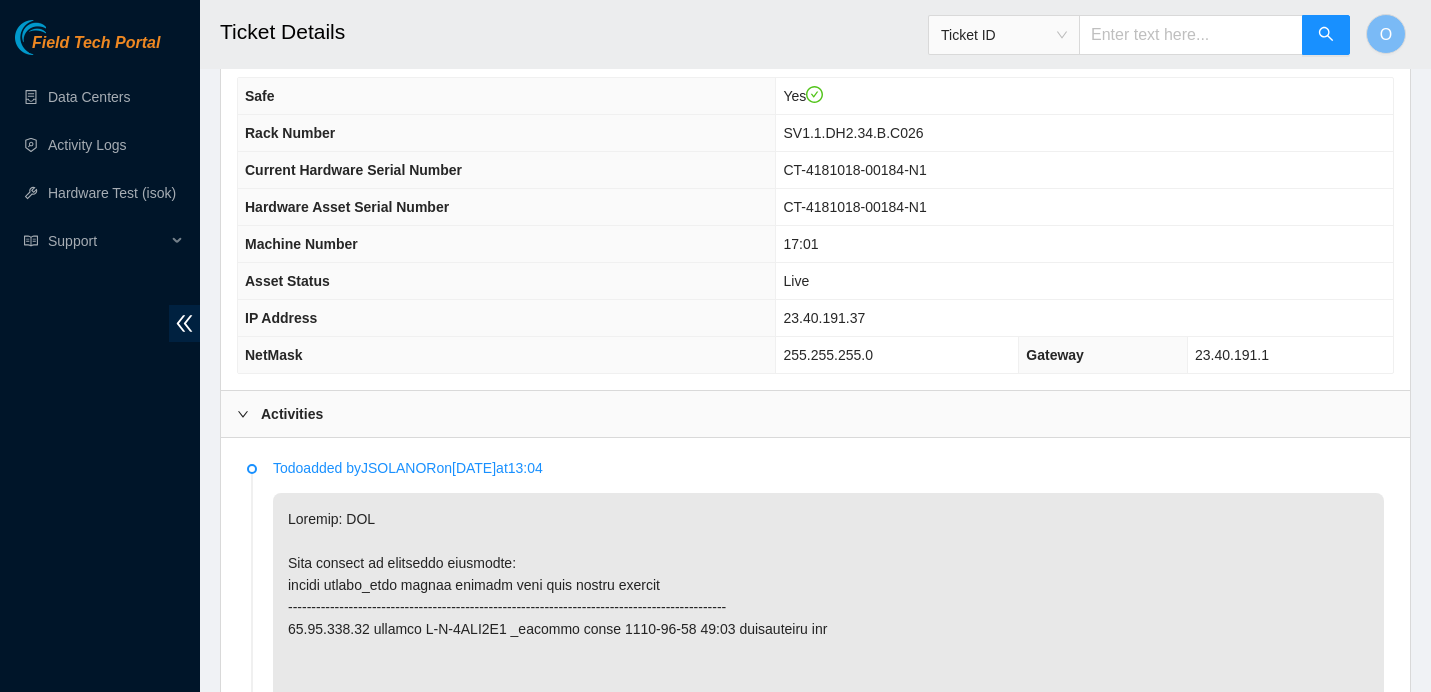 click on "23.40.191.37" at bounding box center [824, 318] 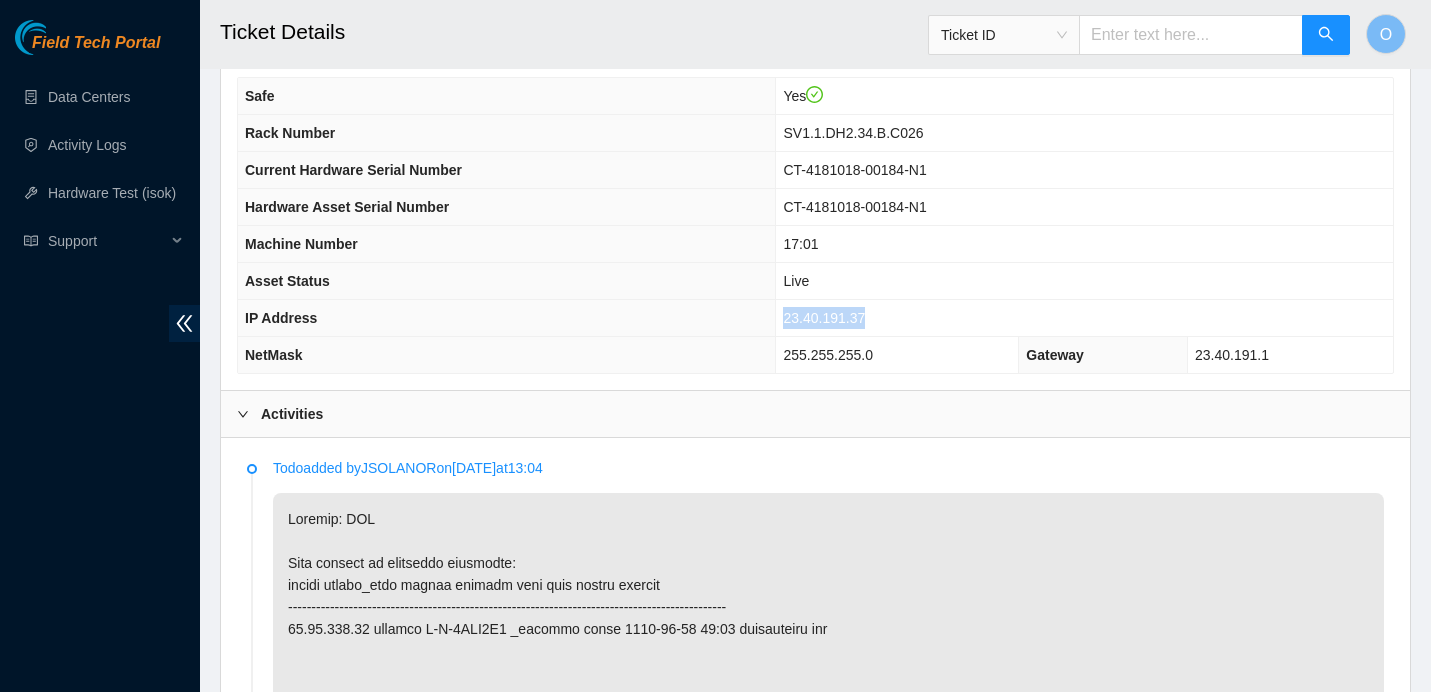 click on "23.40.191.37" at bounding box center [824, 318] 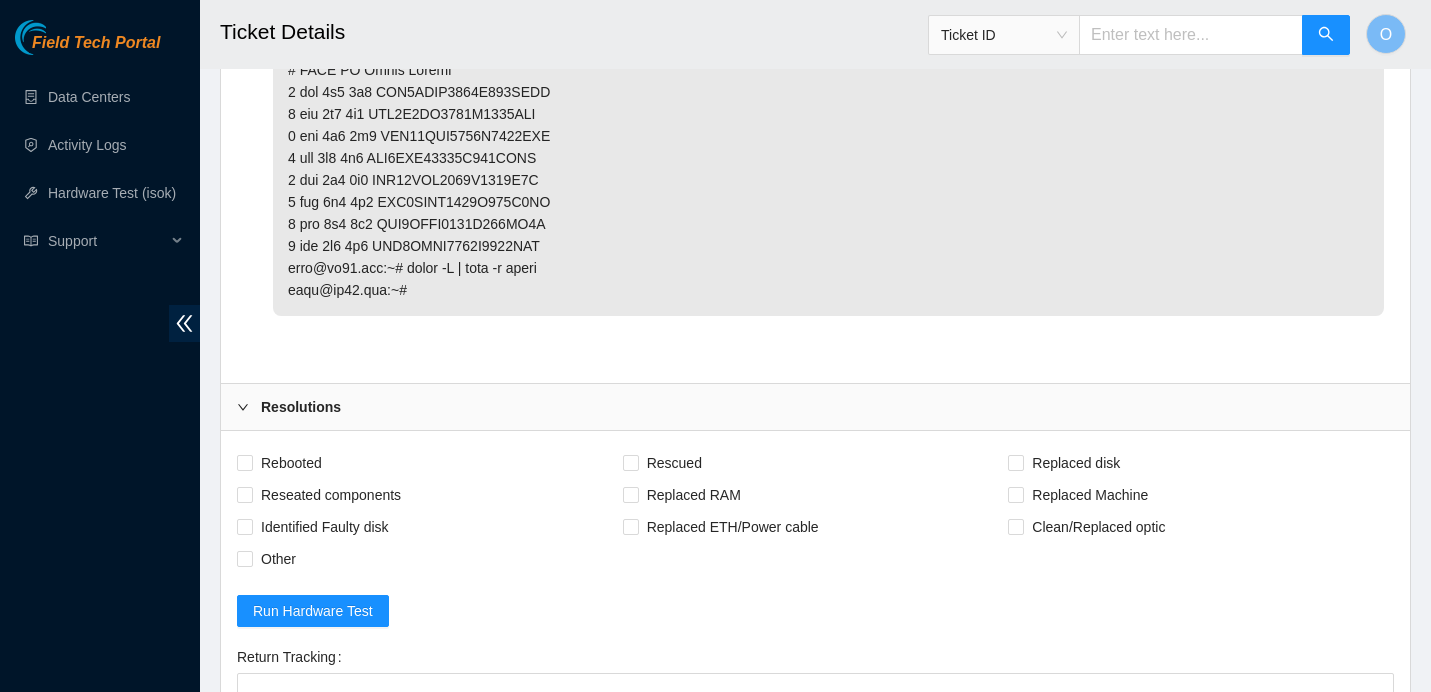 scroll, scrollTop: 3681, scrollLeft: 0, axis: vertical 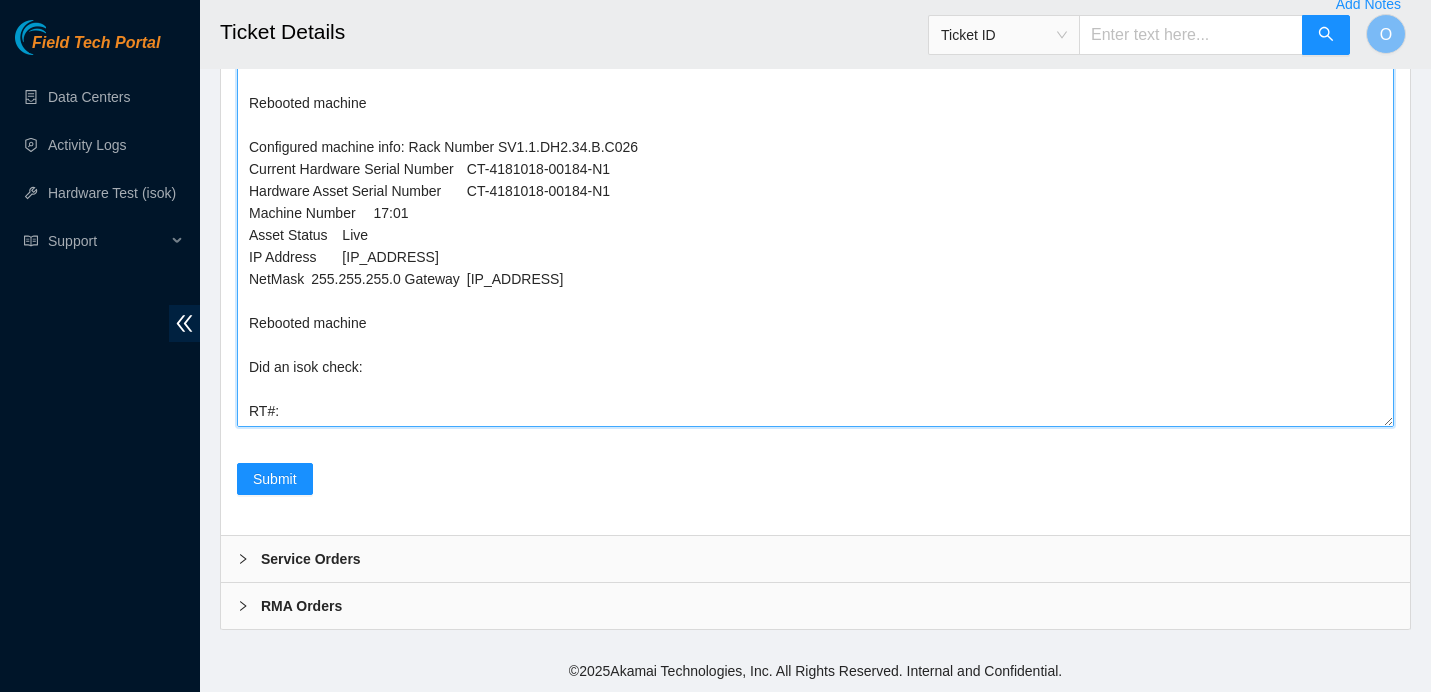 click on "Spoke to NOCC rep to verify it was safe to work on the machine
I hooked up monitor and keyboard - No errors found on screen
Powered down machine
Removed disk s/n: WFK1LPPF0000E8439GGN
Installed disk s/n: WFK8TE8V
Rescued machine with image 23.0.3
Rescue was successful
Rebooted machine
Configured machine info: Rack Number	SV1.1.DH2.34.B.C026
Current Hardware Serial Number	CT-4181018-00184-N1
Hardware Asset Serial Number	CT-4181018-00184-N1
Machine Number	17:01
Asset Status	Live
IP Address	23.40.191.37
NetMask	255.255.255.0	Gateway	23.40.191.1
Rebooted machine
Did an isok check:
RT#:" at bounding box center (815, 223) 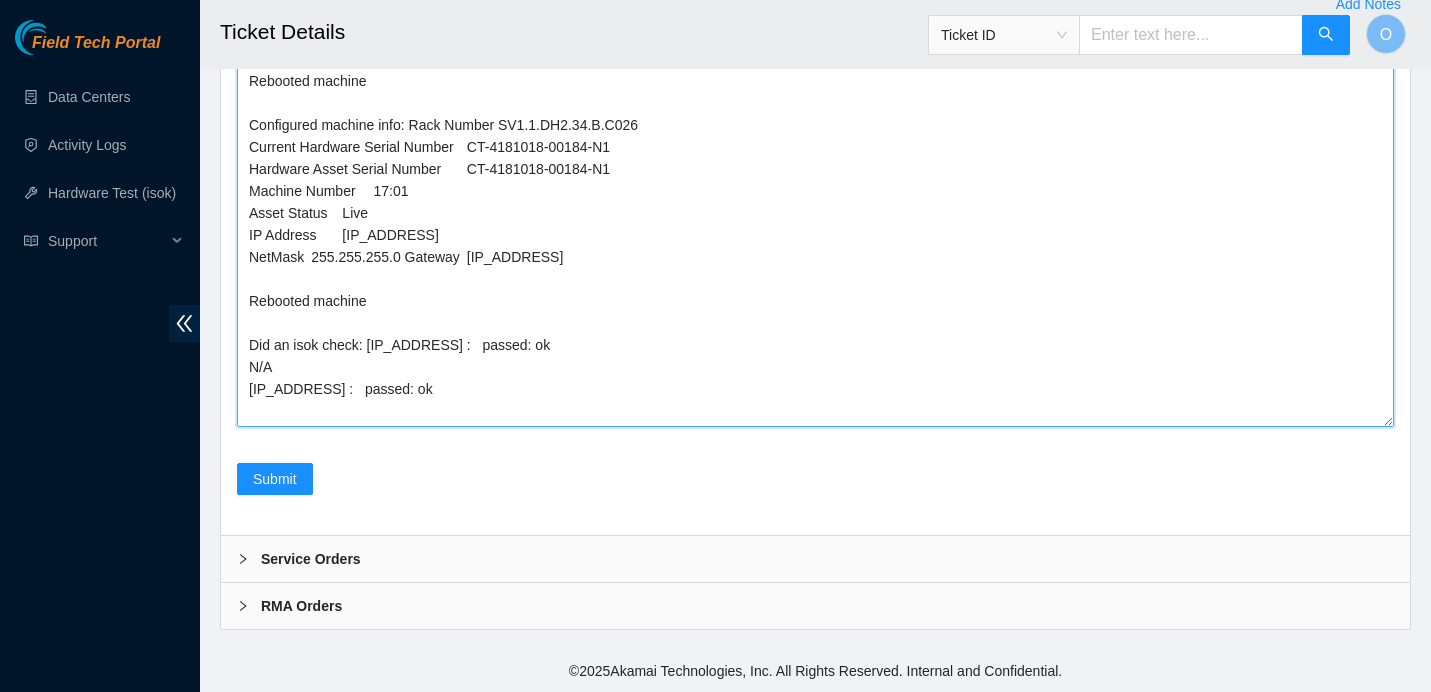 scroll, scrollTop: 0, scrollLeft: 0, axis: both 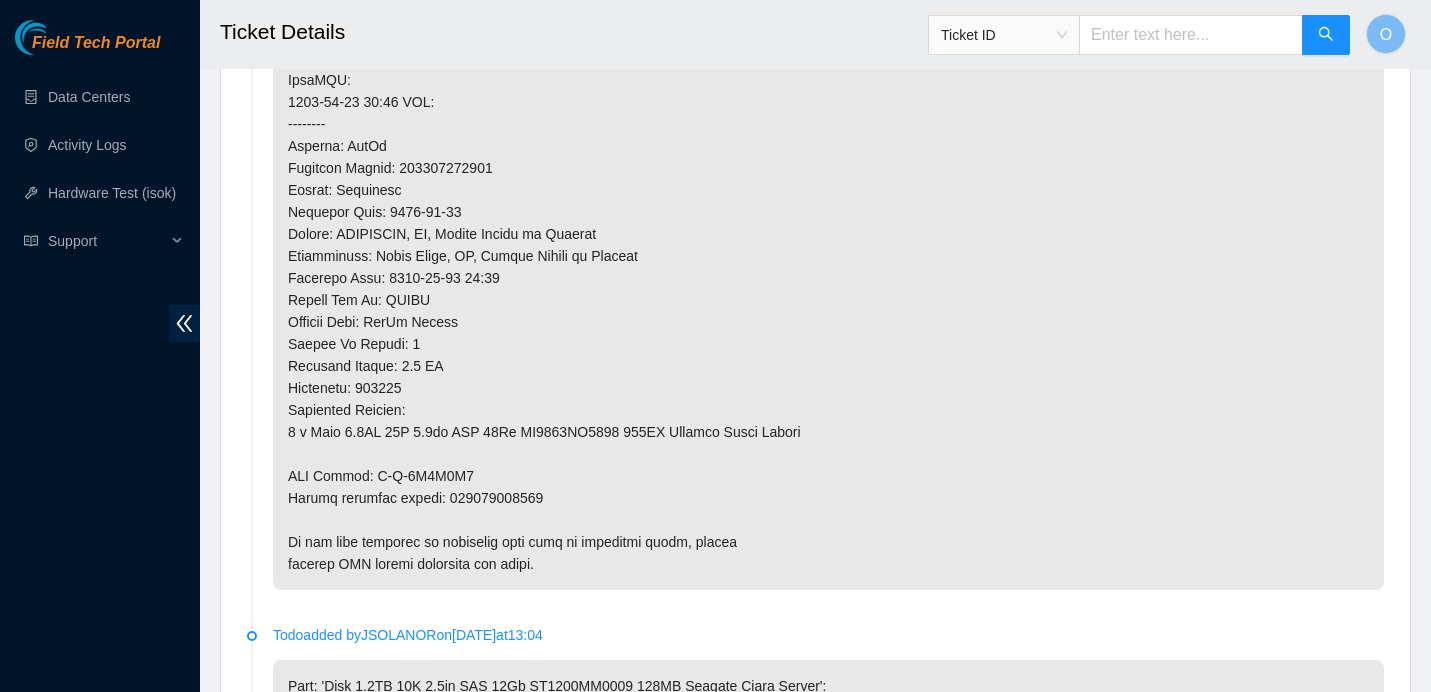 click at bounding box center [828, 91] 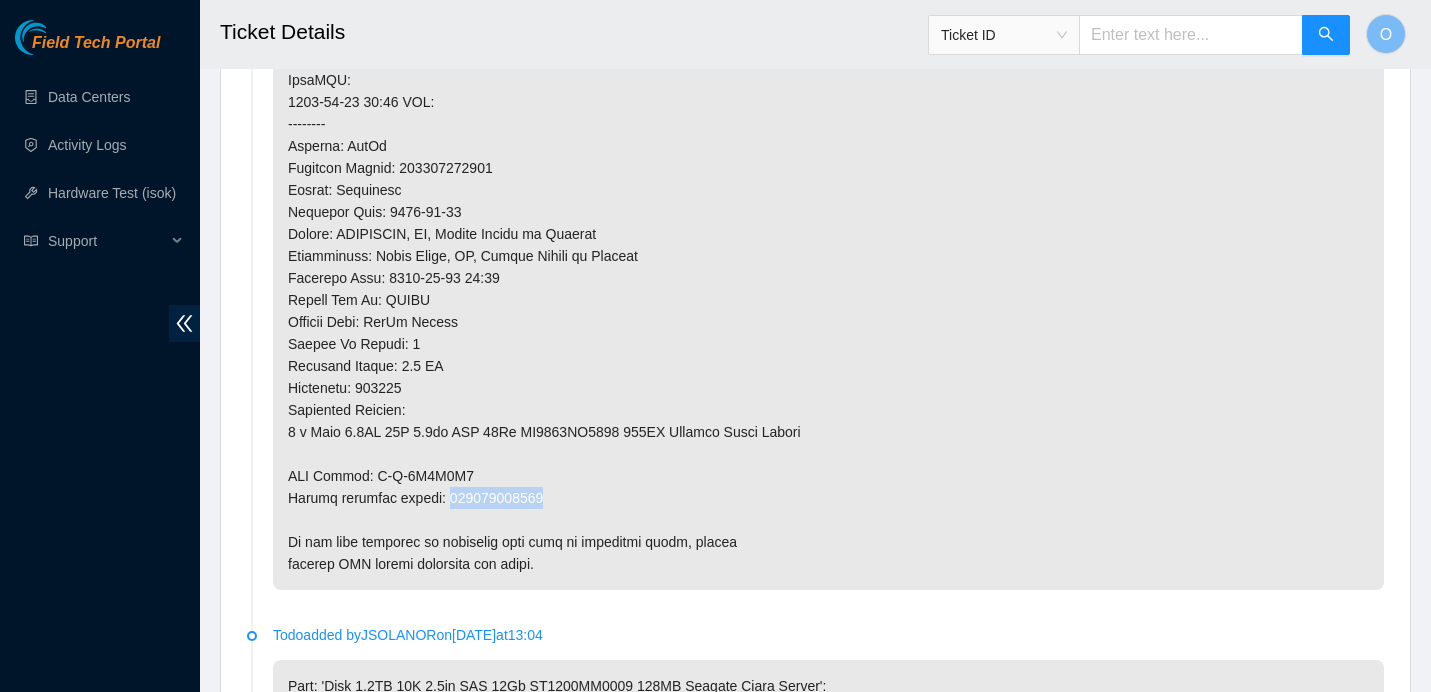 click at bounding box center [828, 91] 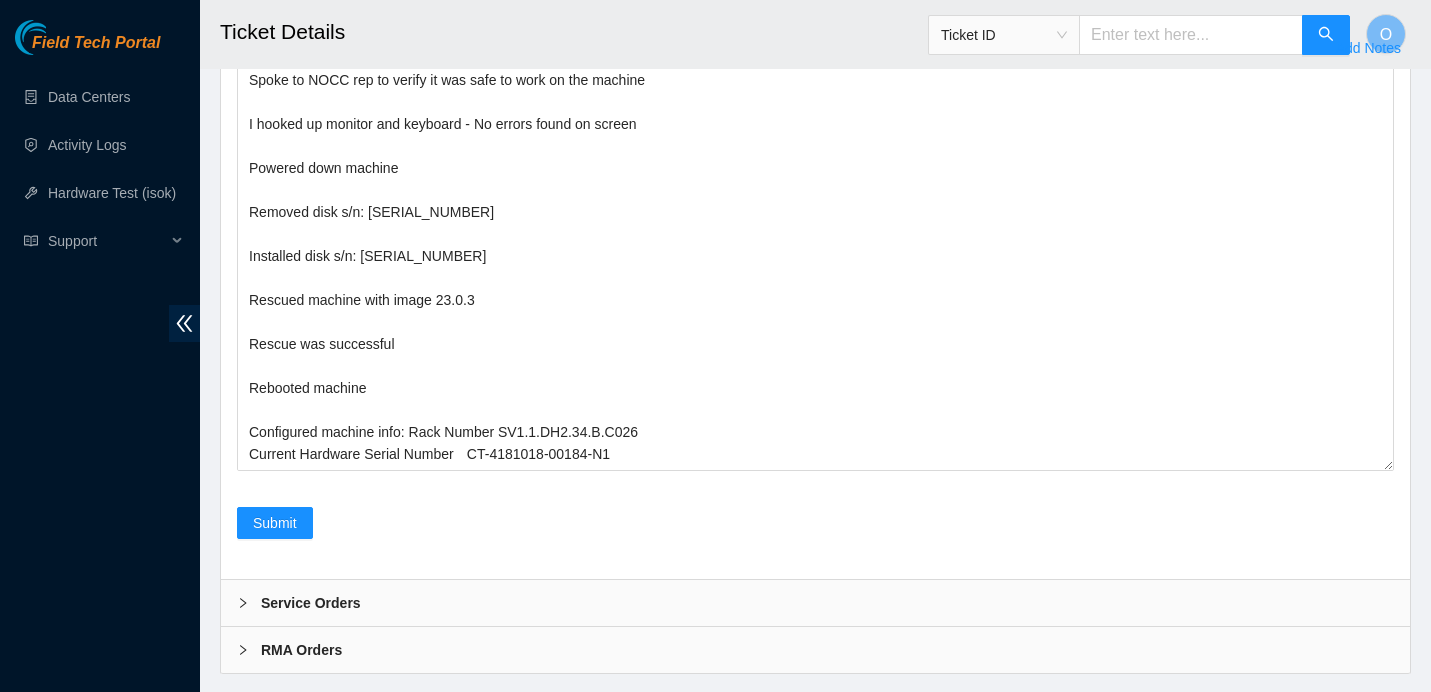 scroll, scrollTop: 4120, scrollLeft: 0, axis: vertical 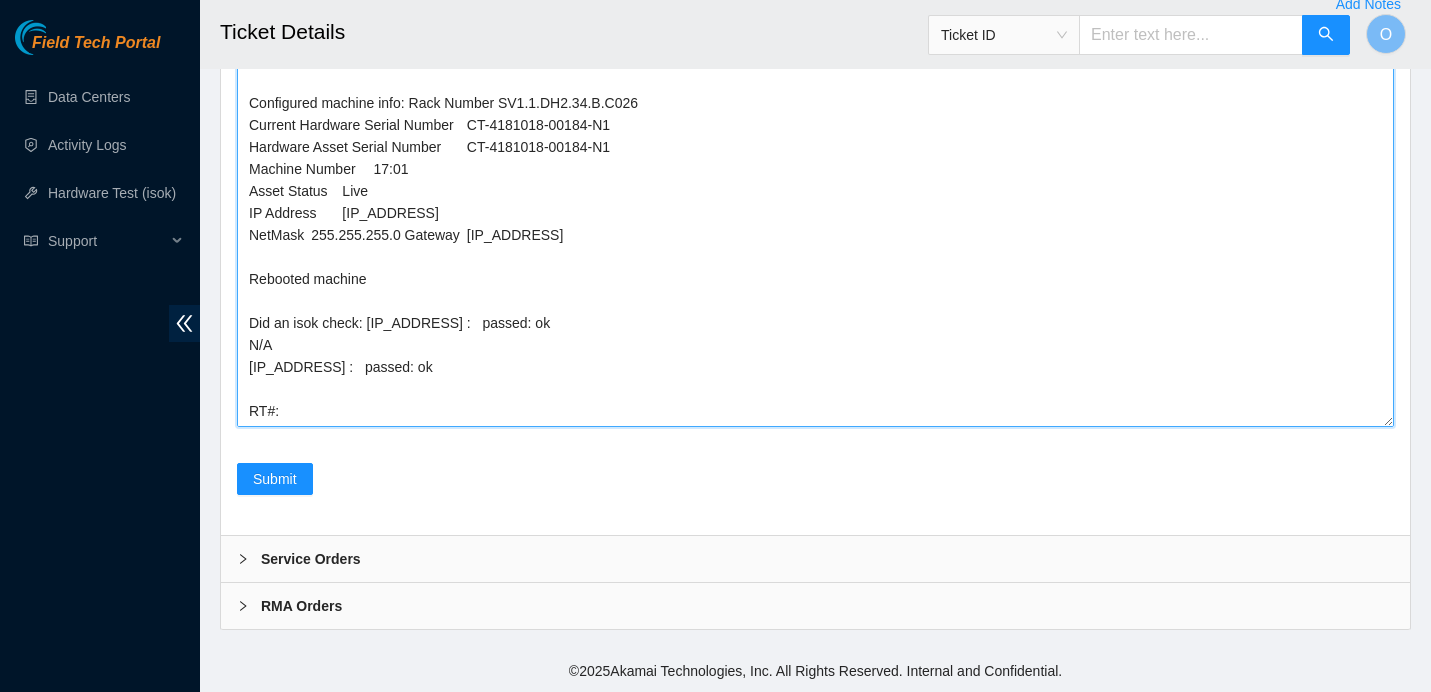 click on "Spoke to NOCC rep to verify it was safe to work on the machine
I hooked up monitor and keyboard - No errors found on screen
Powered down machine
Removed disk s/n: WFK1LPPF0000E8439GGN
Installed disk s/n: WFK8TE8V
Rescued machine with image 23.0.3
Rescue was successful
Rebooted machine
Configured machine info: Rack Number	SV1.1.DH2.34.B.C026
Current Hardware Serial Number	CT-4181018-00184-N1
Hardware Asset Serial Number	CT-4181018-00184-N1
Machine Number	17:01
Asset Status	Live
IP Address	23.40.191.37
NetMask	255.255.255.0	Gateway	23.40.191.1
Rebooted machine
Did an isok check: 23.40.191.36 :   passed: ok
N/A
23.40.191.37 :   passed: ok
RT#:" at bounding box center (815, 223) 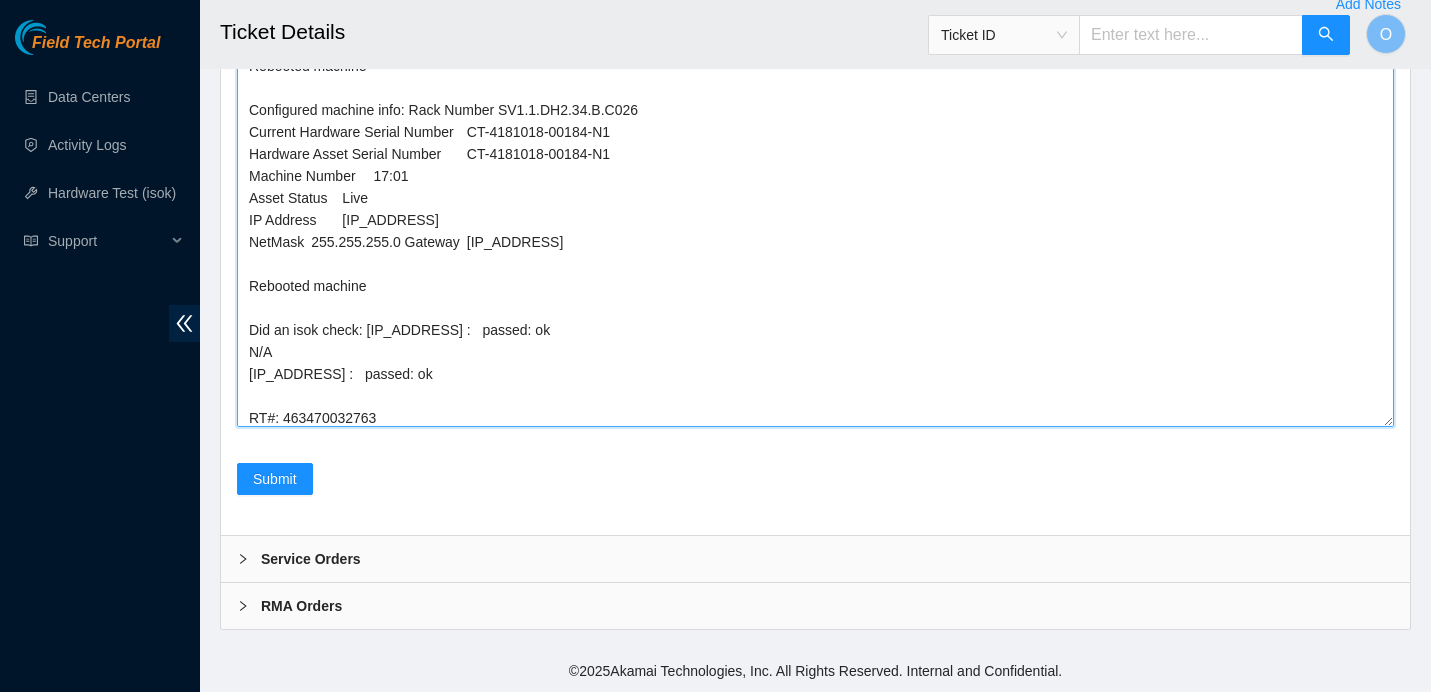 scroll, scrollTop: 0, scrollLeft: 0, axis: both 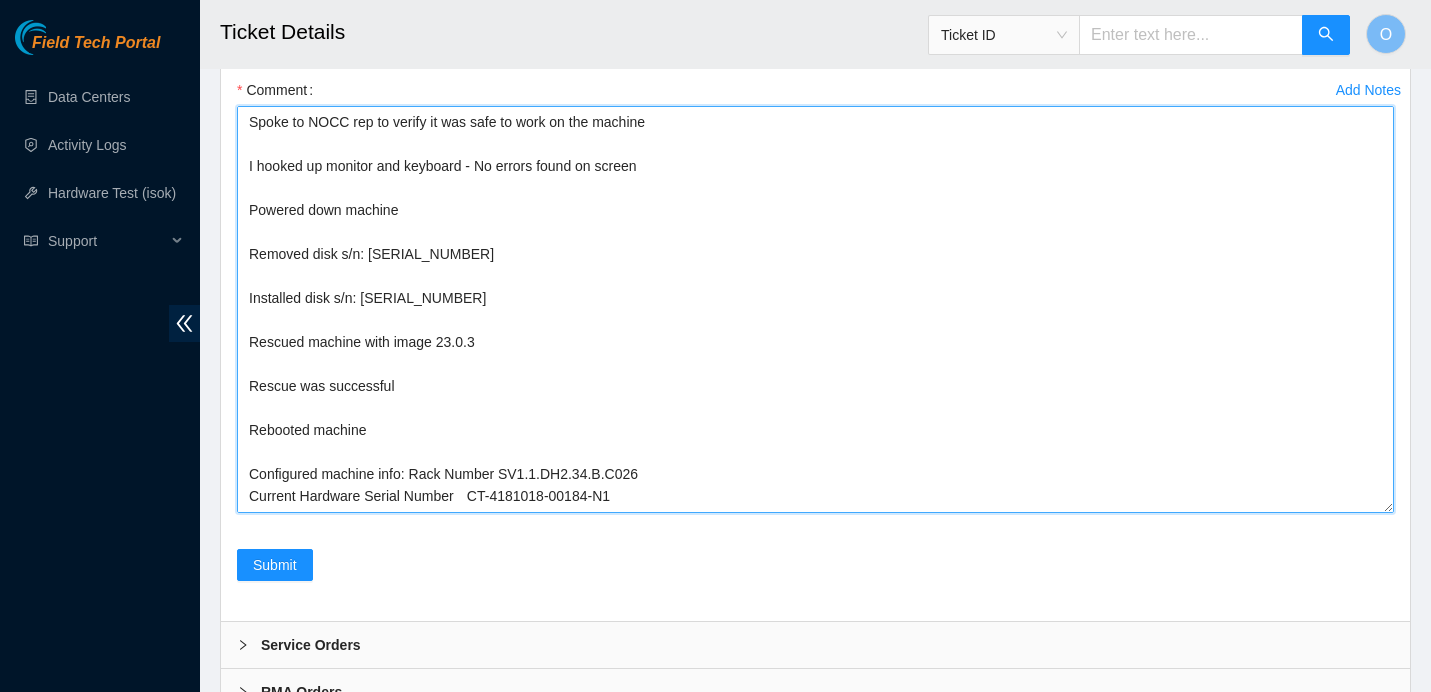 type on "Spoke to NOCC rep to verify it was safe to work on the machine
I hooked up monitor and keyboard - No errors found on screen
Powered down machine
Removed disk s/n: WFK1LPPF0000E8439GGN
Installed disk s/n: WFK8TE8V
Rescued machine with image 23.0.3
Rescue was successful
Rebooted machine
Configured machine info: Rack Number	SV1.1.DH2.34.B.C026
Current Hardware Serial Number	CT-4181018-00184-N1
Hardware Asset Serial Number	CT-4181018-00184-N1
Machine Number	17:01
Asset Status	Live
IP Address	23.40.191.37
NetMask	255.255.255.0	Gateway	23.40.191.1
Rebooted machine
Did an isok check: 23.40.191.36 :   passed: ok
N/A
23.40.191.37 :   passed: ok
RT#: 463470032763" 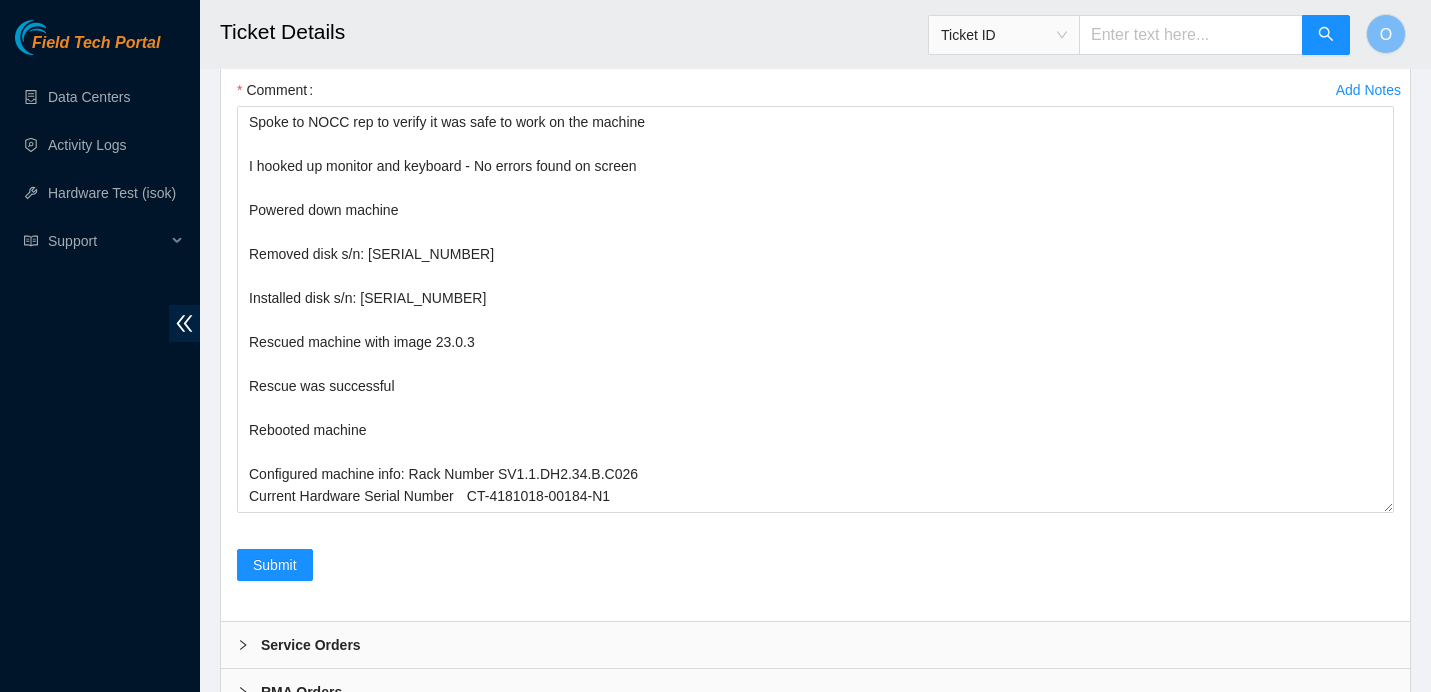 click on "Return Tracking" at bounding box center [815, 34] 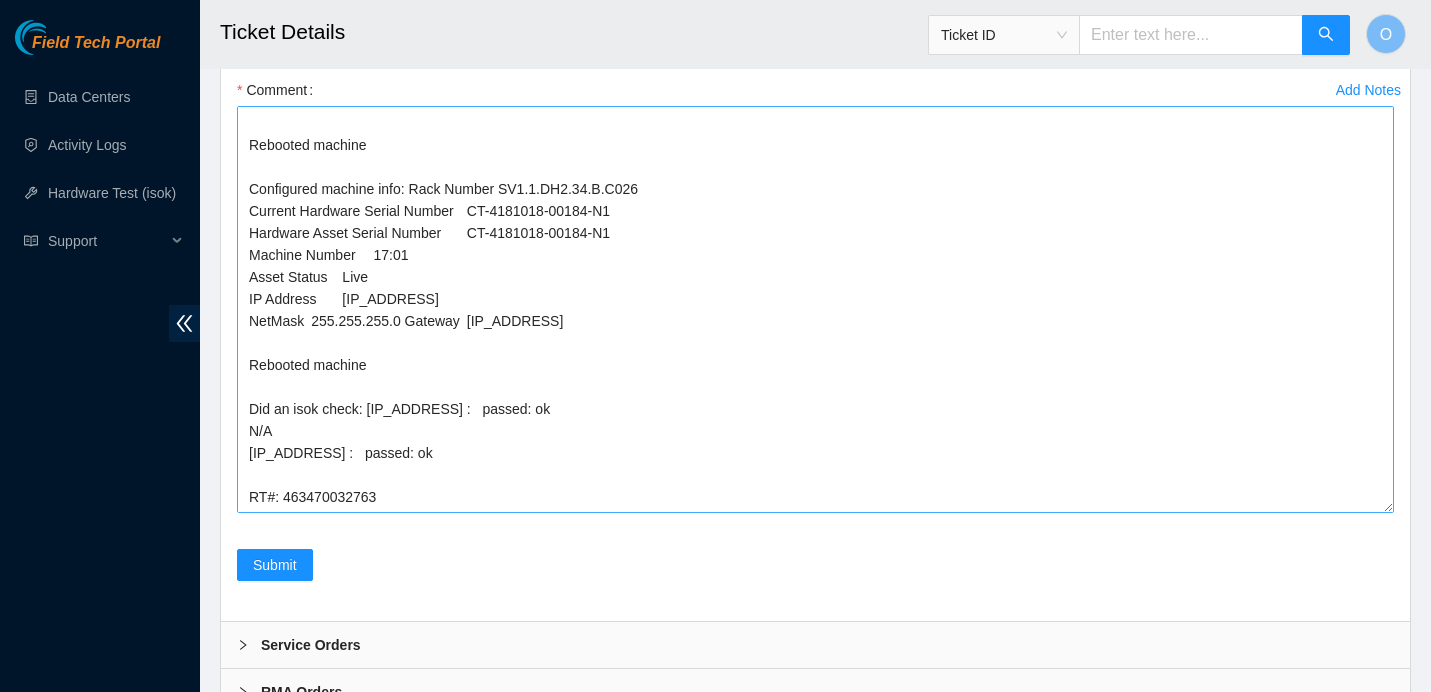 scroll, scrollTop: 0, scrollLeft: 0, axis: both 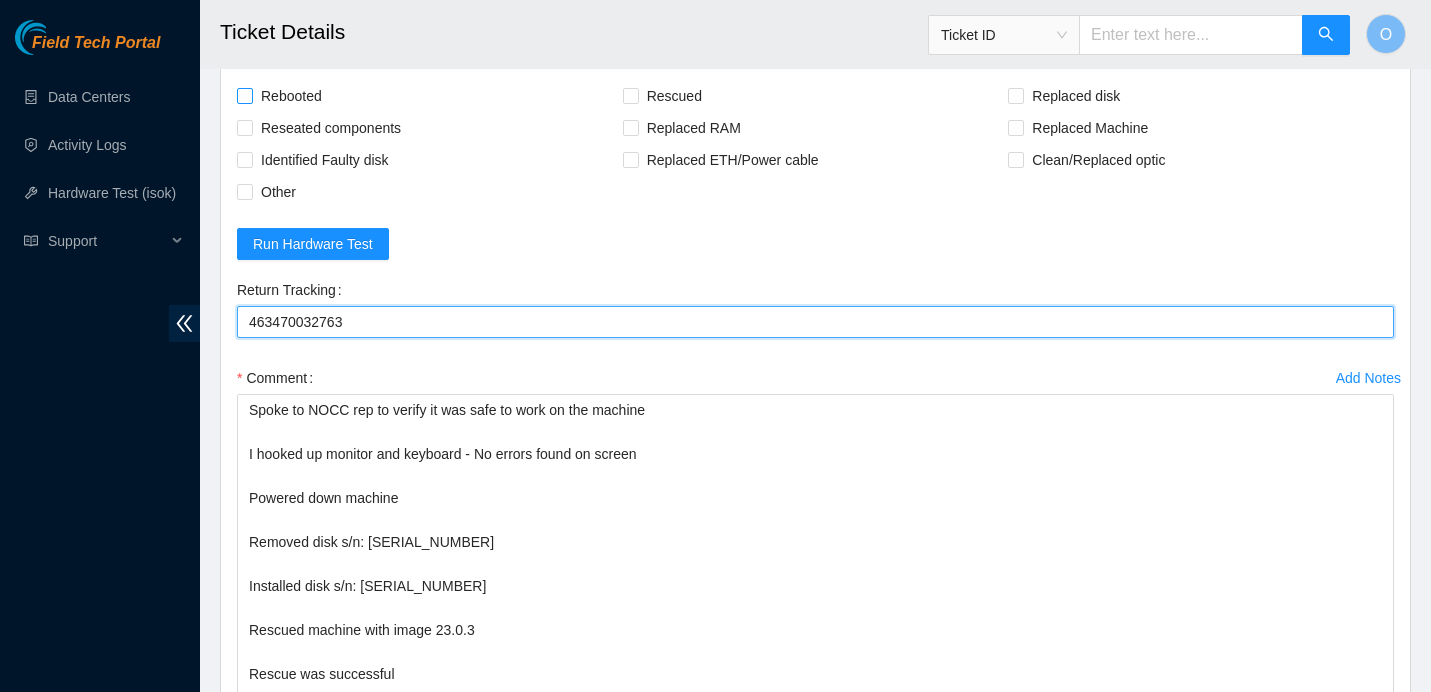type on "463470032763" 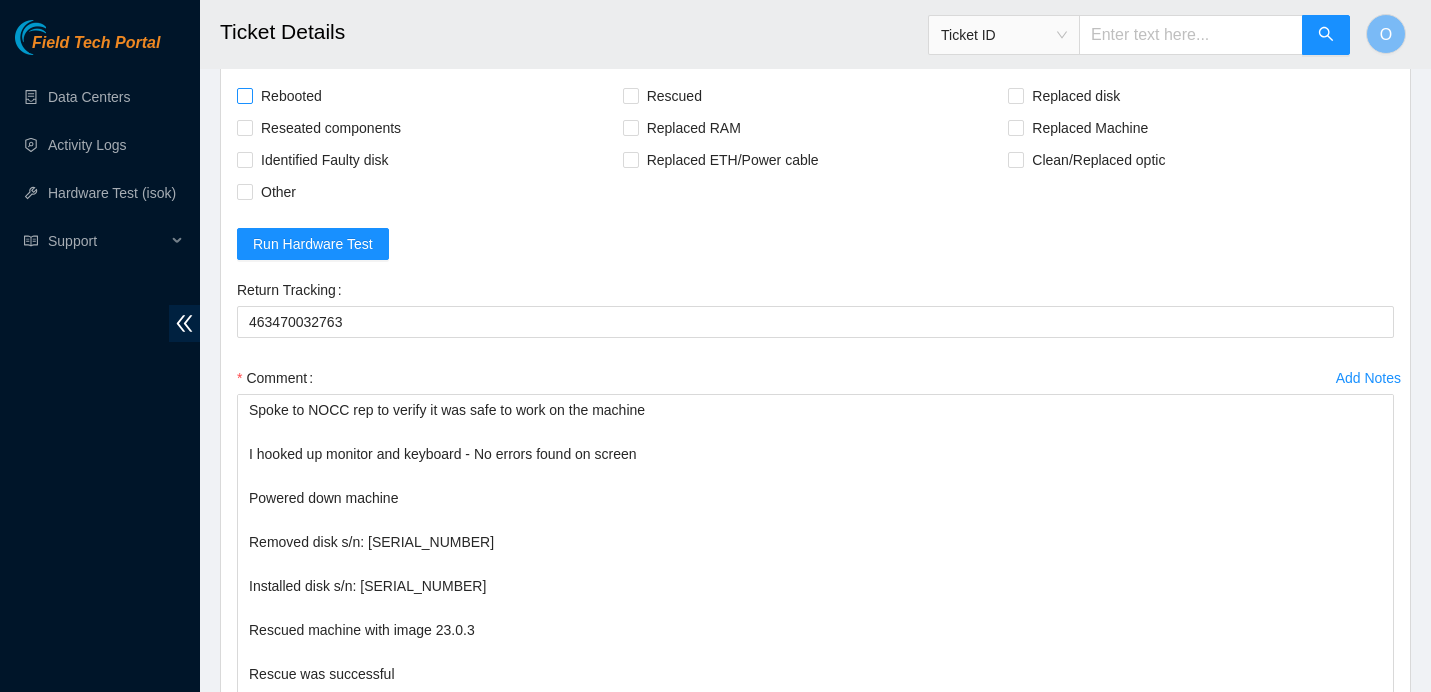 click on "Rebooted" at bounding box center (291, 96) 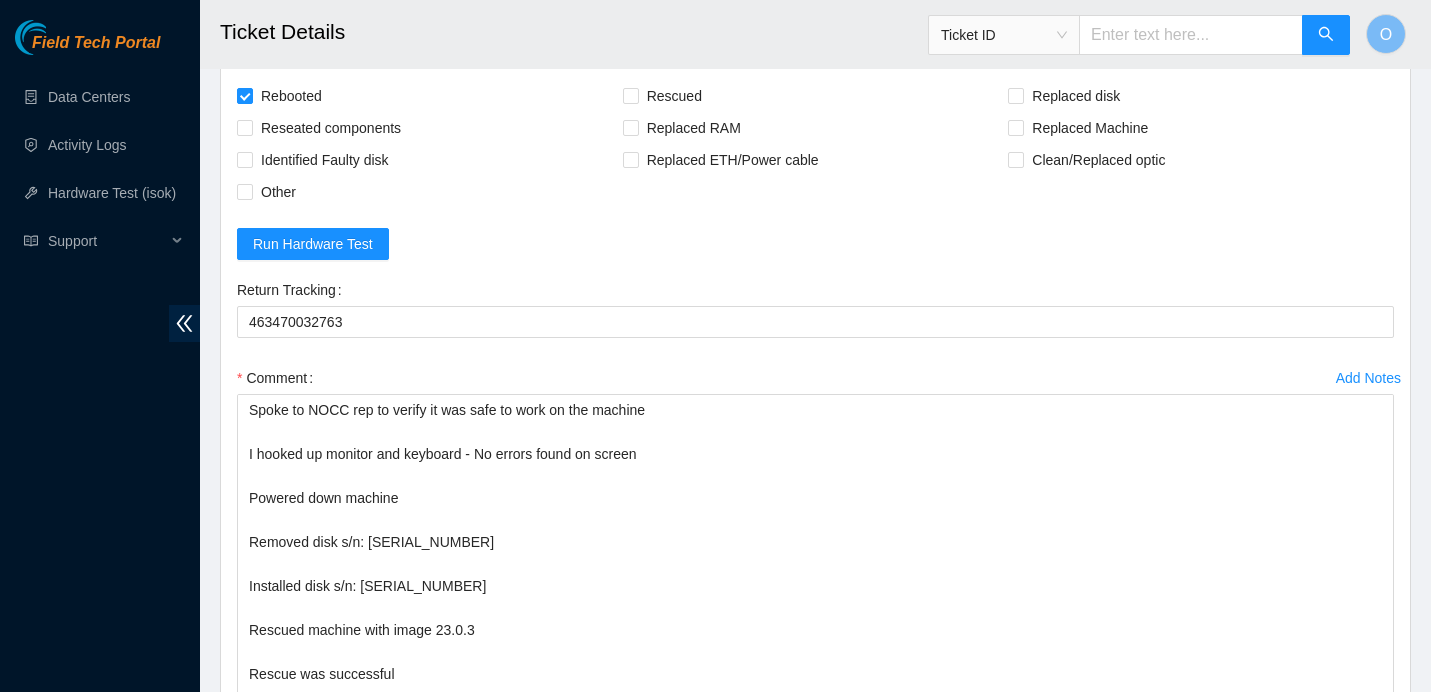 click on "Rebooted" at bounding box center (430, 96) 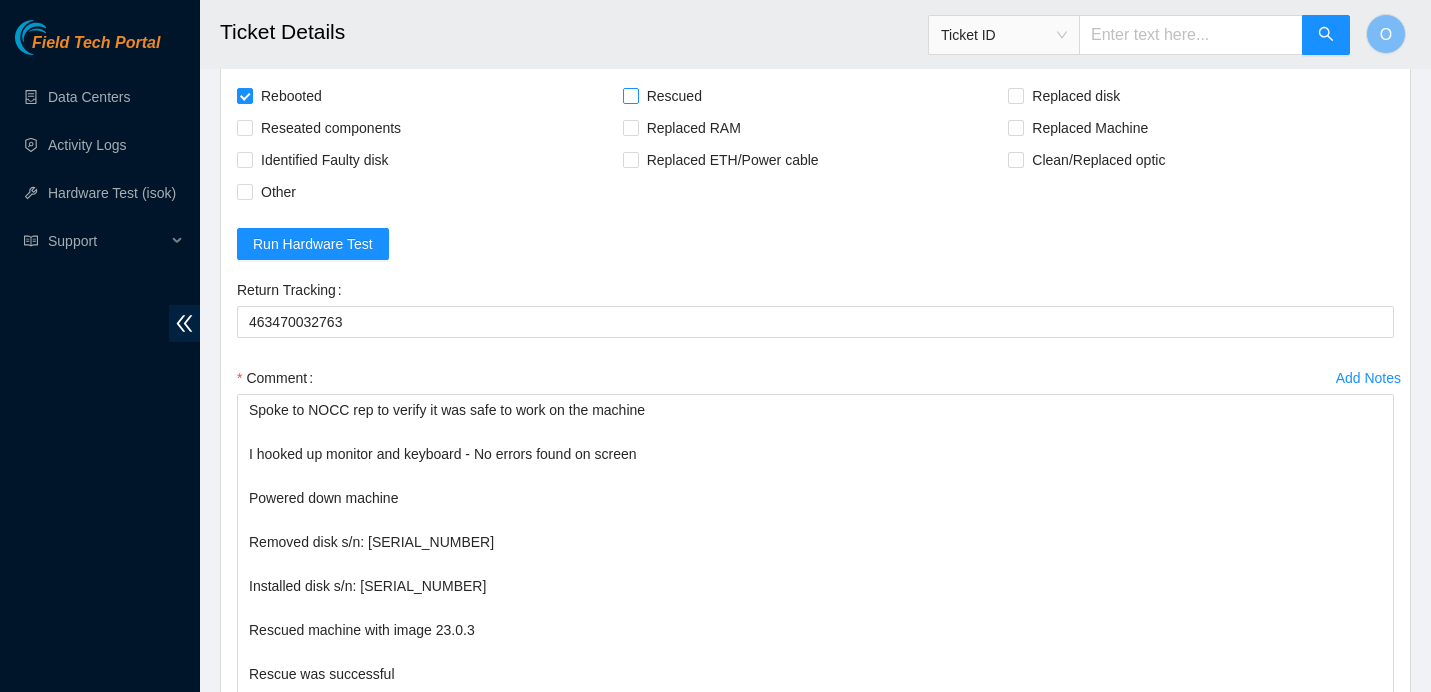 click on "Rescued" at bounding box center (674, 96) 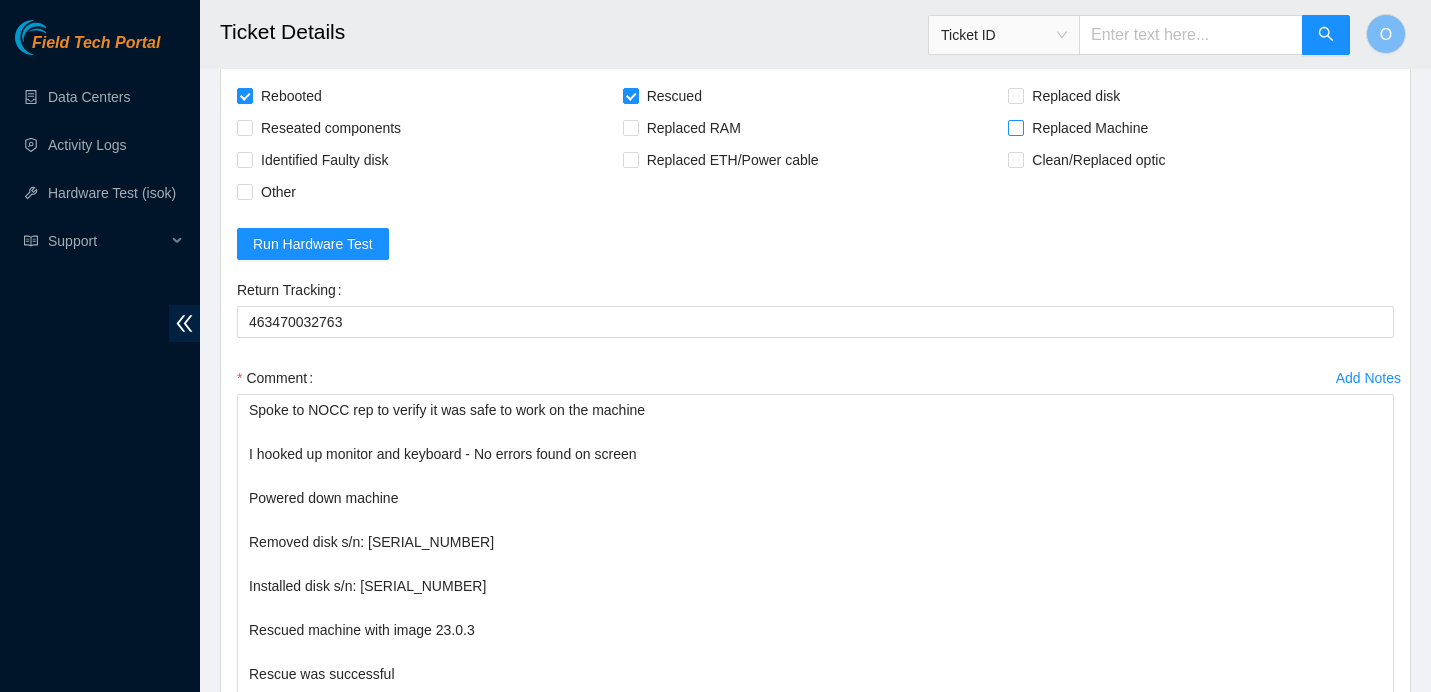 click on "Replaced Machine" at bounding box center [1090, 128] 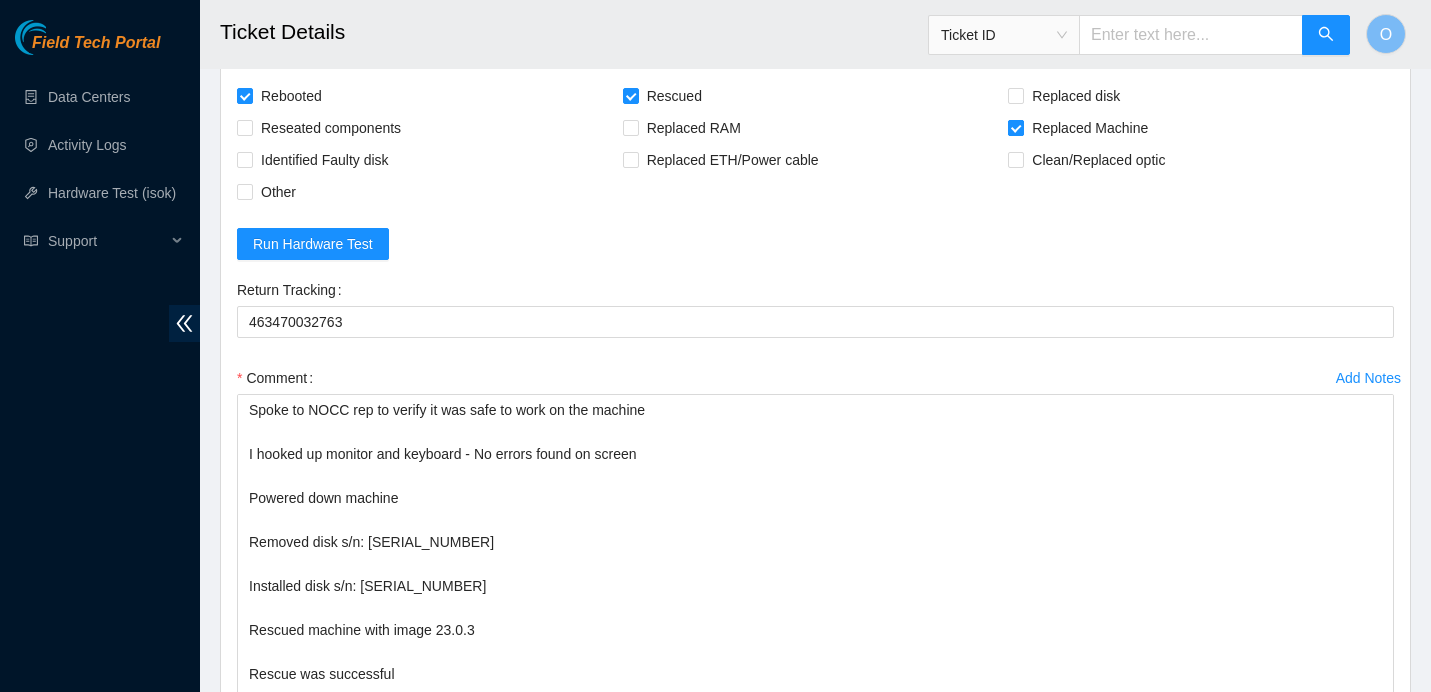 click on "Replaced Machine" at bounding box center [1090, 128] 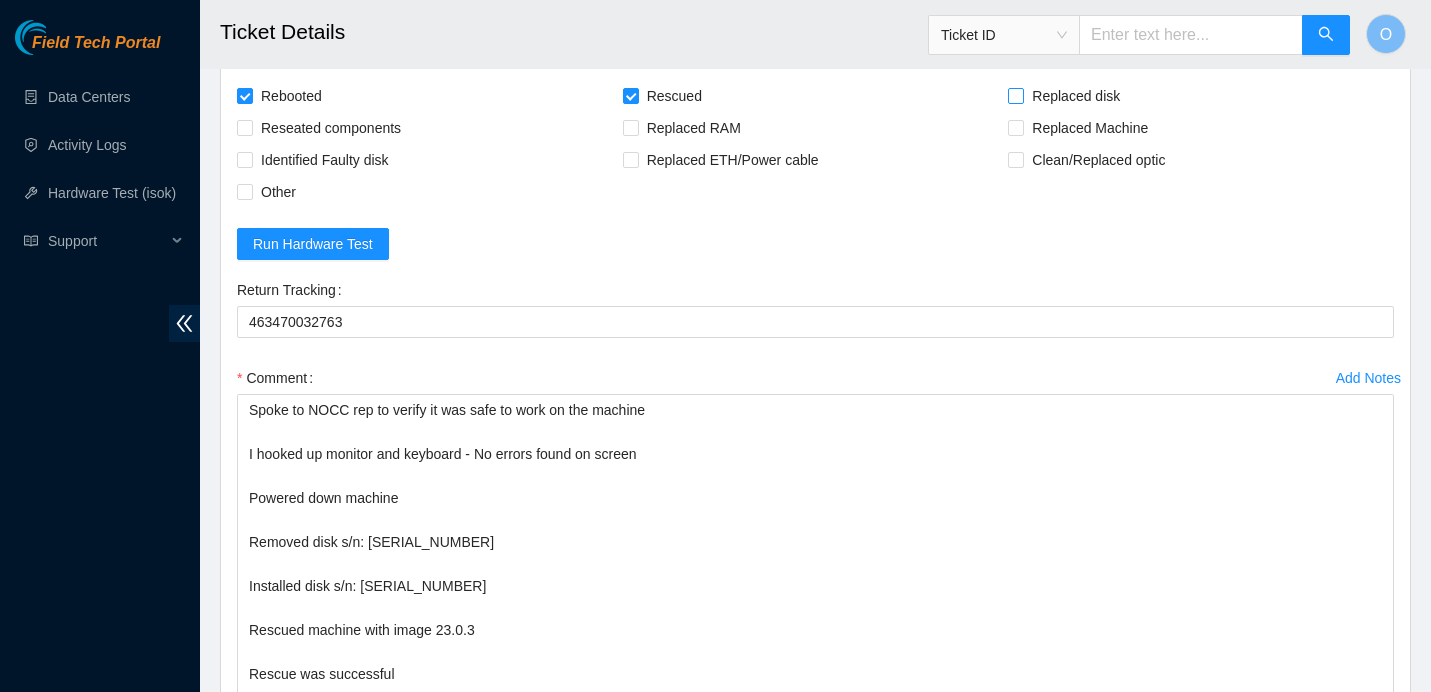 click on "Replaced disk" at bounding box center (1076, 96) 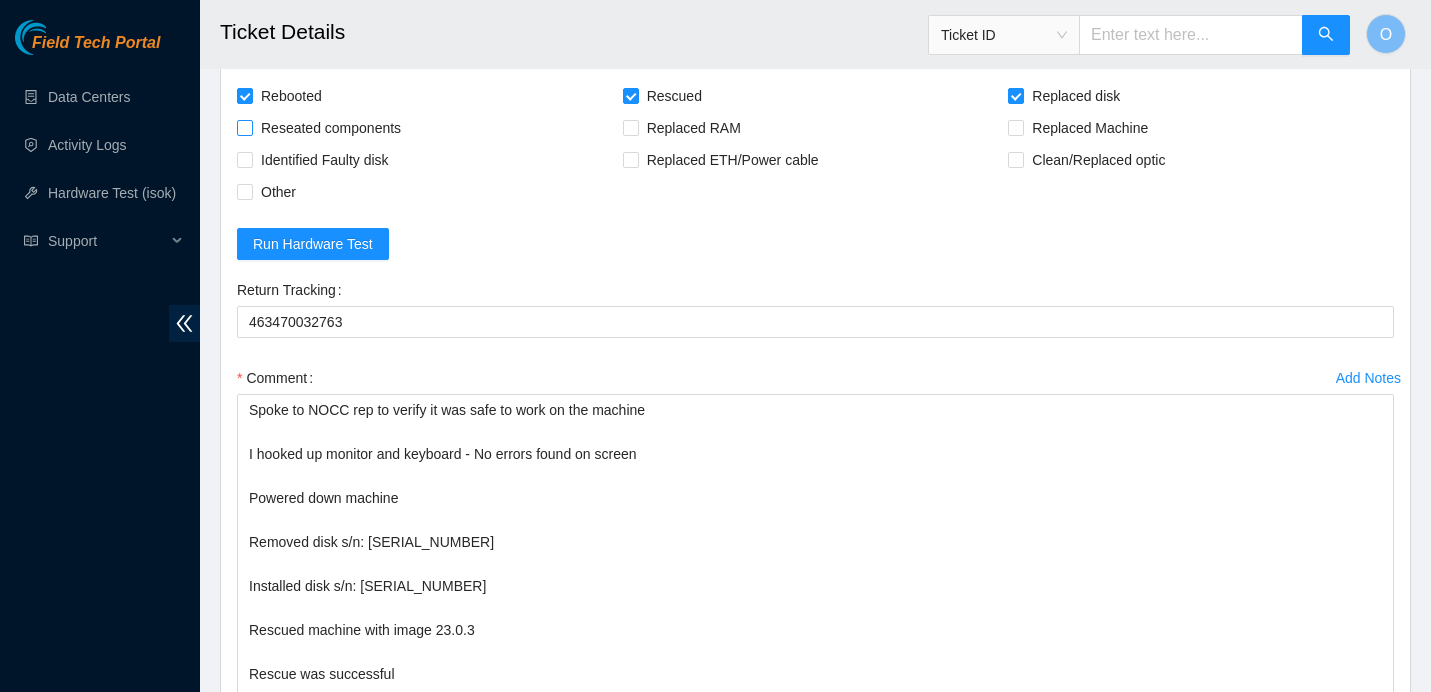 click on "Reseated components" at bounding box center [331, 128] 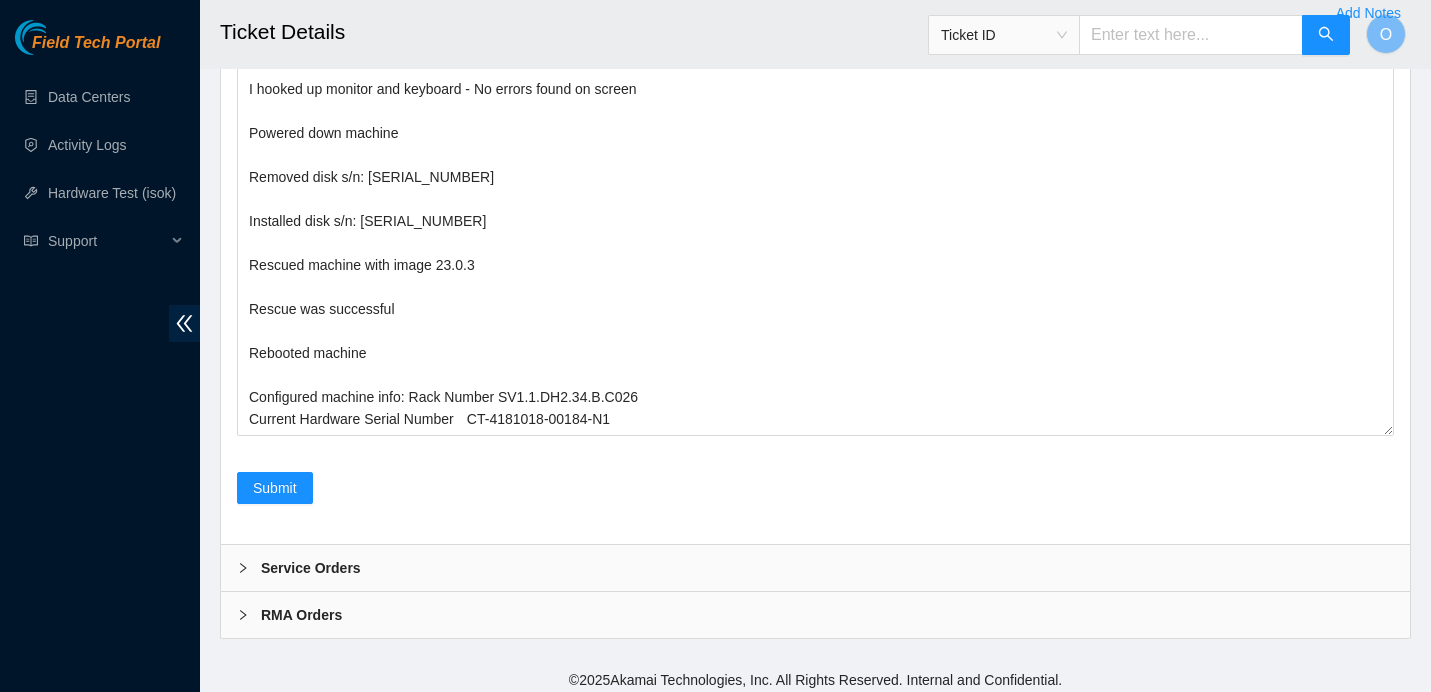 scroll, scrollTop: 3934, scrollLeft: 0, axis: vertical 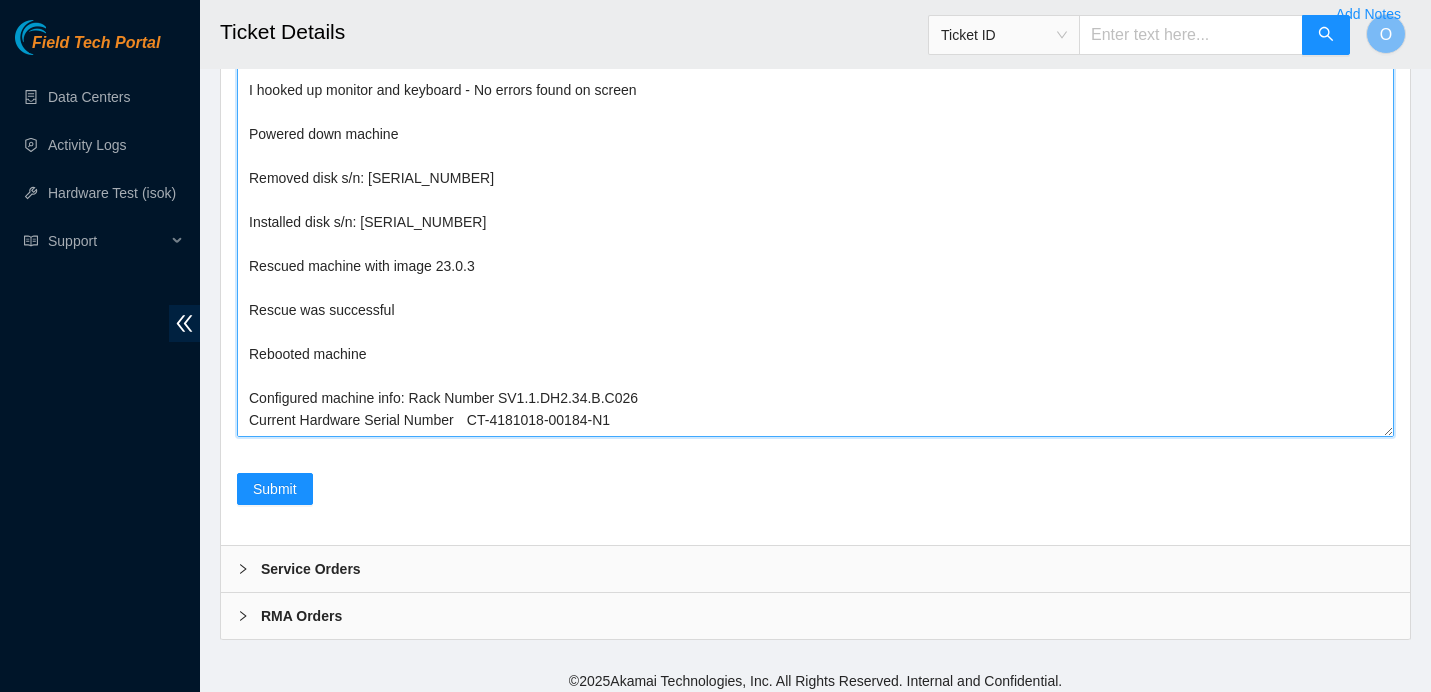 drag, startPoint x: 496, startPoint y: 446, endPoint x: 342, endPoint y: 450, distance: 154.05194 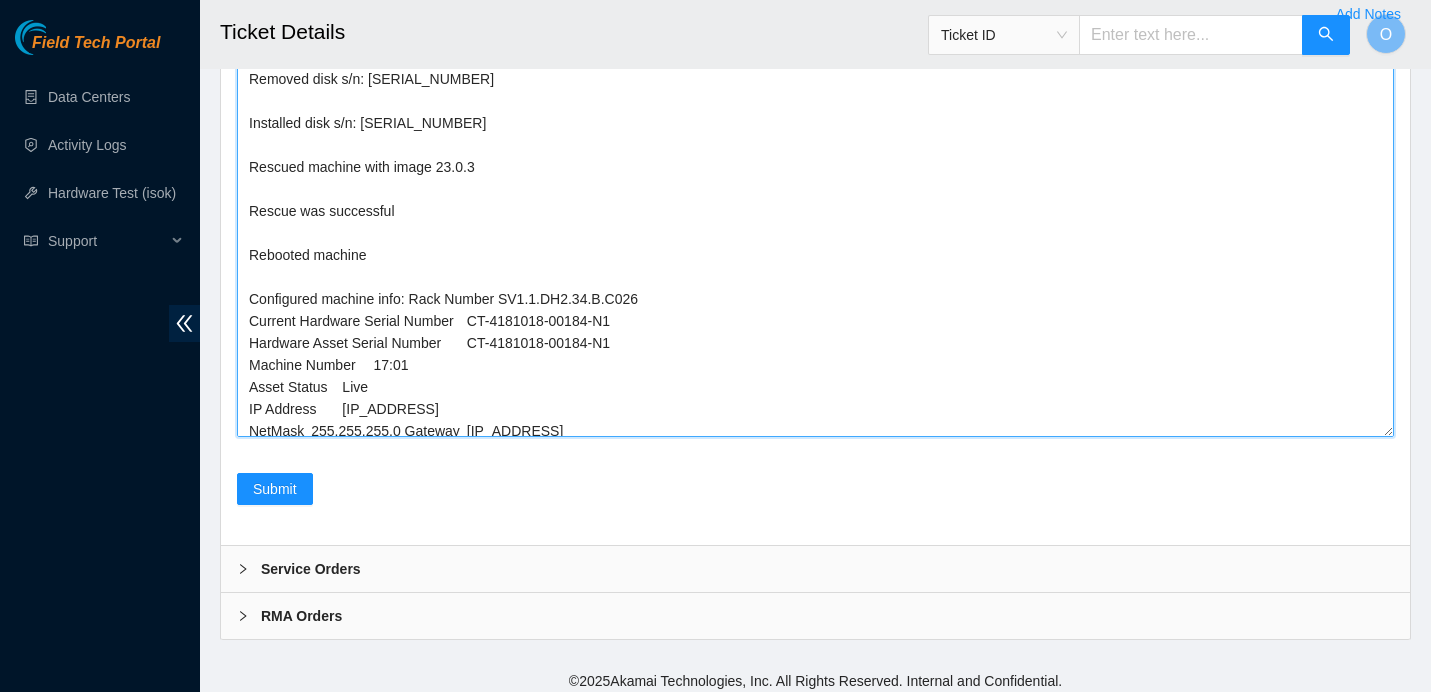 scroll, scrollTop: 92, scrollLeft: 0, axis: vertical 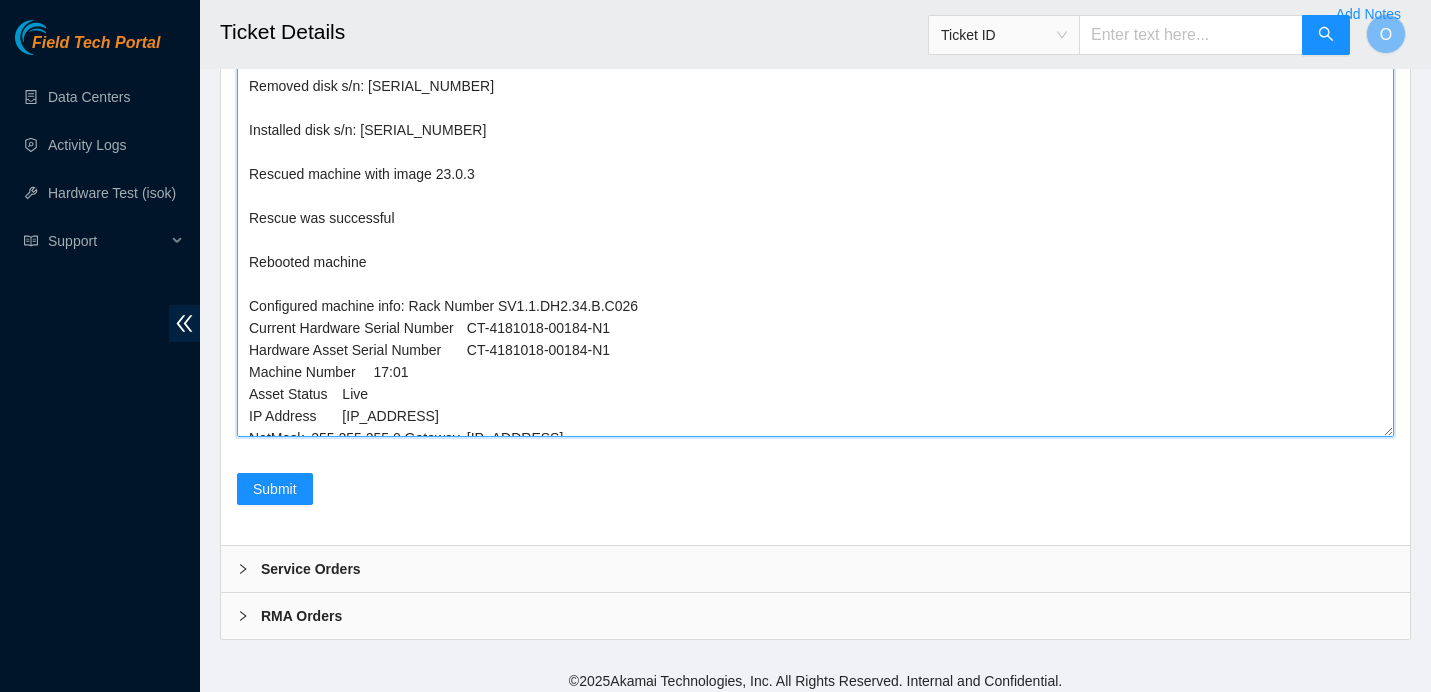 drag, startPoint x: 376, startPoint y: 437, endPoint x: 227, endPoint y: 355, distance: 170.07352 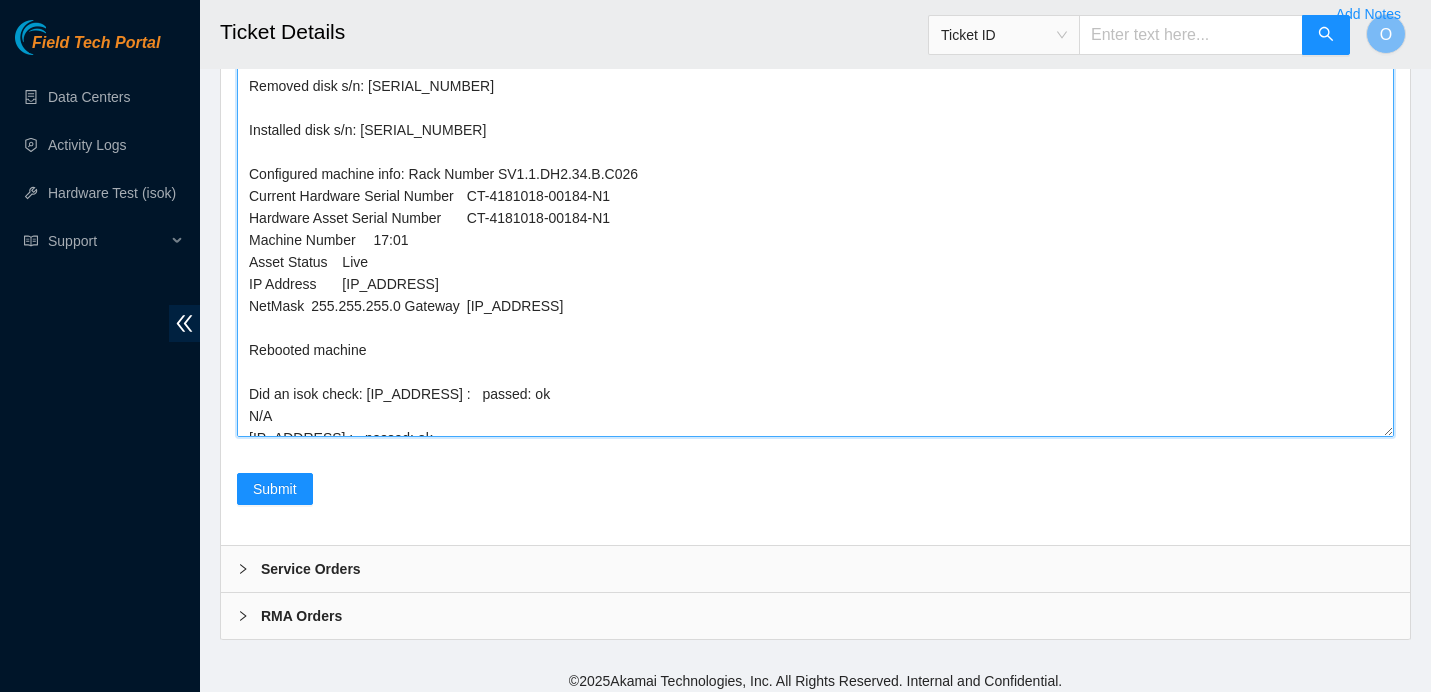 scroll, scrollTop: 0, scrollLeft: 0, axis: both 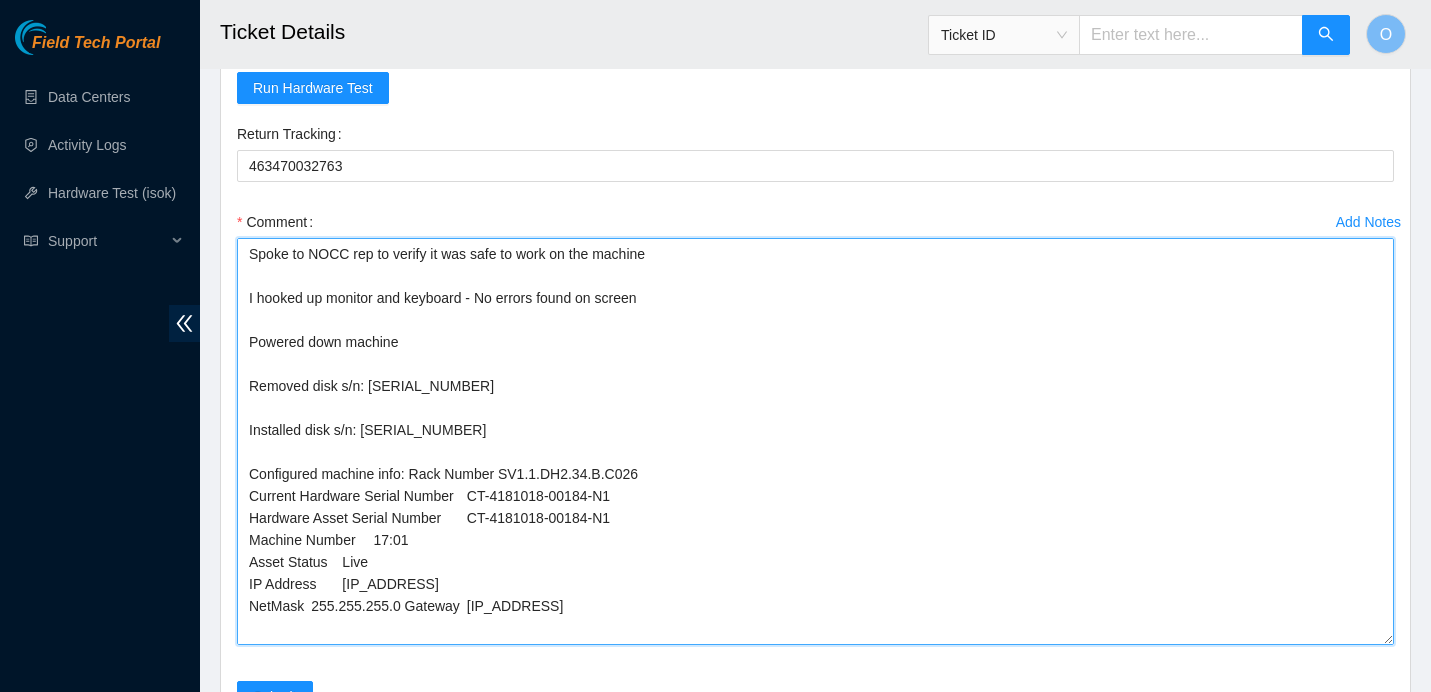 type on "Spoke to NOCC rep to verify it was safe to work on the machine
I hooked up monitor and keyboard - No errors found on screen
Powered down machine
Removed disk s/n: WFK1LPPF0000E8439GGN
Installed disk s/n: WFK8TE8V
Configured machine info: Rack Number	SV1.1.DH2.34.B.C026
Current Hardware Serial Number	CT-4181018-00184-N1
Hardware Asset Serial Number	CT-4181018-00184-N1
Machine Number	17:01
Asset Status	Live
IP Address	23.40.191.37
NetMask	255.255.255.0	Gateway	23.40.191.1
Rebooted machine
Did an isok check: 23.40.191.36 :   passed: ok
N/A
23.40.191.37 :   passed: ok
RT#: 463470032763" 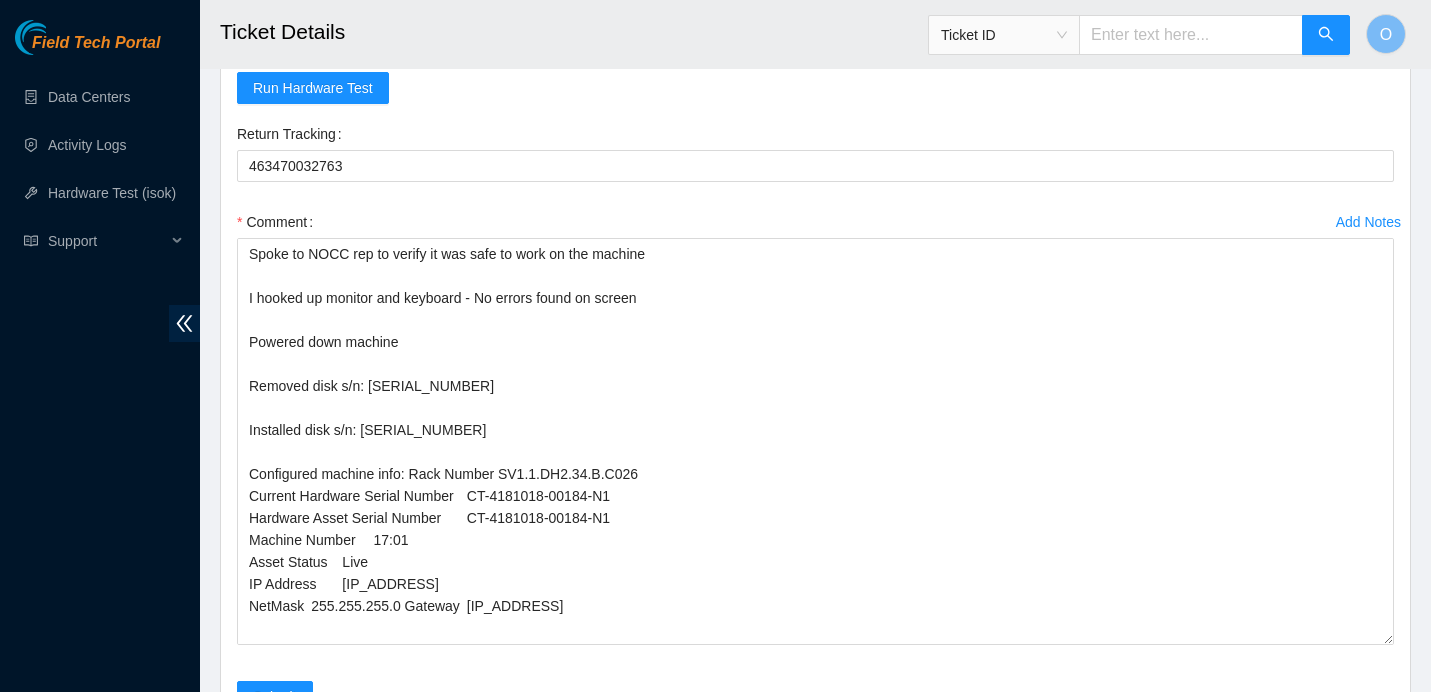 click on "Rescued" at bounding box center [674, -60] 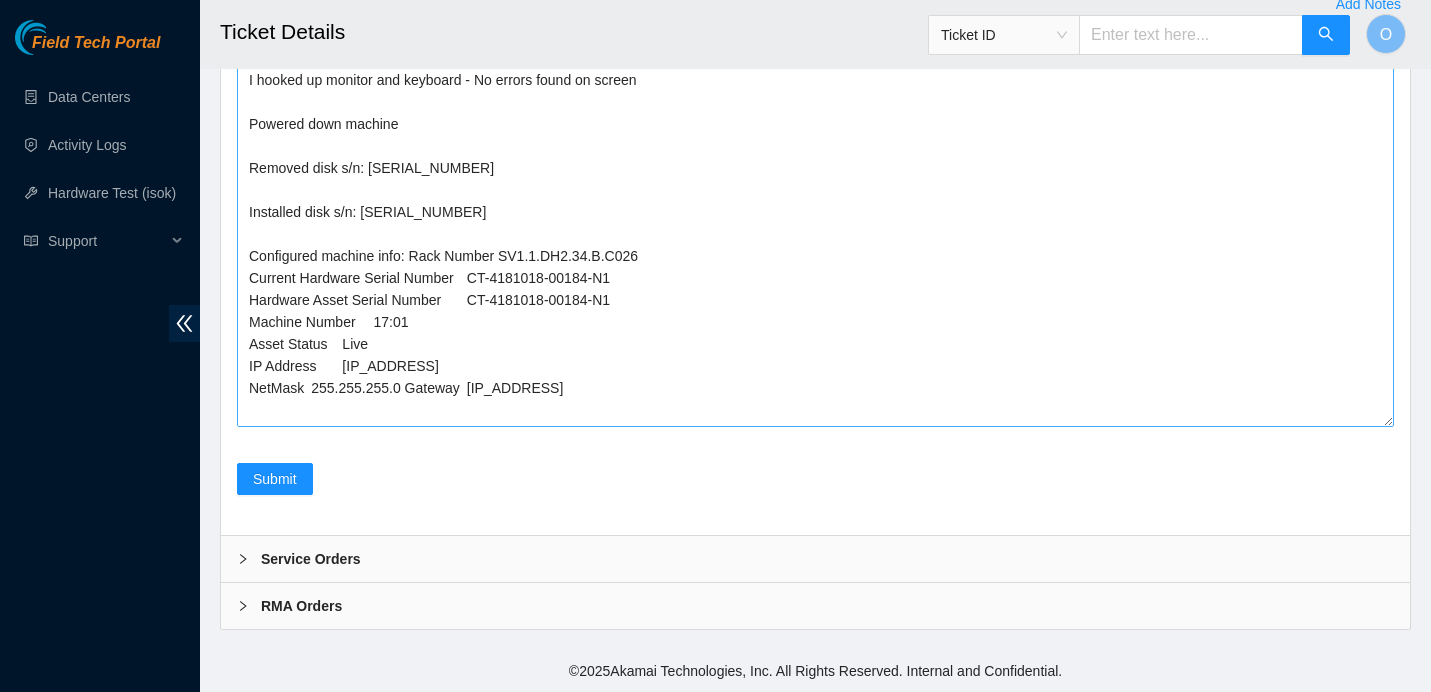 scroll, scrollTop: 175, scrollLeft: 0, axis: vertical 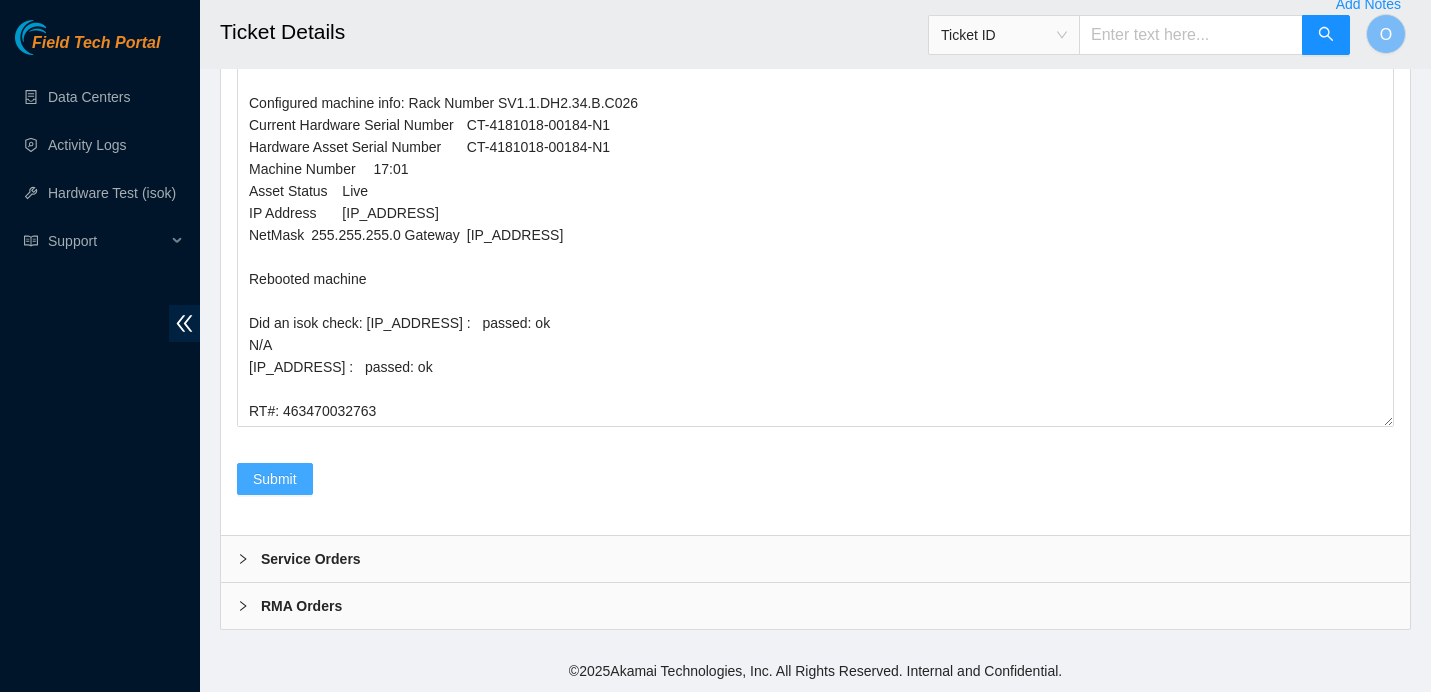 click on "Submit" at bounding box center [275, 479] 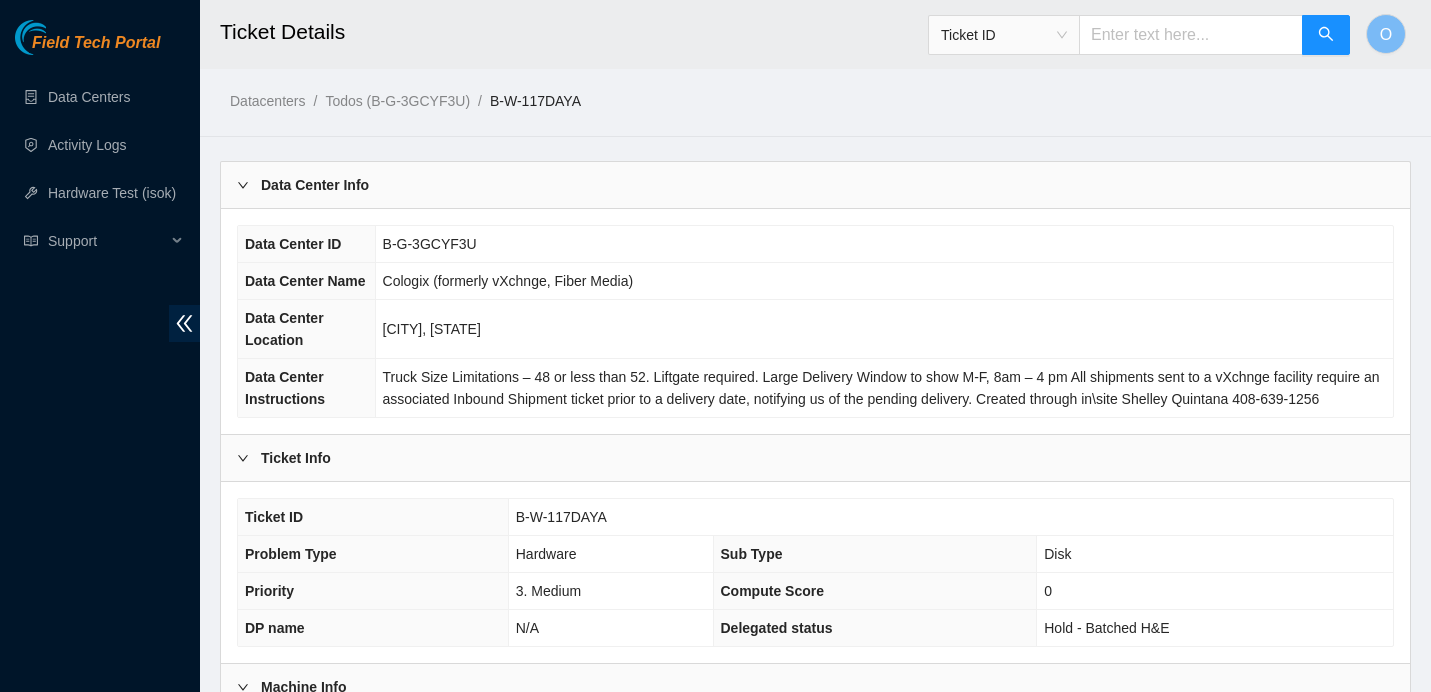 scroll, scrollTop: 809, scrollLeft: 0, axis: vertical 